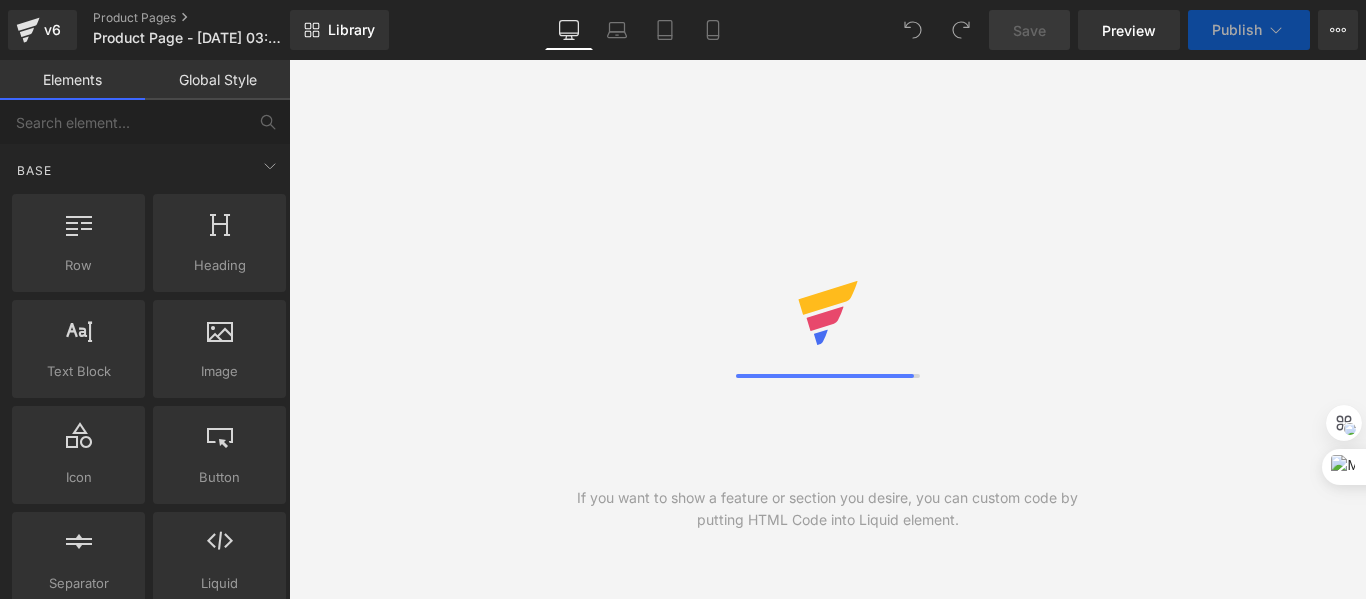 scroll, scrollTop: 0, scrollLeft: 0, axis: both 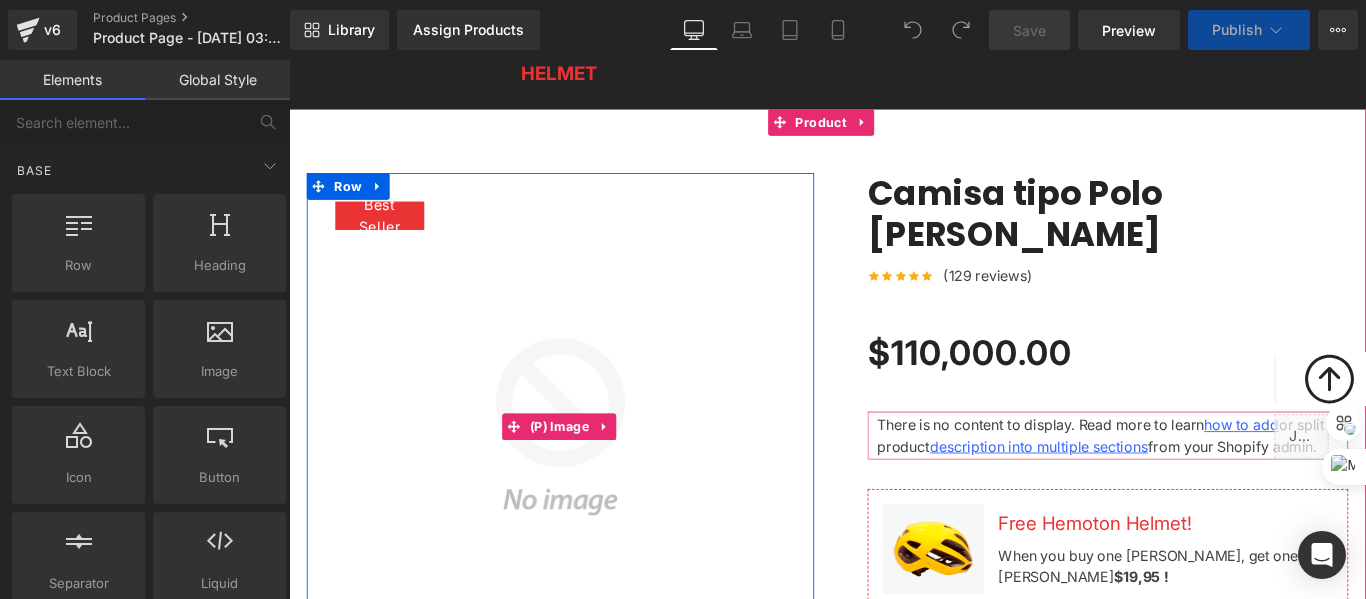 click at bounding box center (594, 472) 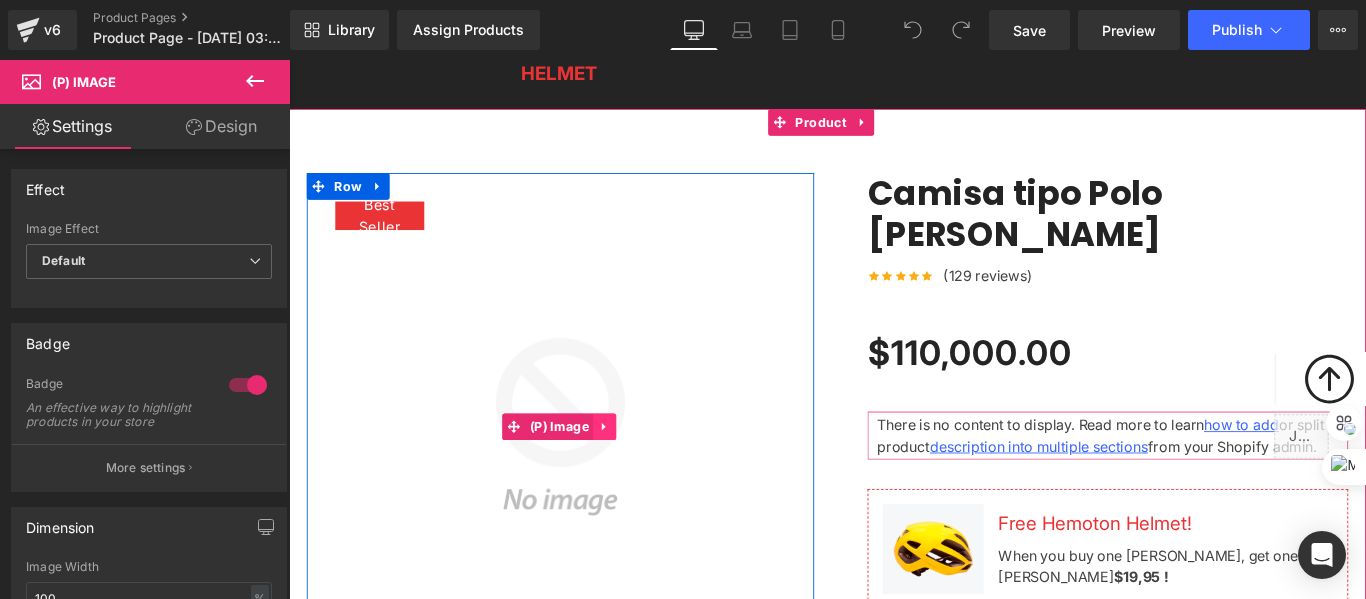 click 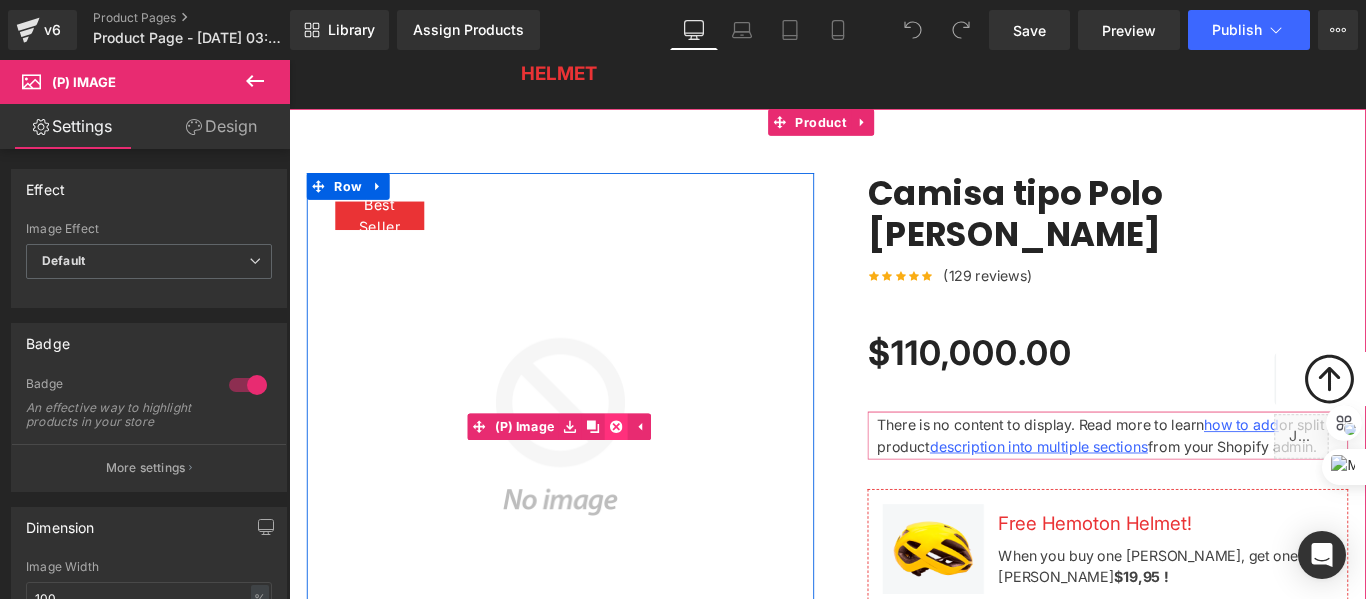 click 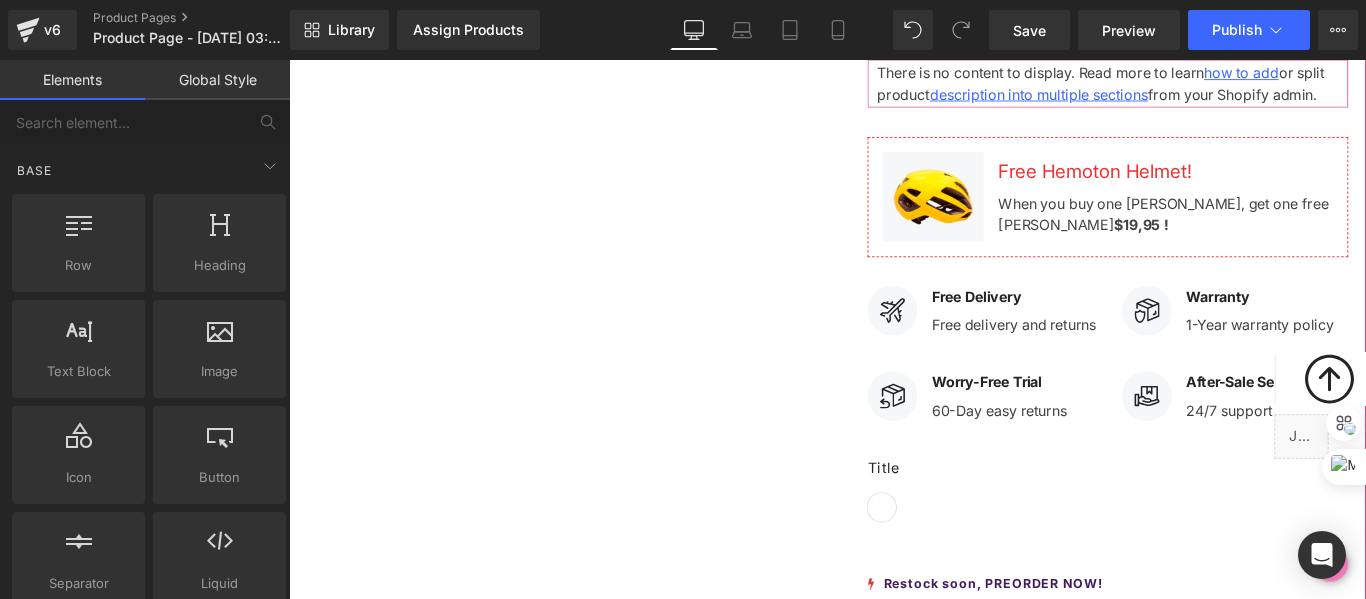 scroll, scrollTop: 700, scrollLeft: 0, axis: vertical 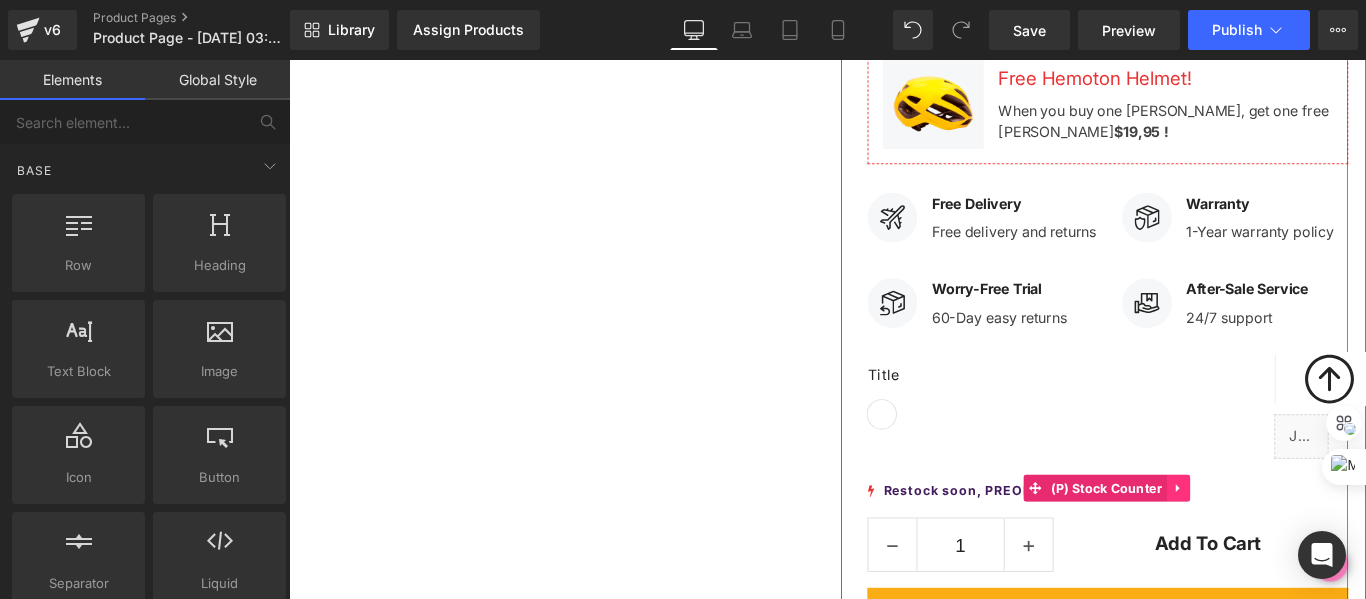 click 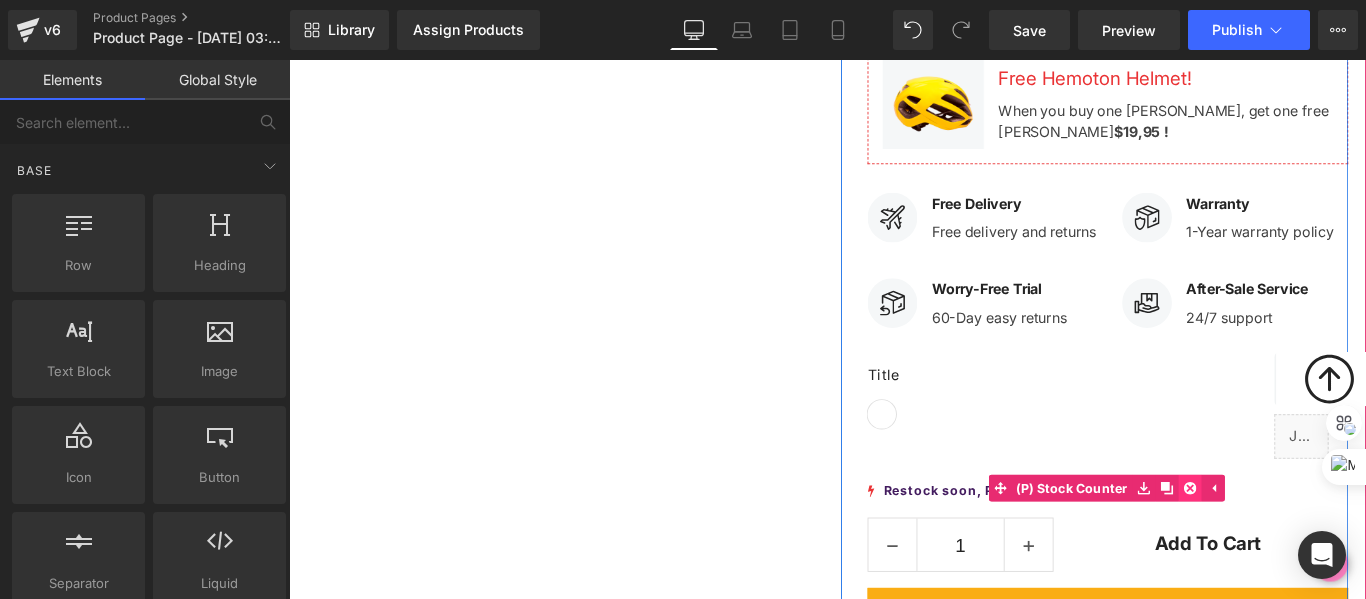 click 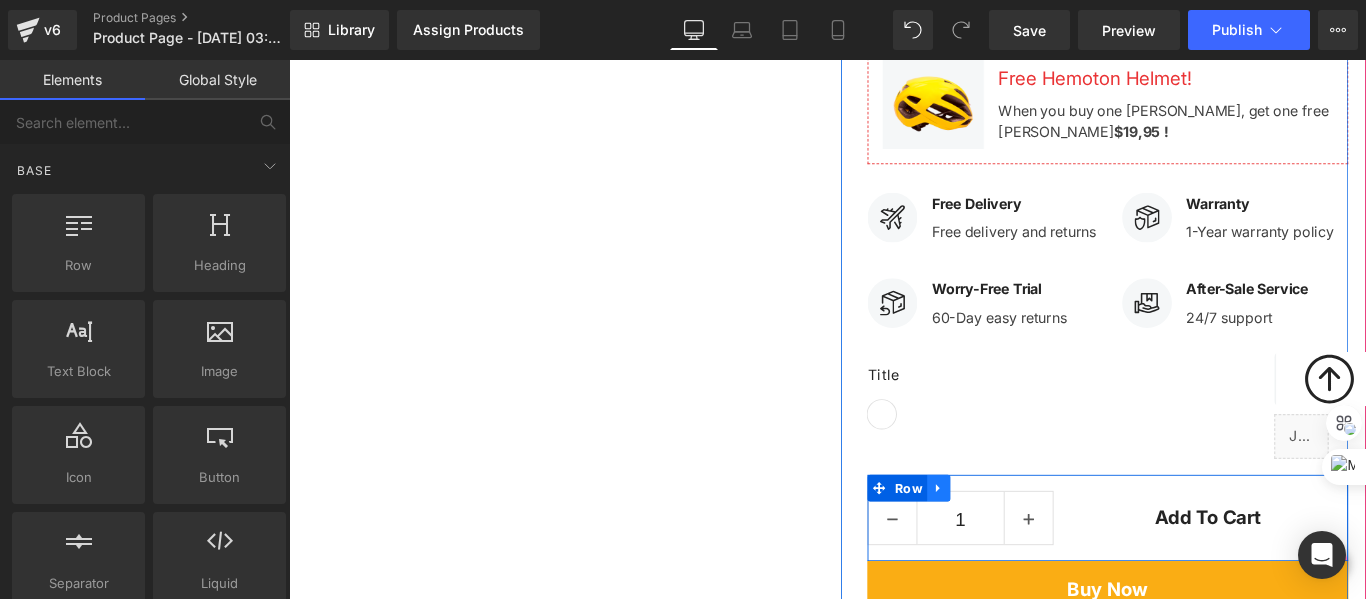 click 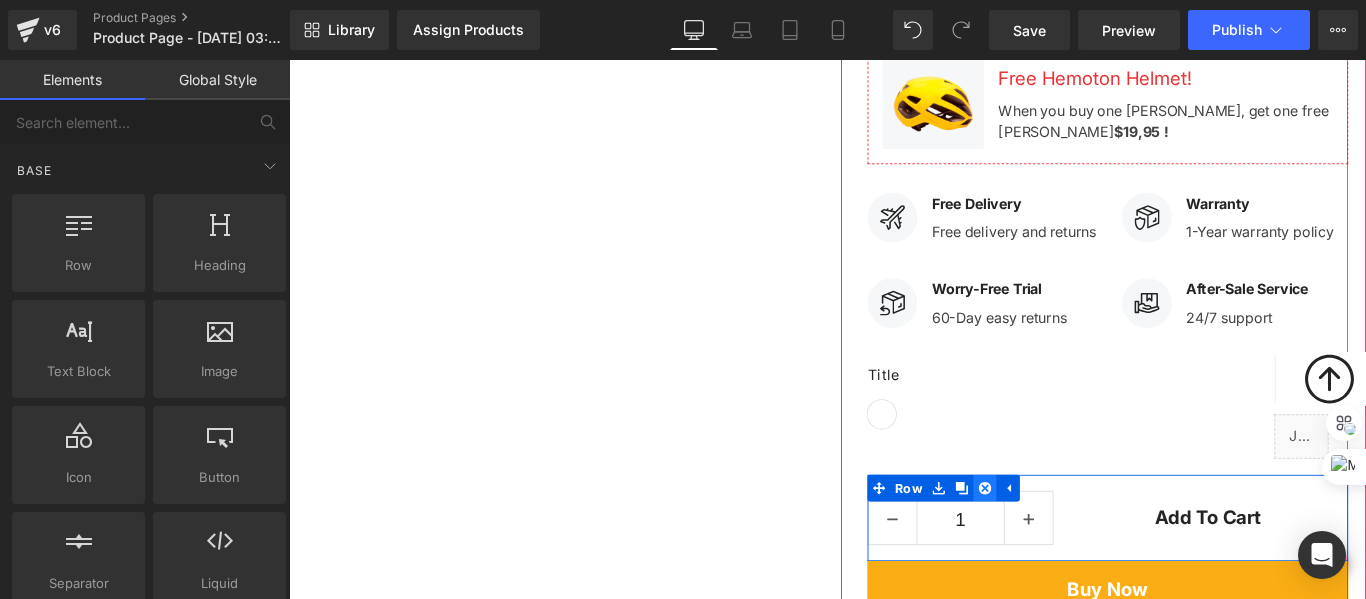 click 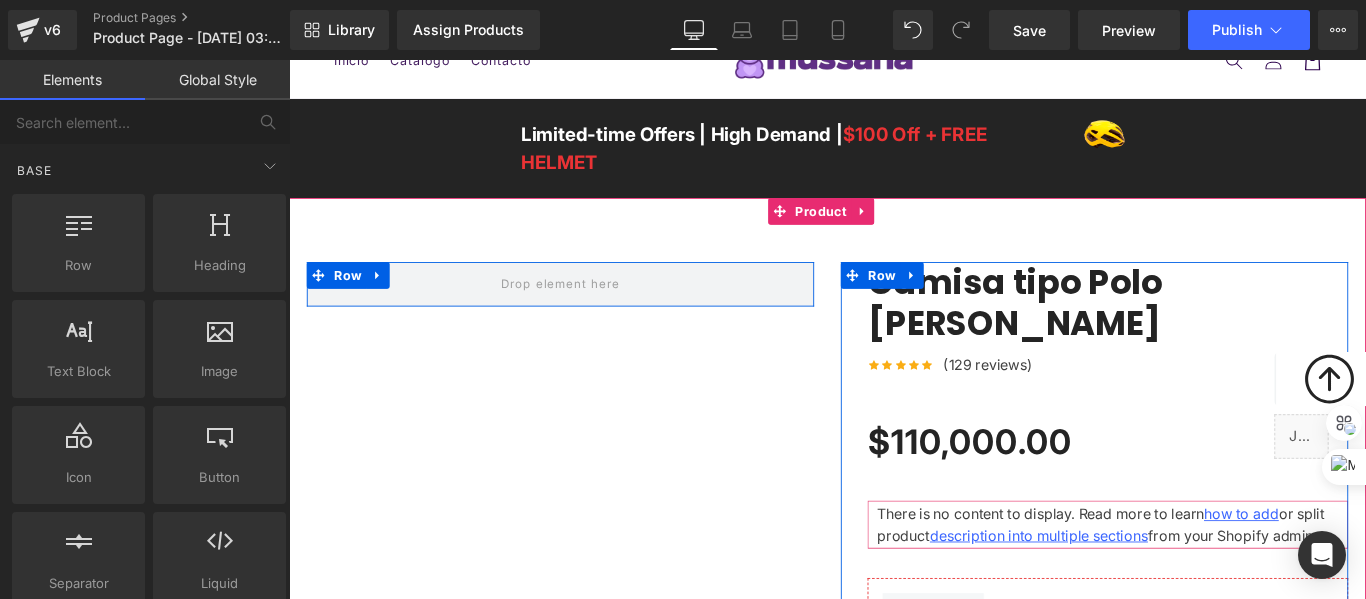 scroll, scrollTop: 0, scrollLeft: 0, axis: both 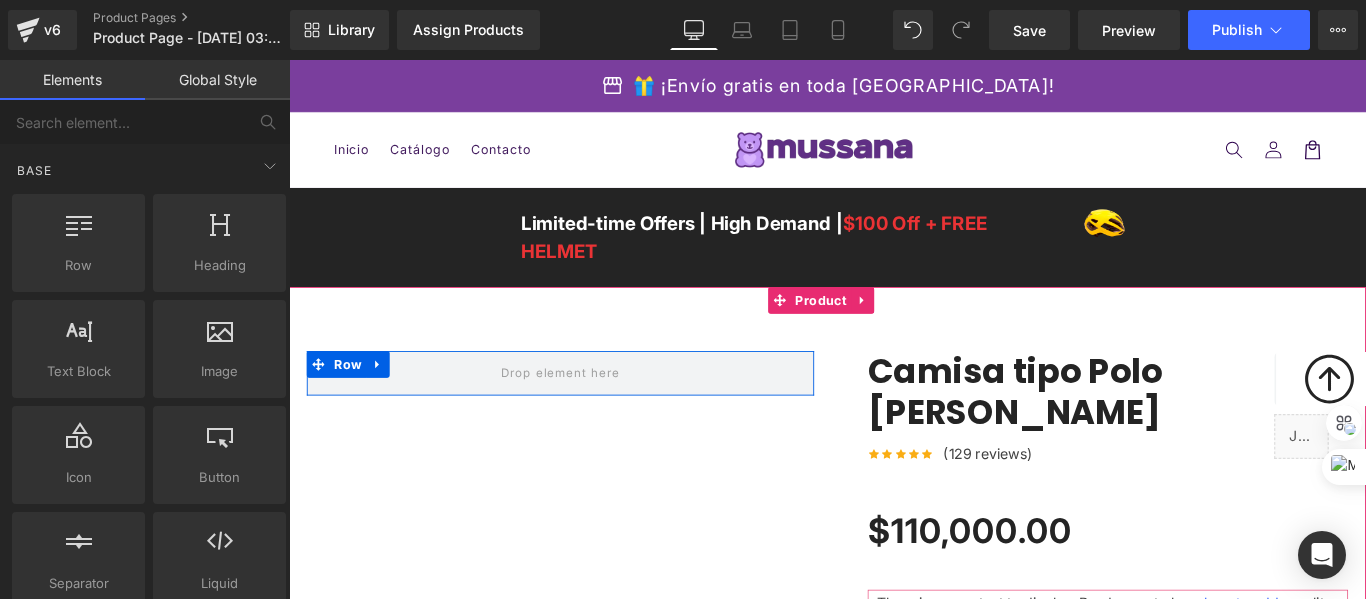 click on "Camisa tipo Polo [PERSON_NAME]
(P) Title" at bounding box center [1209, 434] 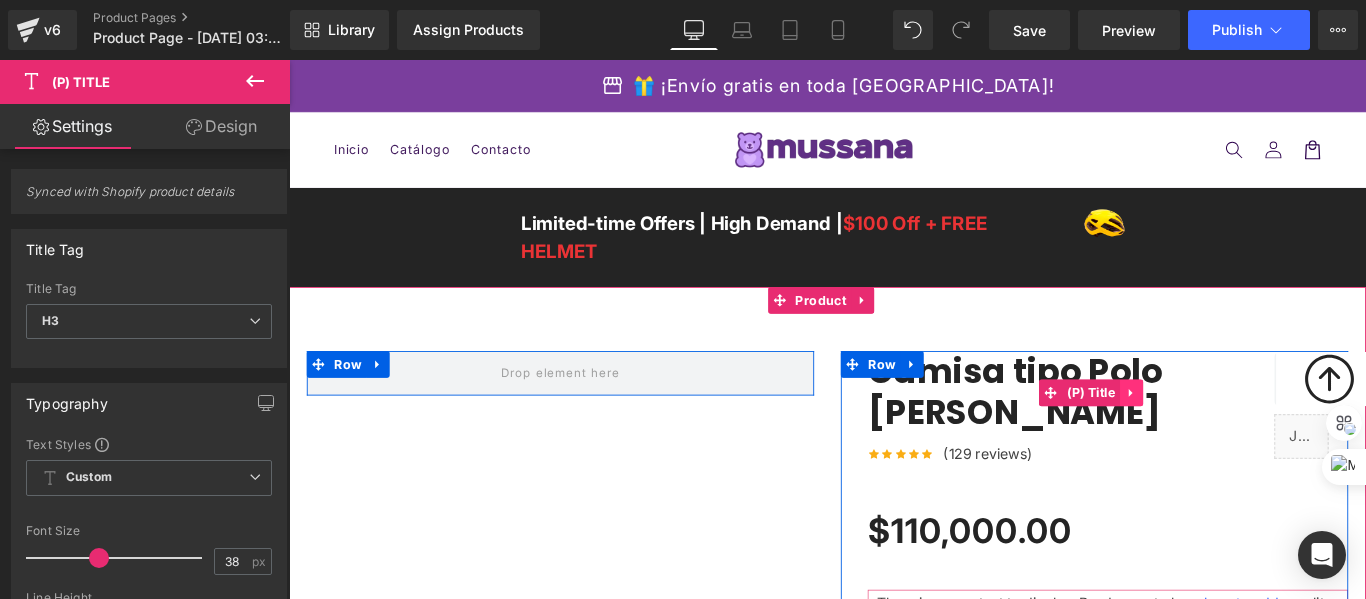 click 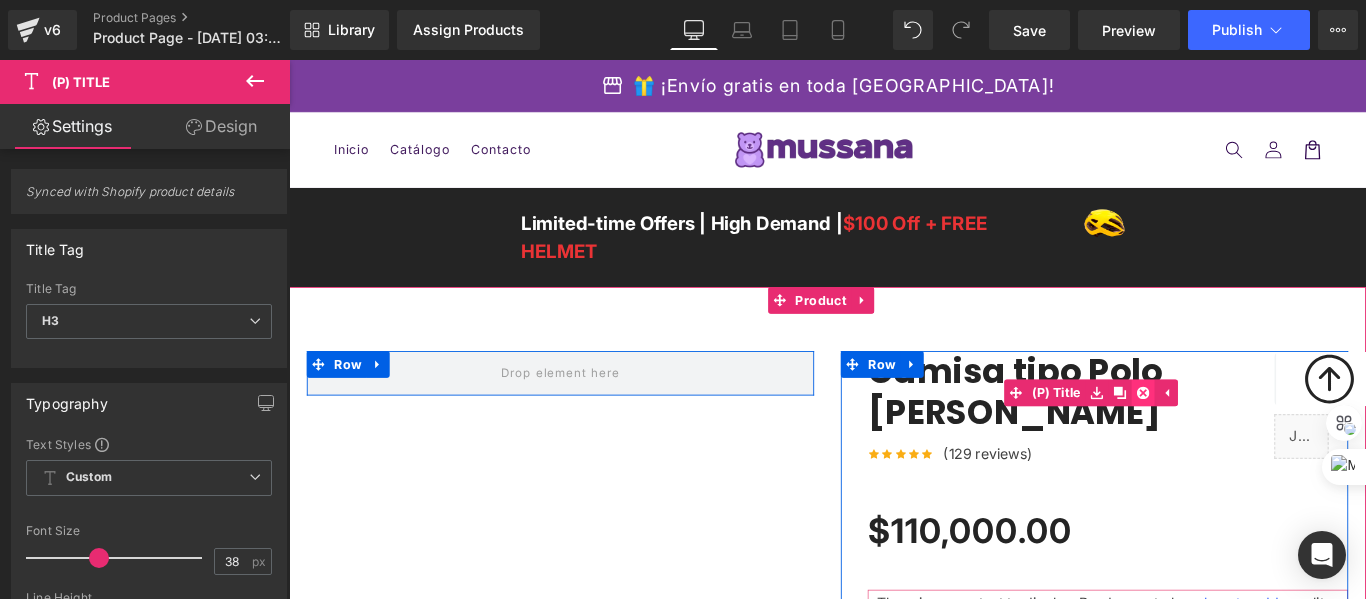 click at bounding box center (1249, 434) 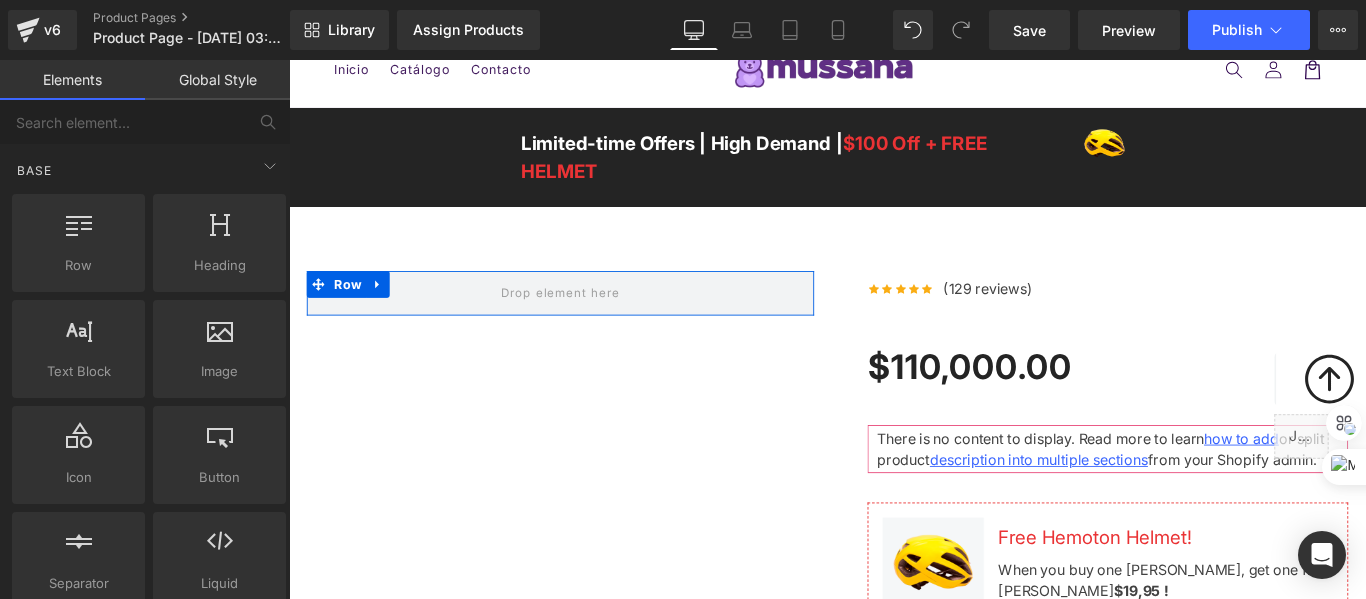 scroll, scrollTop: 0, scrollLeft: 0, axis: both 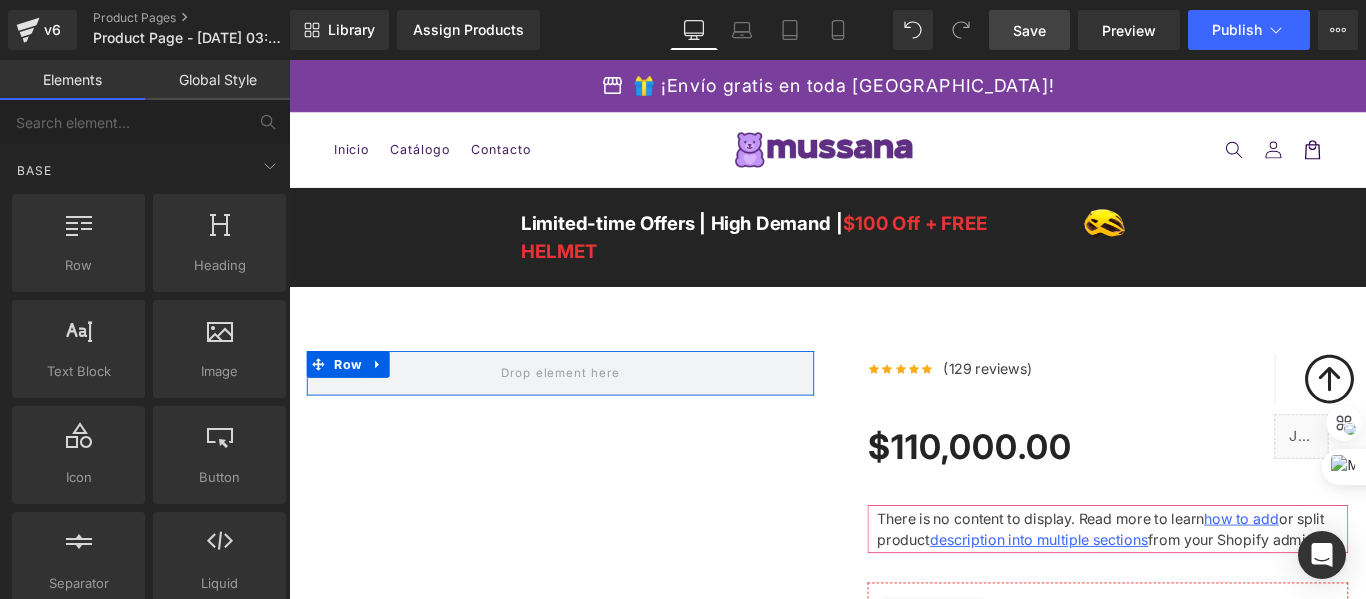 click on "Save" at bounding box center [1029, 30] 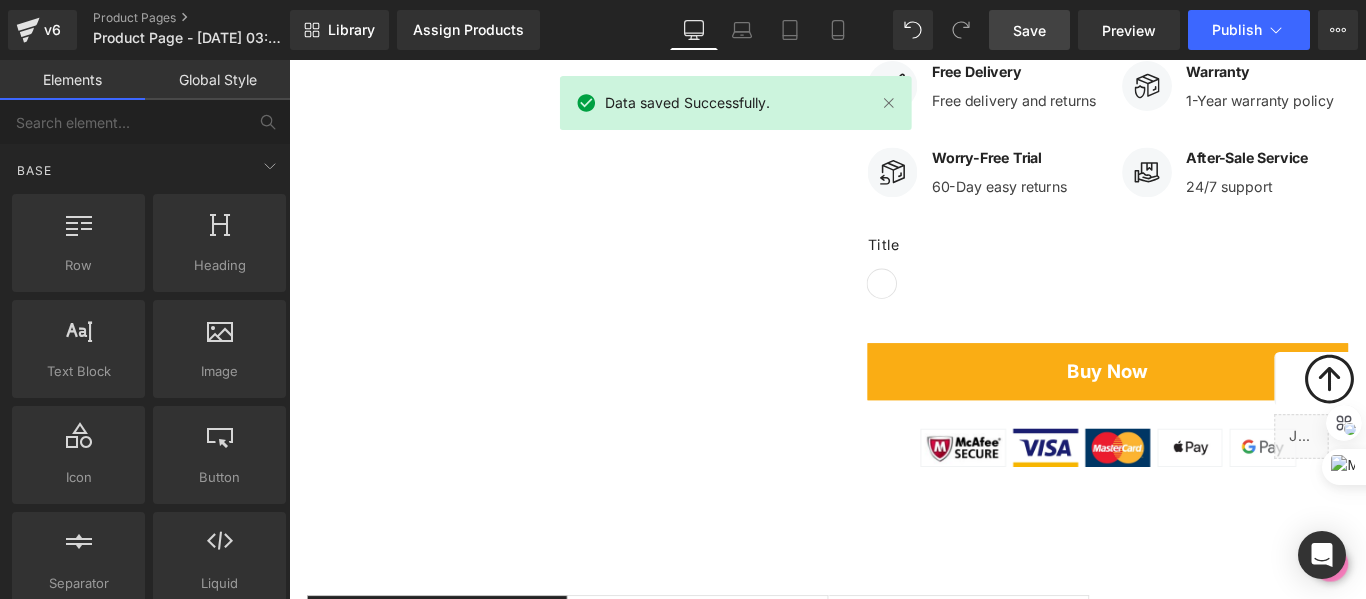 scroll, scrollTop: 800, scrollLeft: 0, axis: vertical 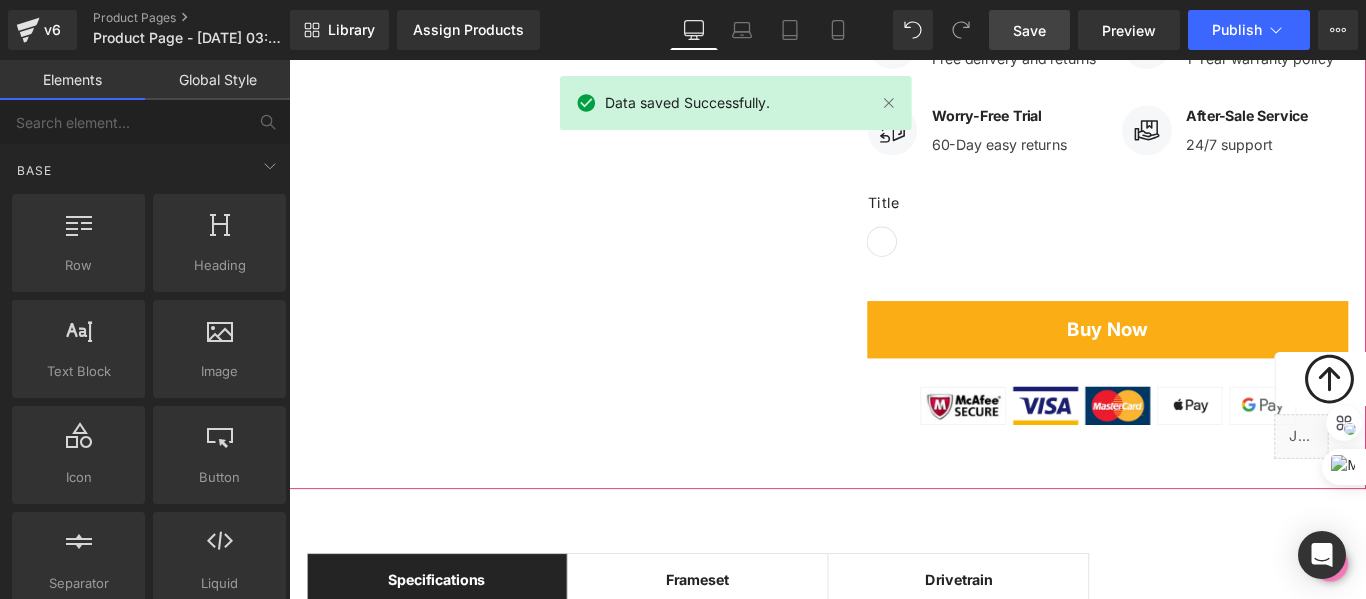 click on "Row
Icon
Icon
Icon
Icon
Icon
Icon List Hoz" at bounding box center (894, 28) 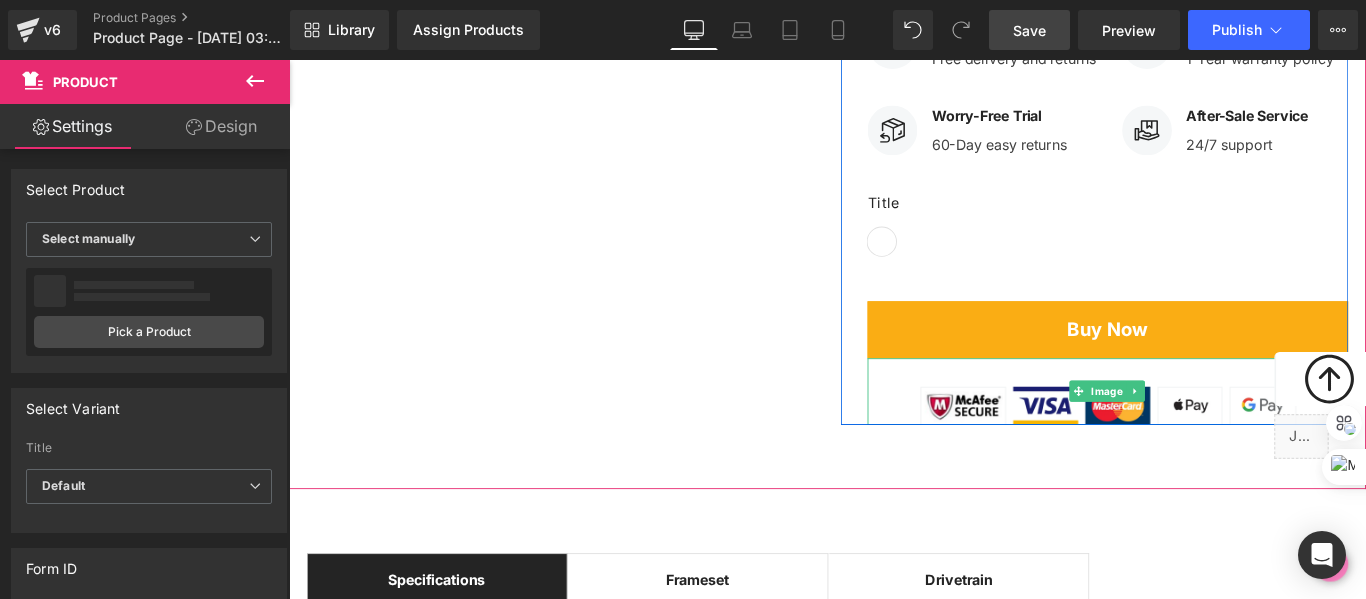 click at bounding box center [1209, 432] 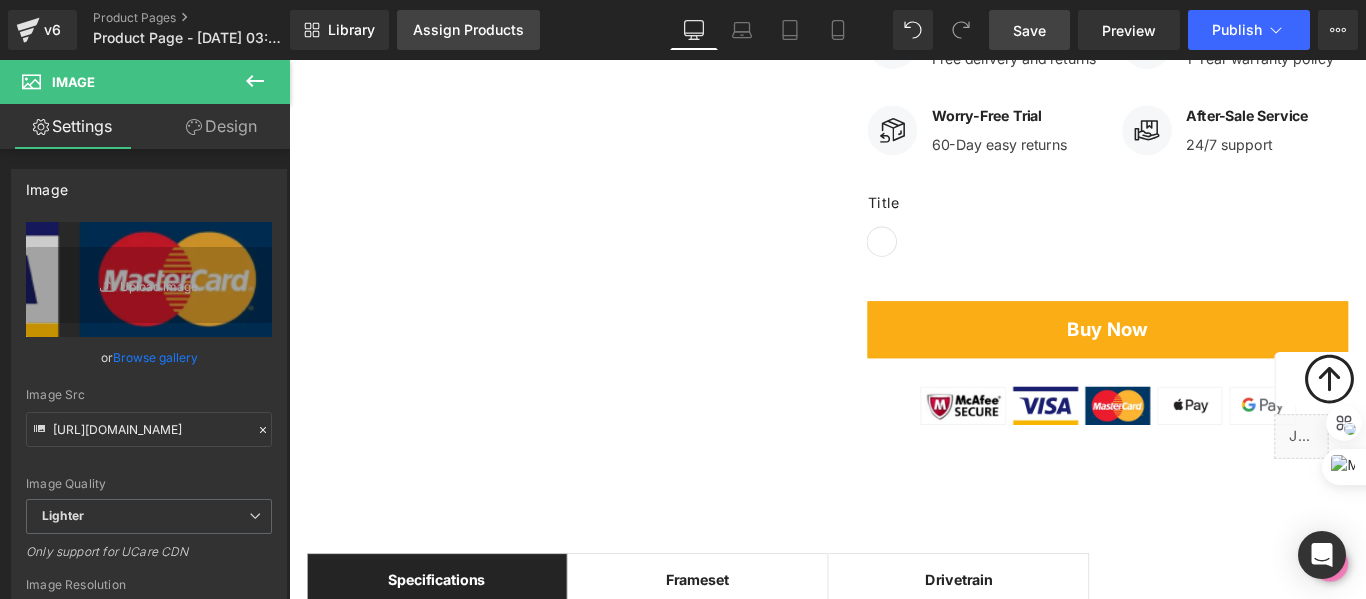 click on "Assign Products" at bounding box center [468, 30] 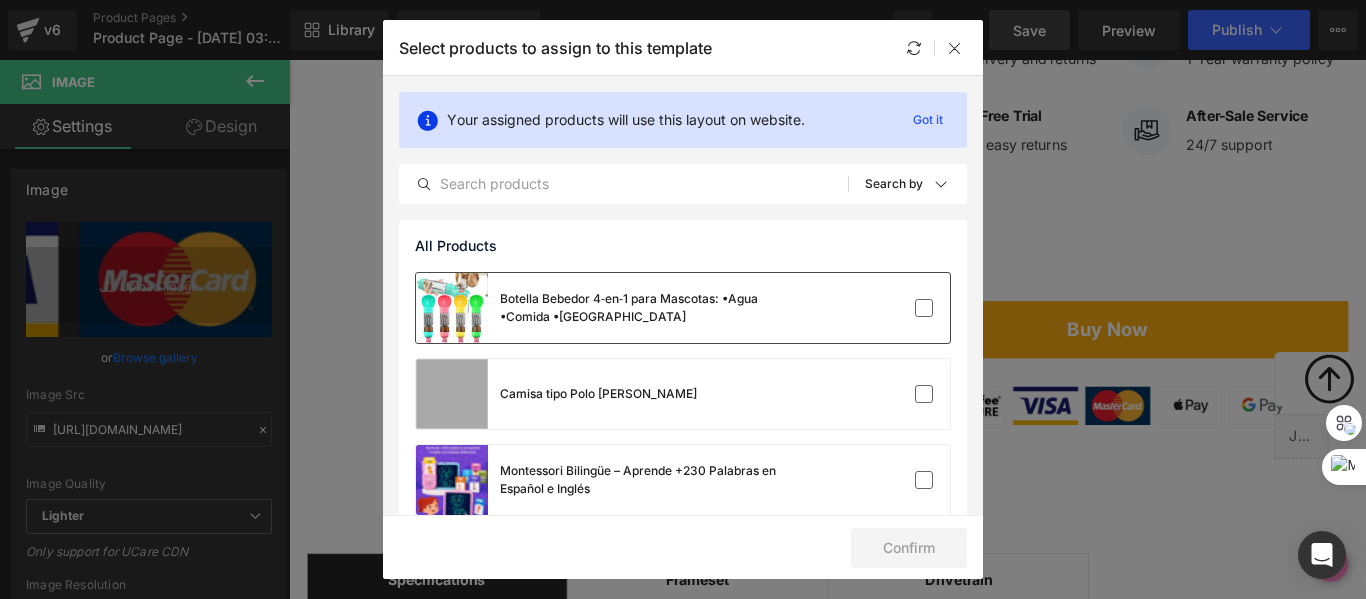 scroll, scrollTop: 100, scrollLeft: 0, axis: vertical 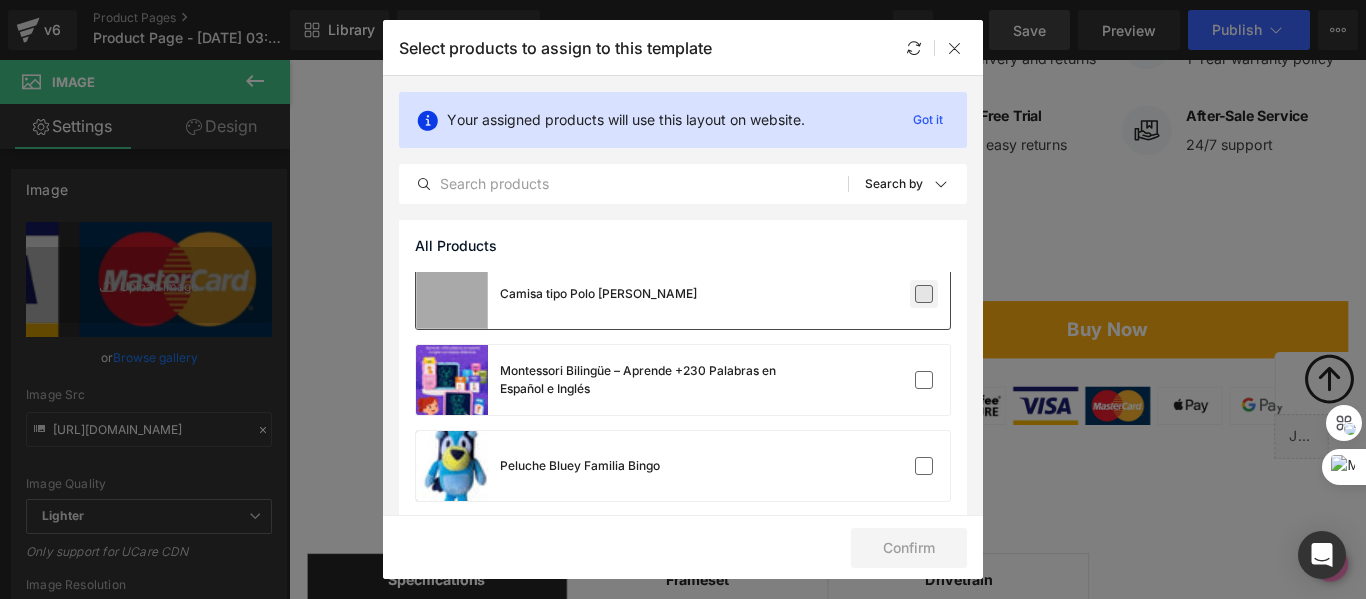 click at bounding box center [924, 294] 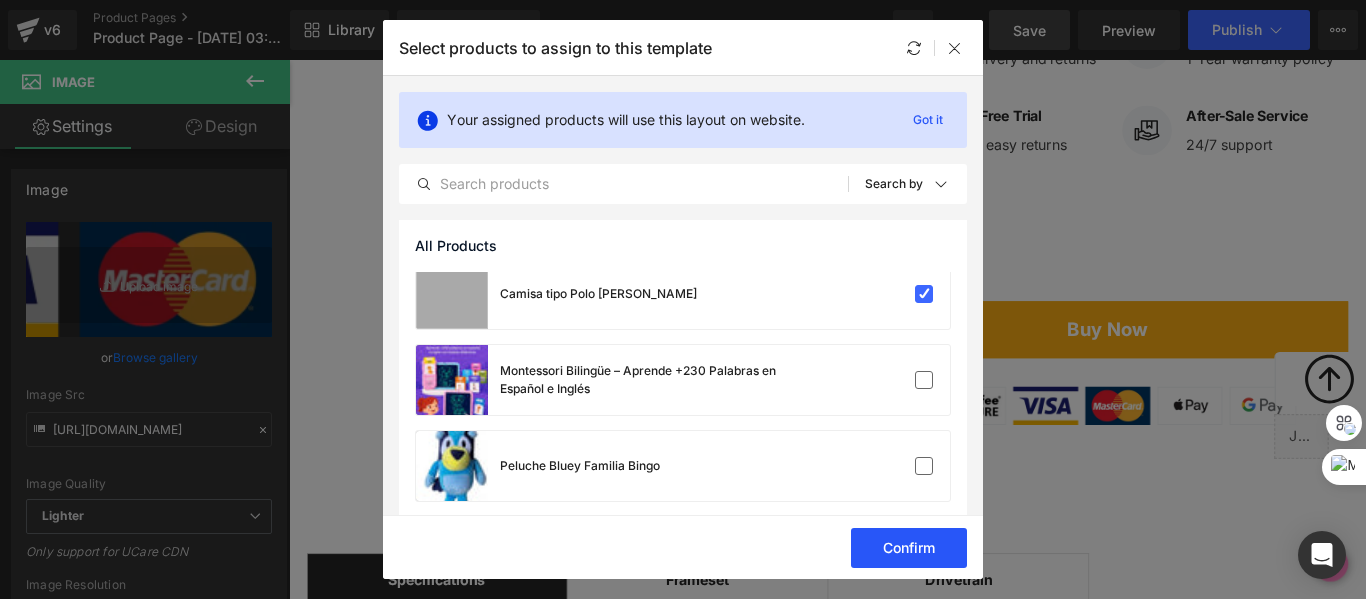 click on "Confirm" at bounding box center (909, 548) 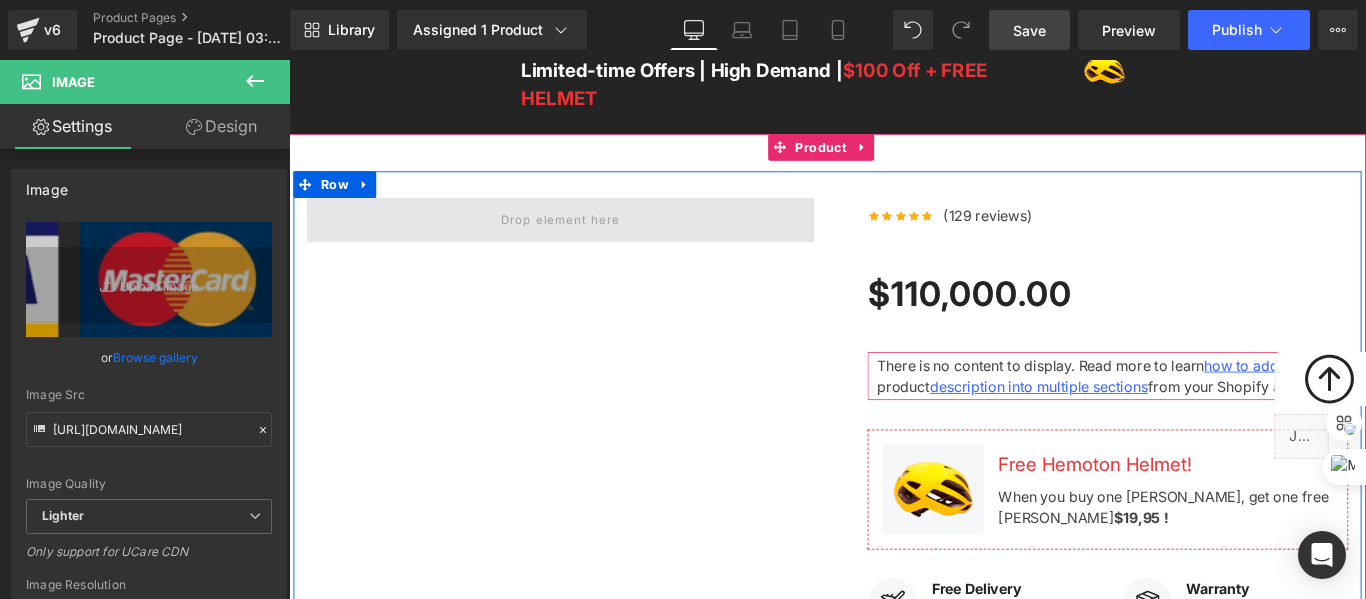 scroll, scrollTop: 0, scrollLeft: 0, axis: both 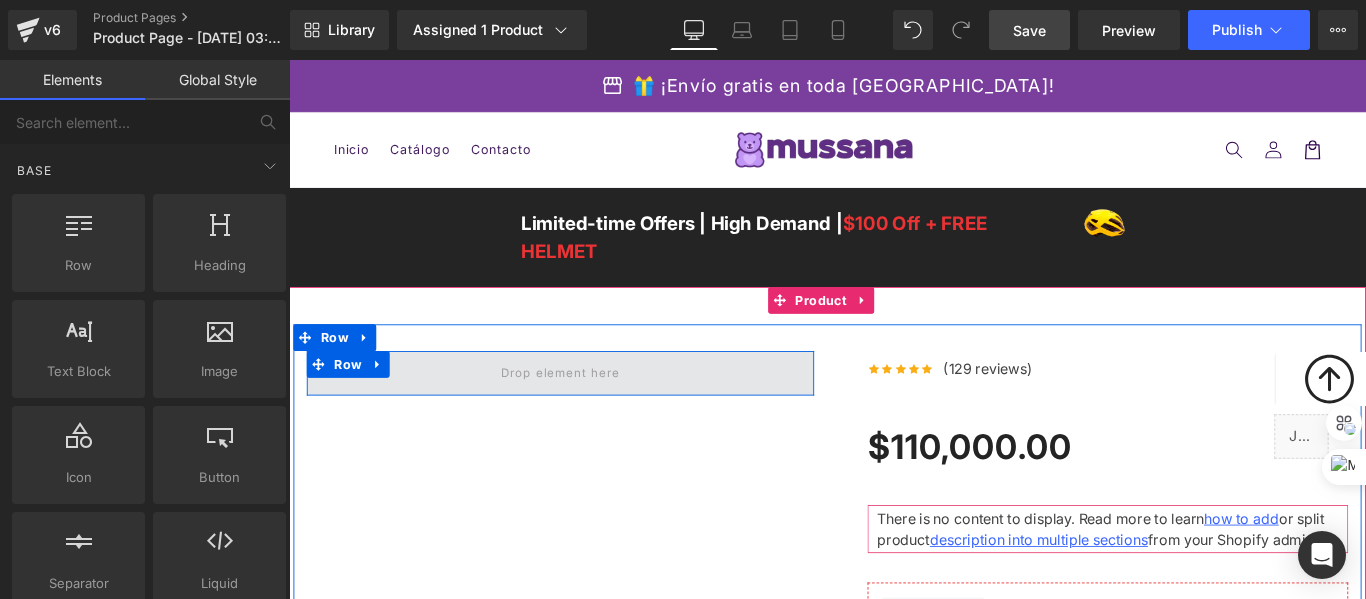 click at bounding box center [593, 411] 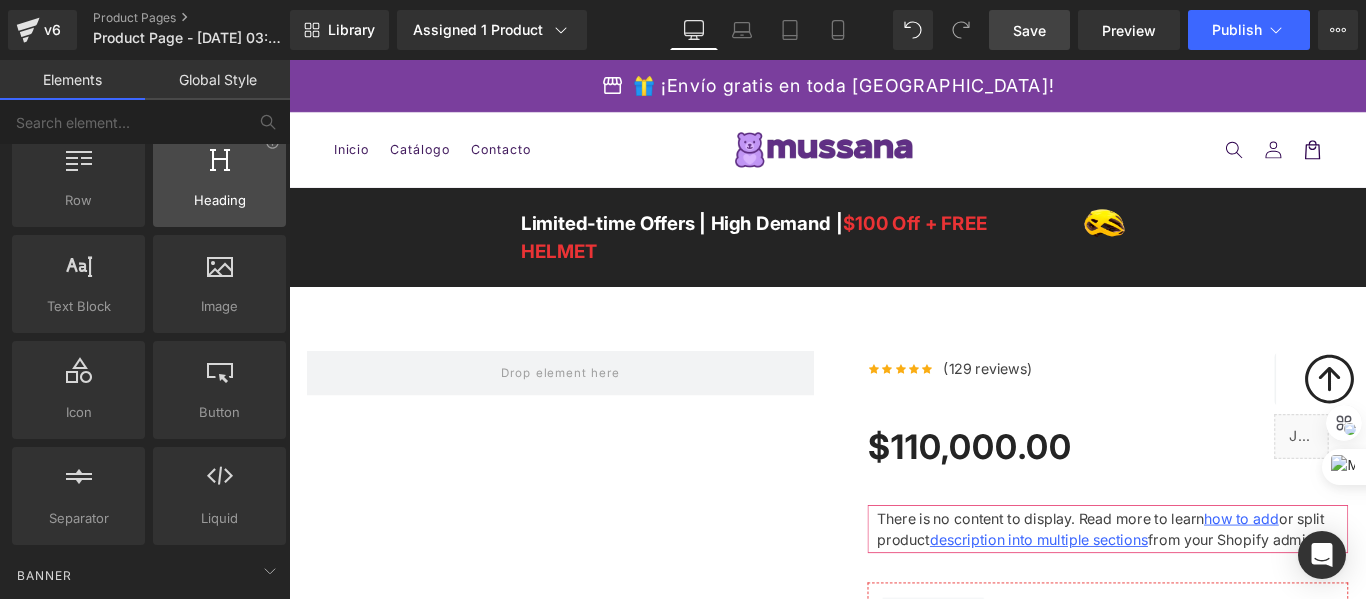 scroll, scrollTop: 100, scrollLeft: 0, axis: vertical 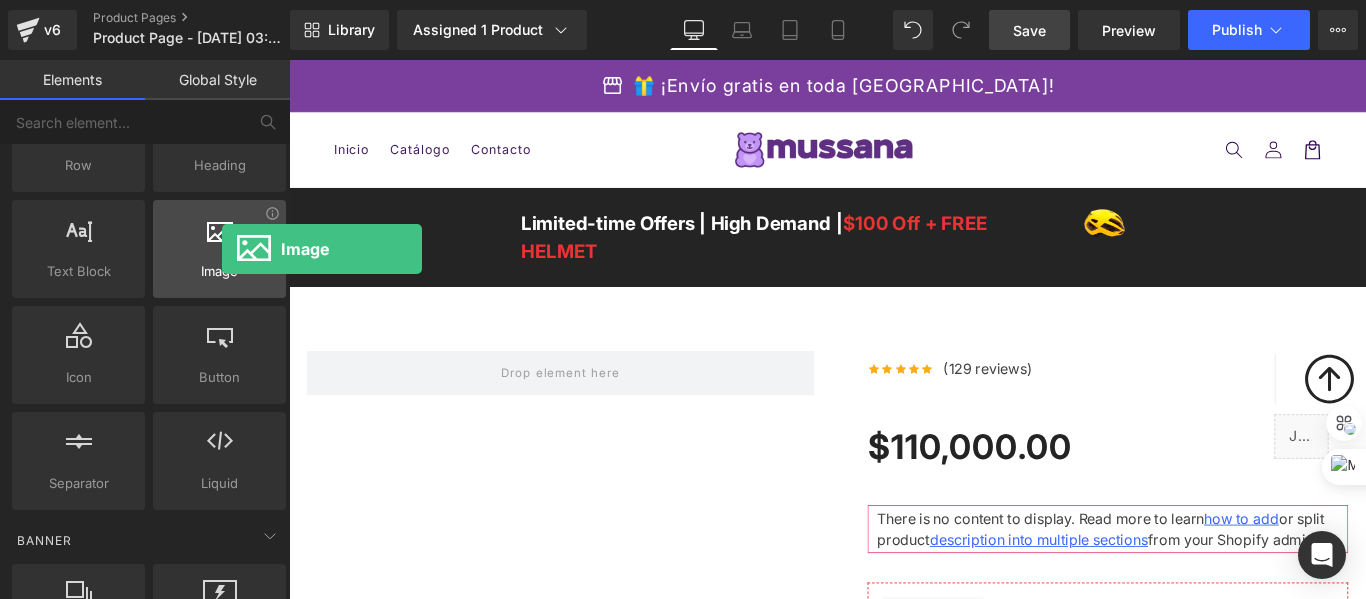 click at bounding box center [219, 238] 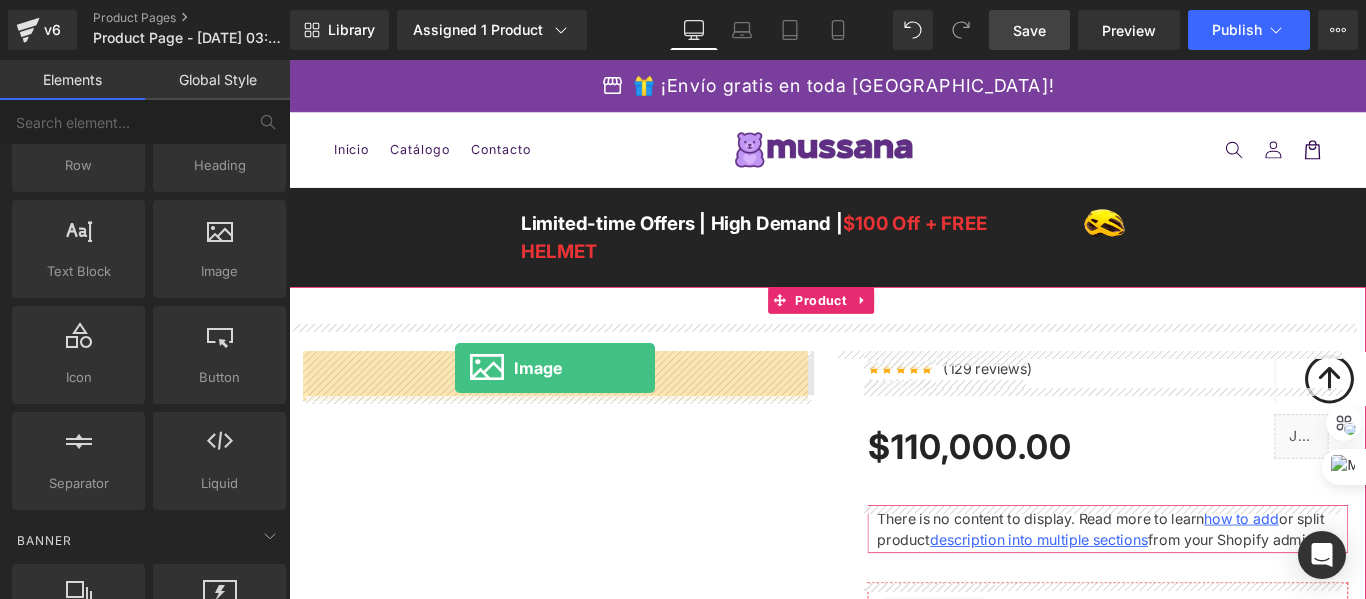 drag, startPoint x: 511, startPoint y: 309, endPoint x: 476, endPoint y: 406, distance: 103.121284 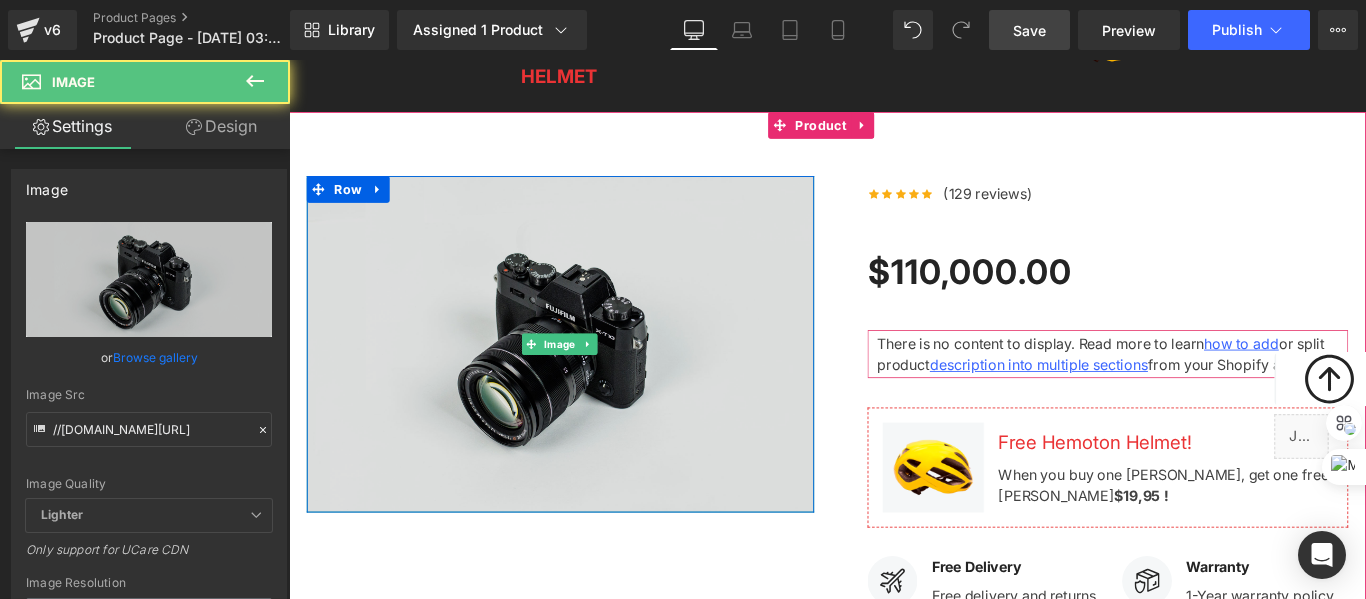 scroll, scrollTop: 200, scrollLeft: 0, axis: vertical 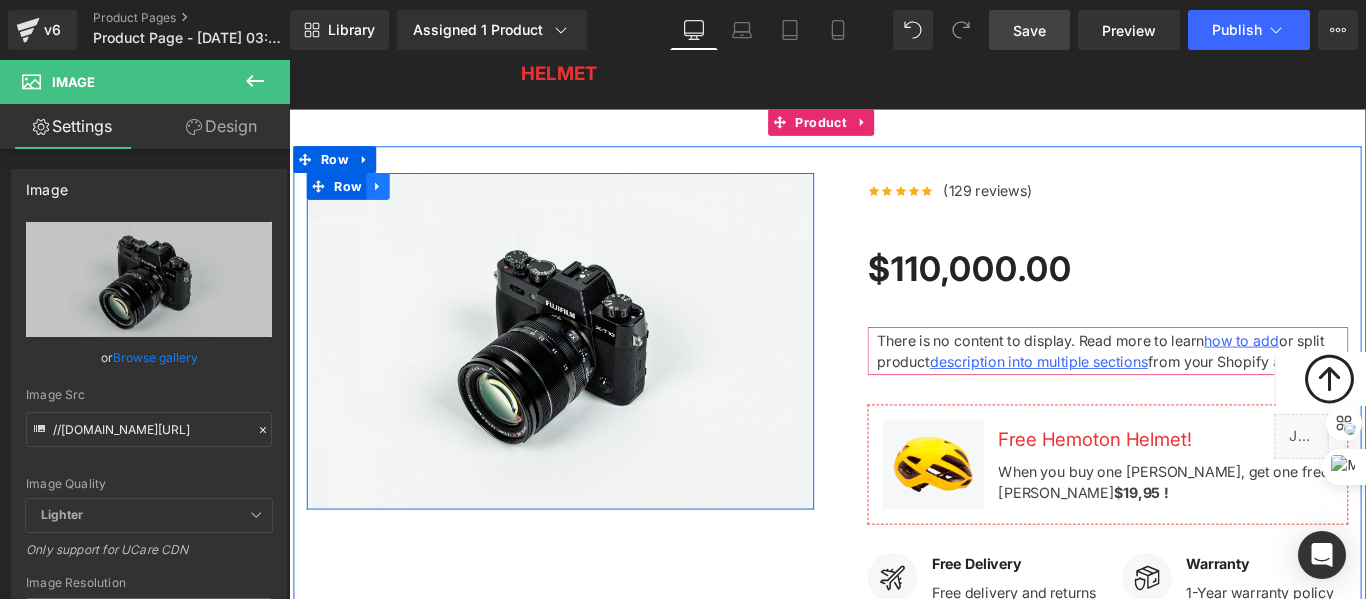 click 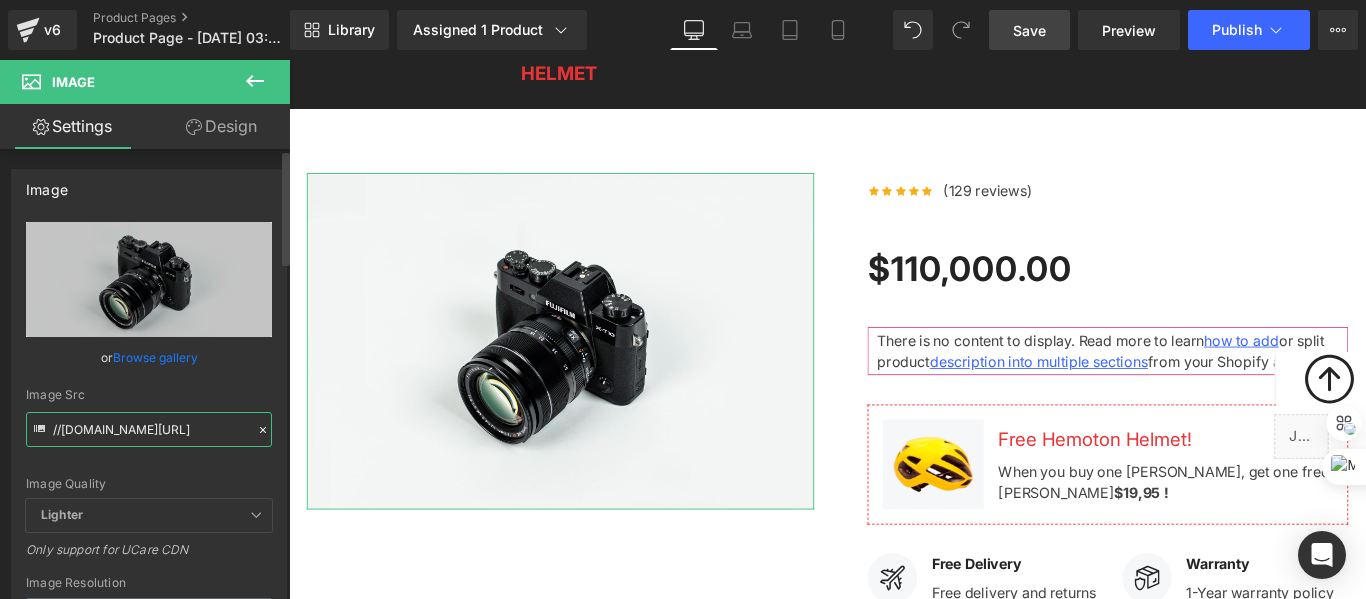 click on "//[DOMAIN_NAME][URL]" at bounding box center (149, 429) 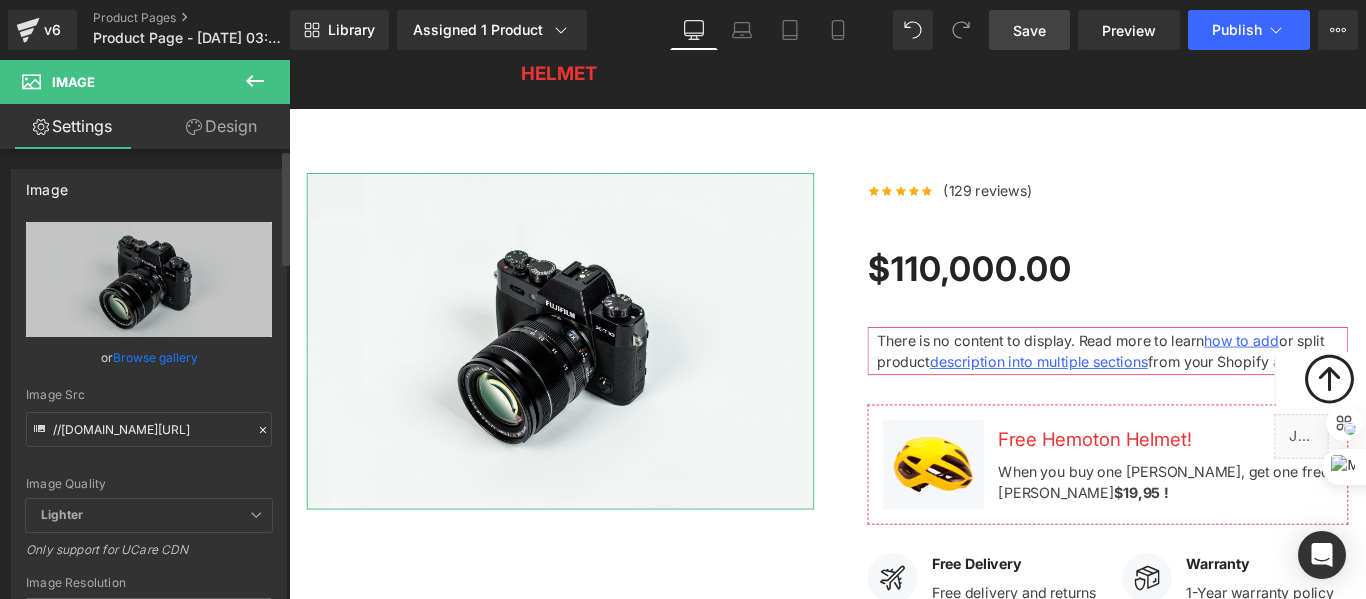 click 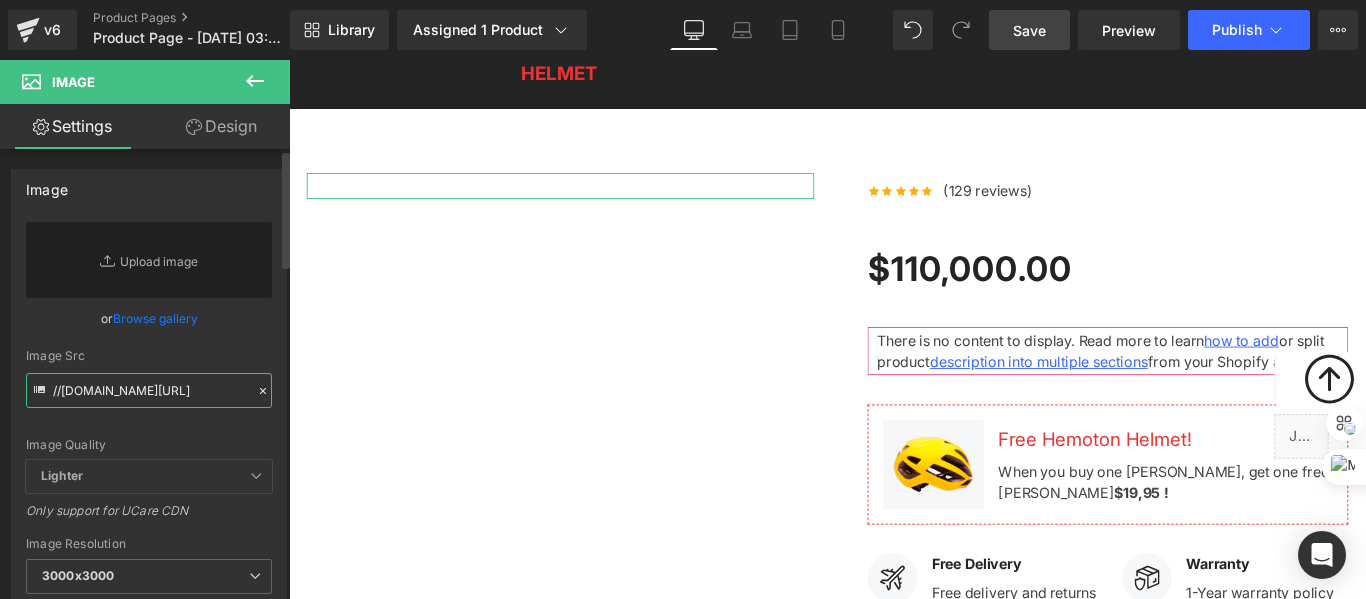 click on "//[DOMAIN_NAME][URL]" at bounding box center [149, 390] 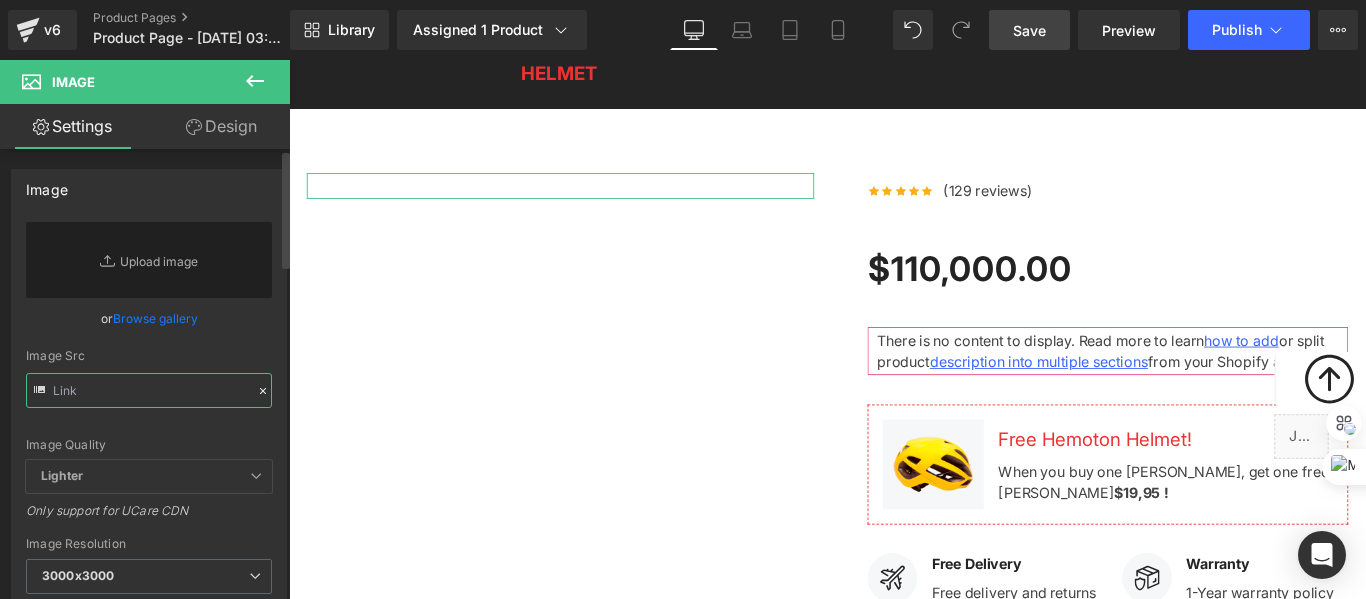 paste on "[URL][DOMAIN_NAME]" 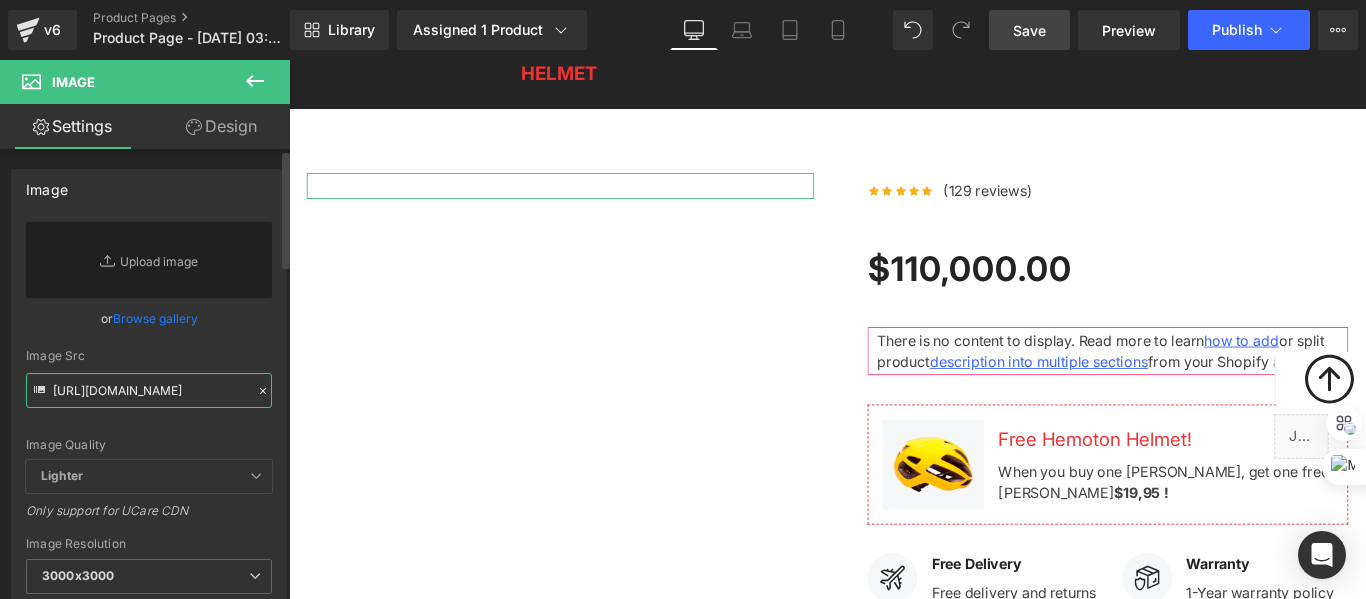 scroll, scrollTop: 0, scrollLeft: 519, axis: horizontal 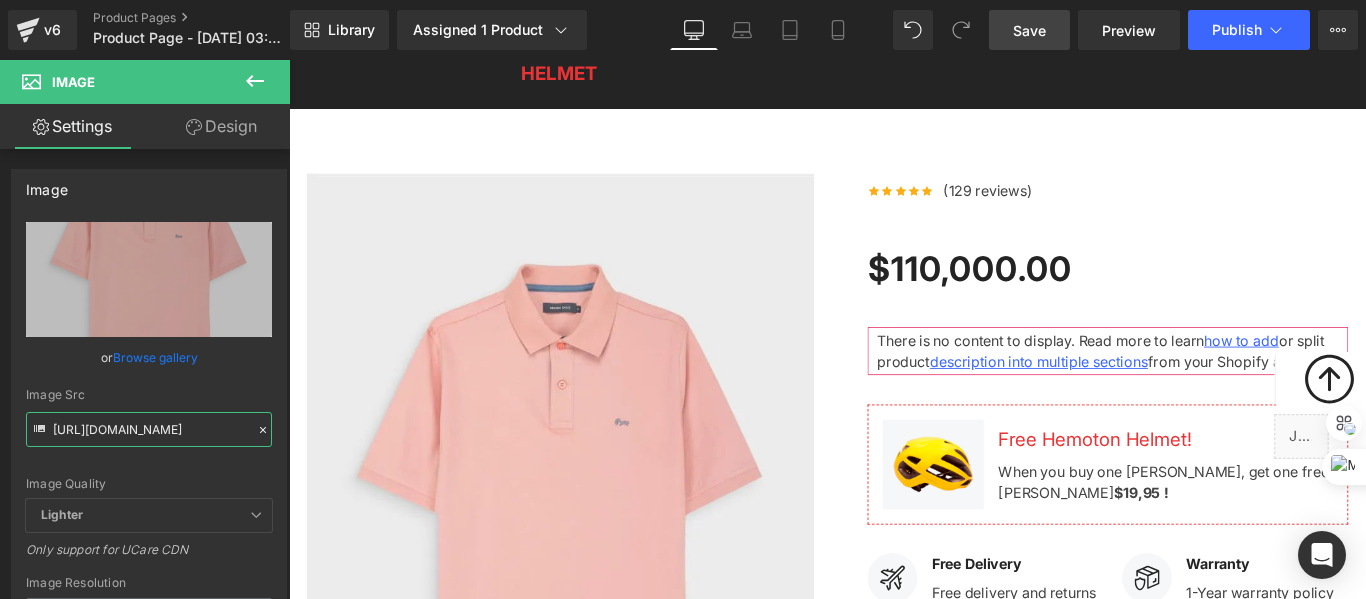 type on "[URL][DOMAIN_NAME]" 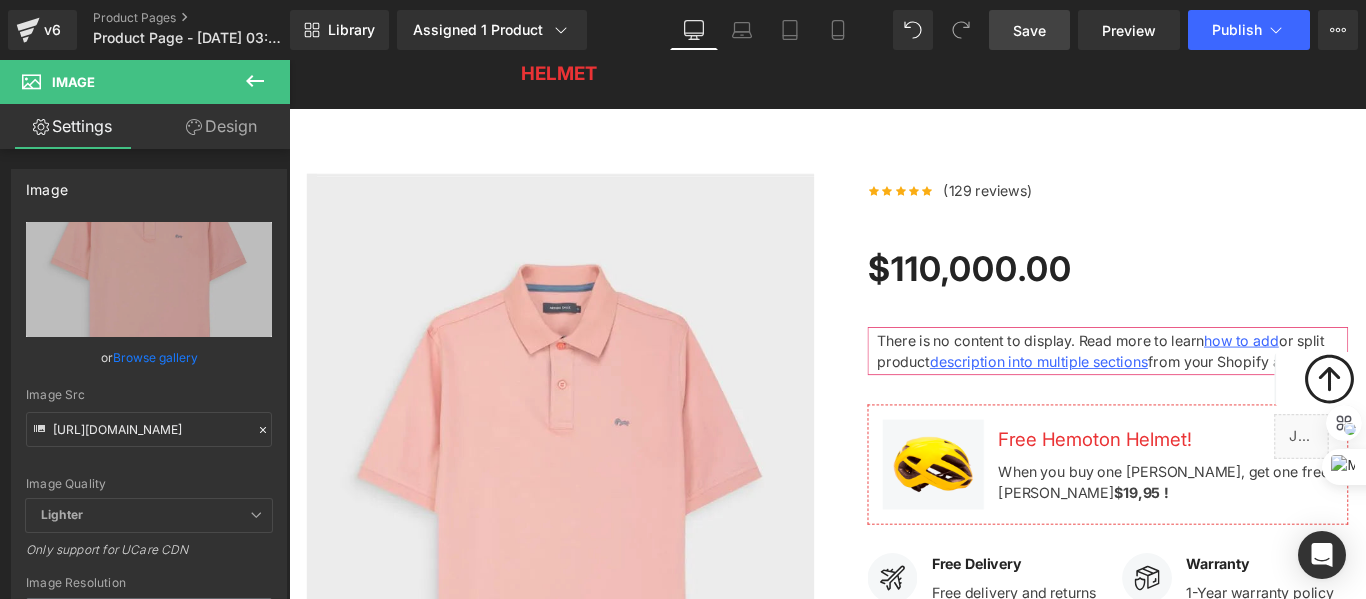 scroll, scrollTop: 0, scrollLeft: 0, axis: both 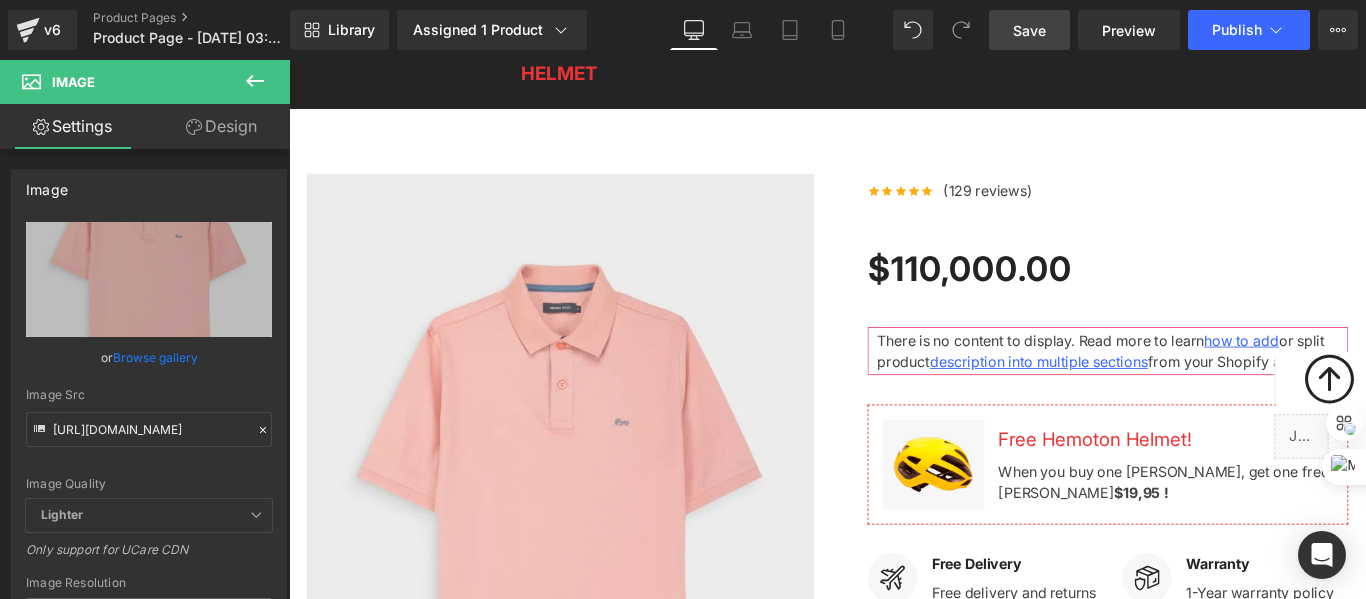 click on "Save" at bounding box center [1029, 30] 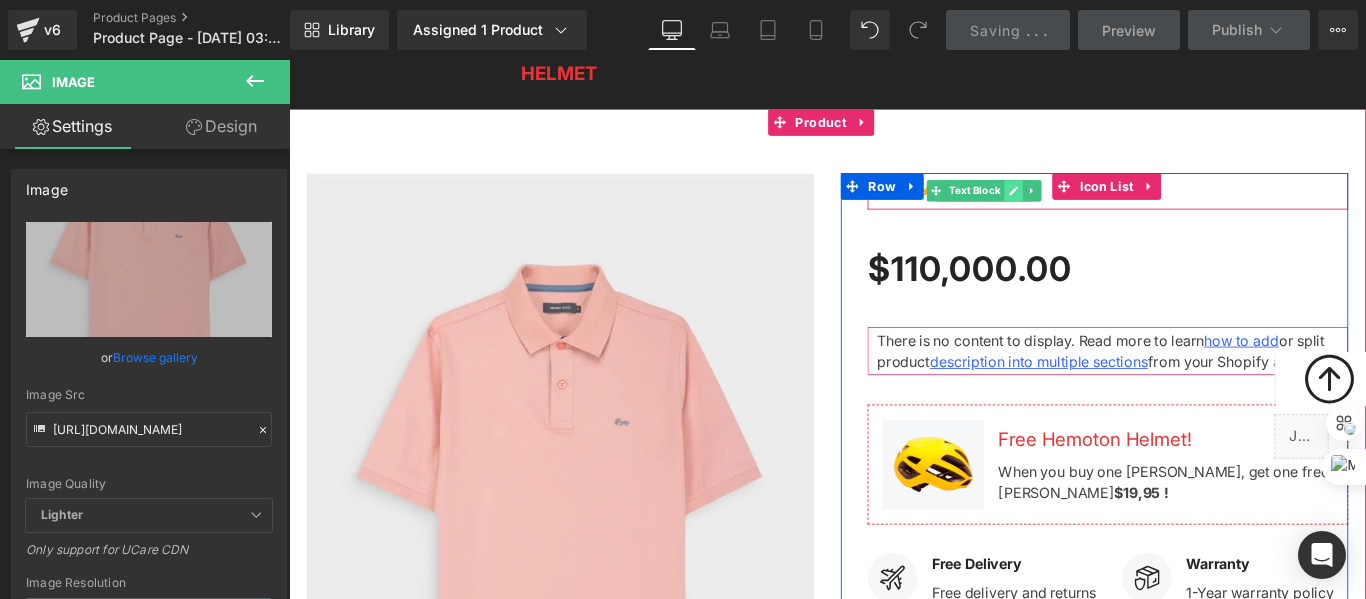 click 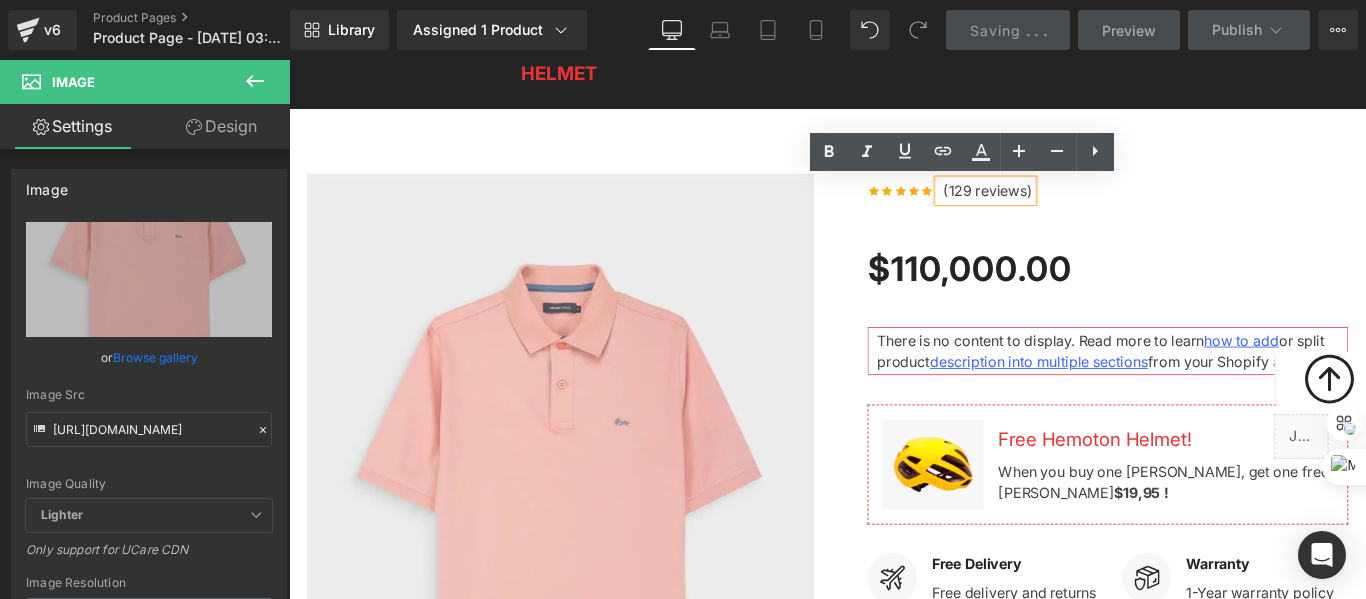 click on "Icon
Icon
Icon
Icon
Icon
Icon List Hoz
(129 reviews) Text Block
Icon List
$110,000.00 -" at bounding box center [1209, 628] 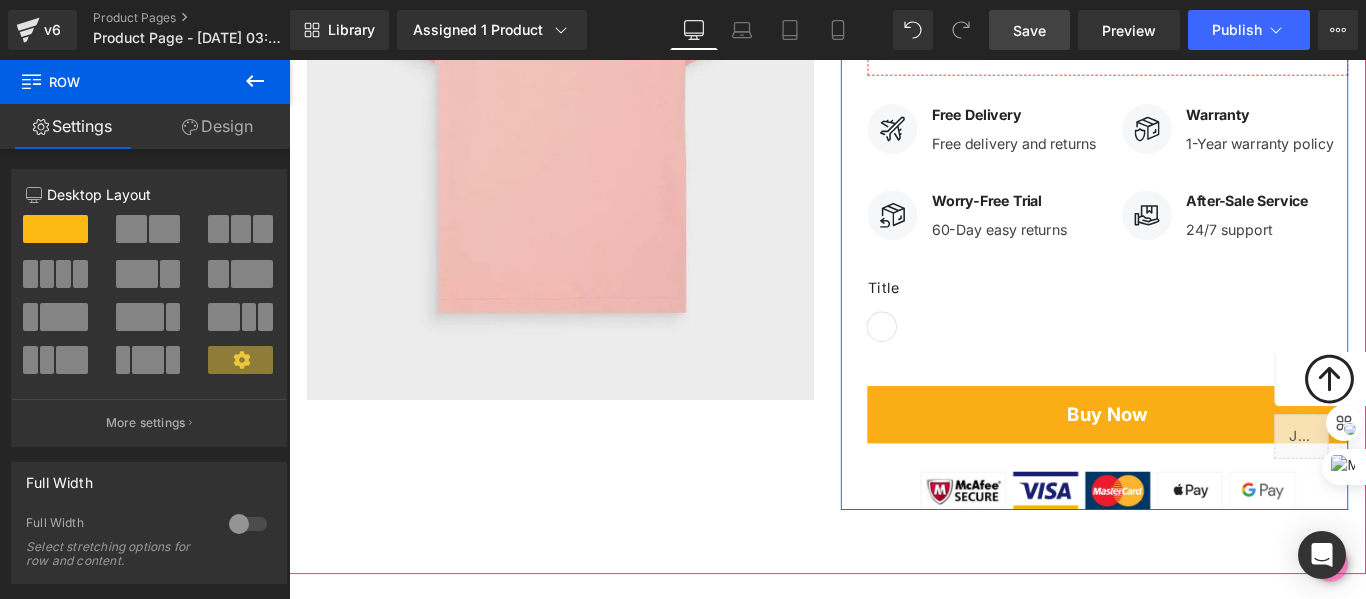scroll, scrollTop: 700, scrollLeft: 0, axis: vertical 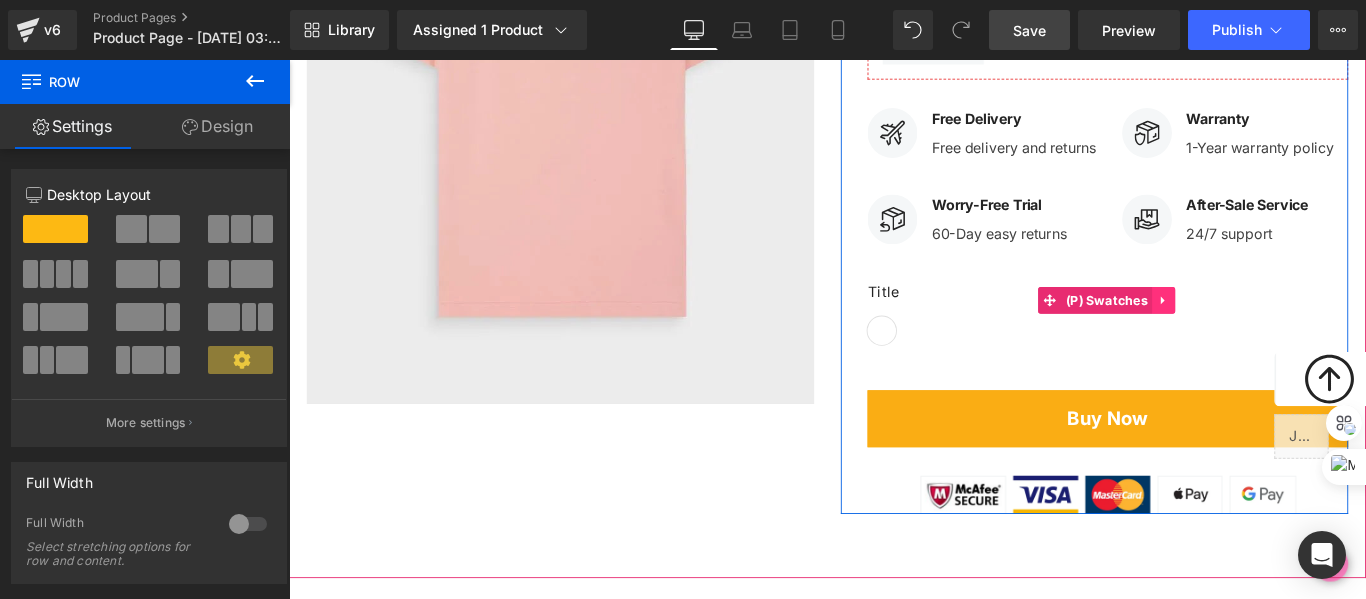 click 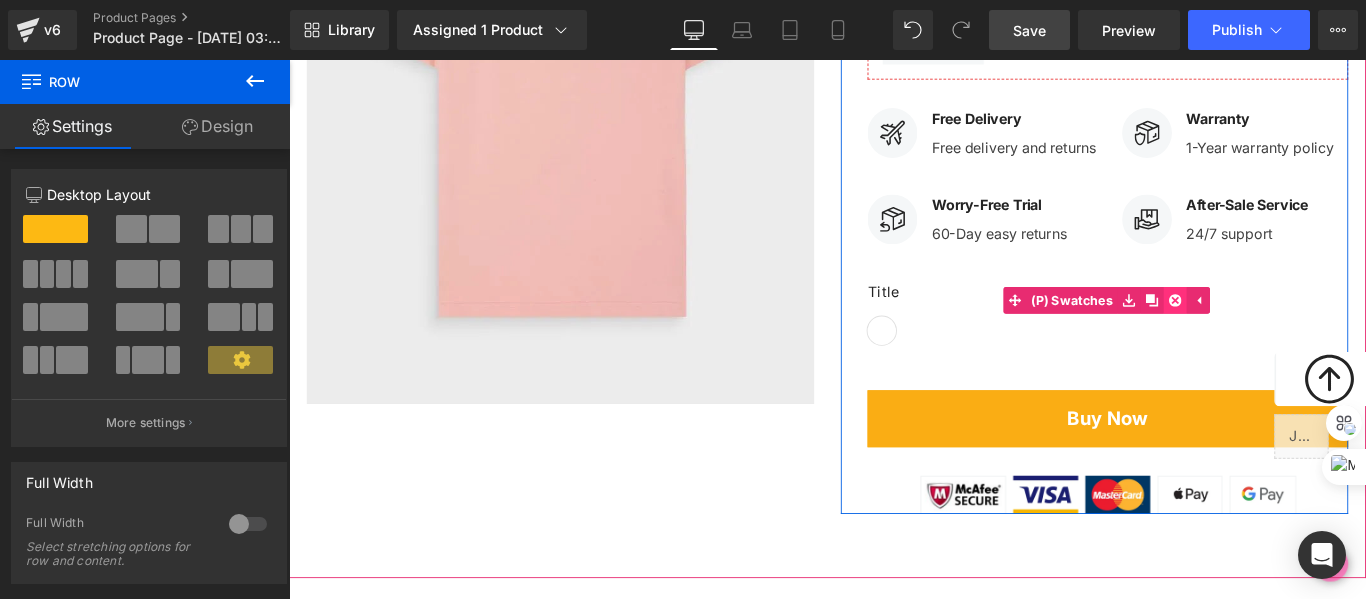click 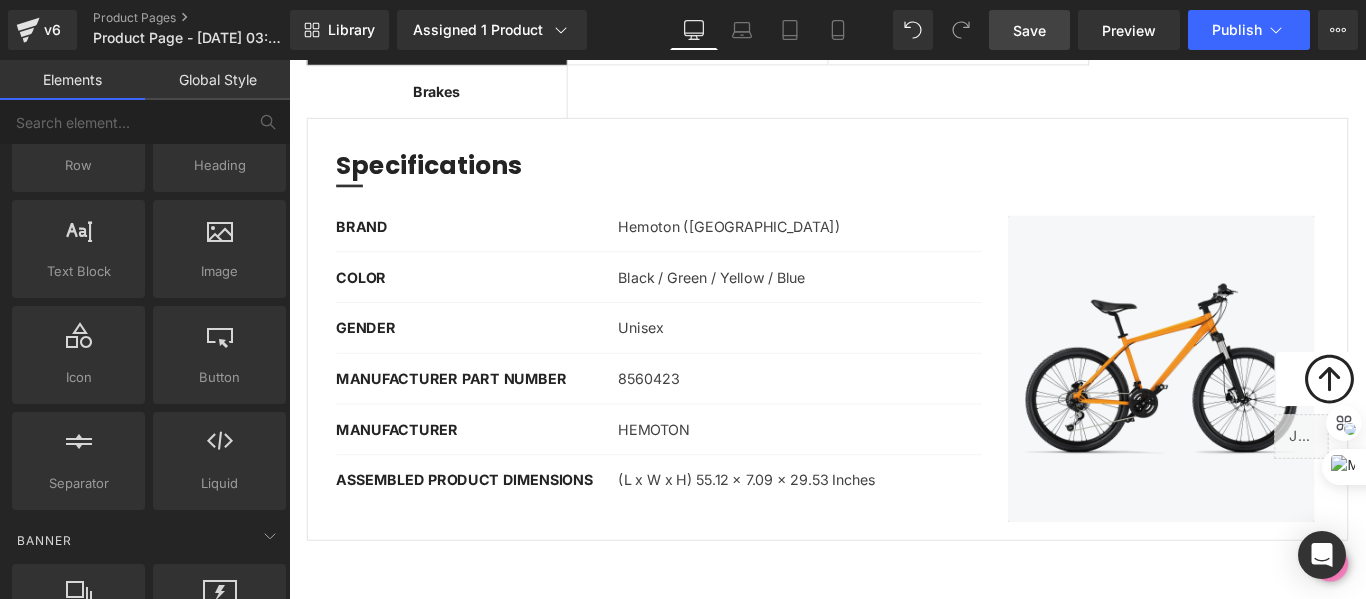 scroll, scrollTop: 1300, scrollLeft: 0, axis: vertical 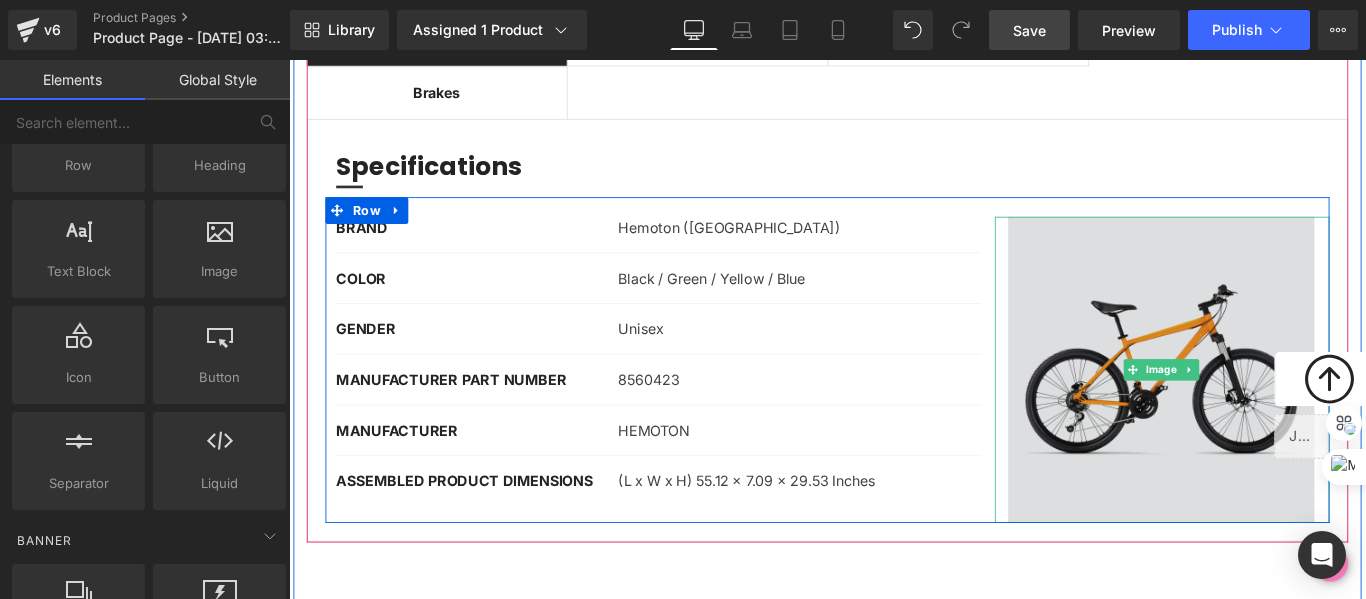 click at bounding box center [1270, 408] 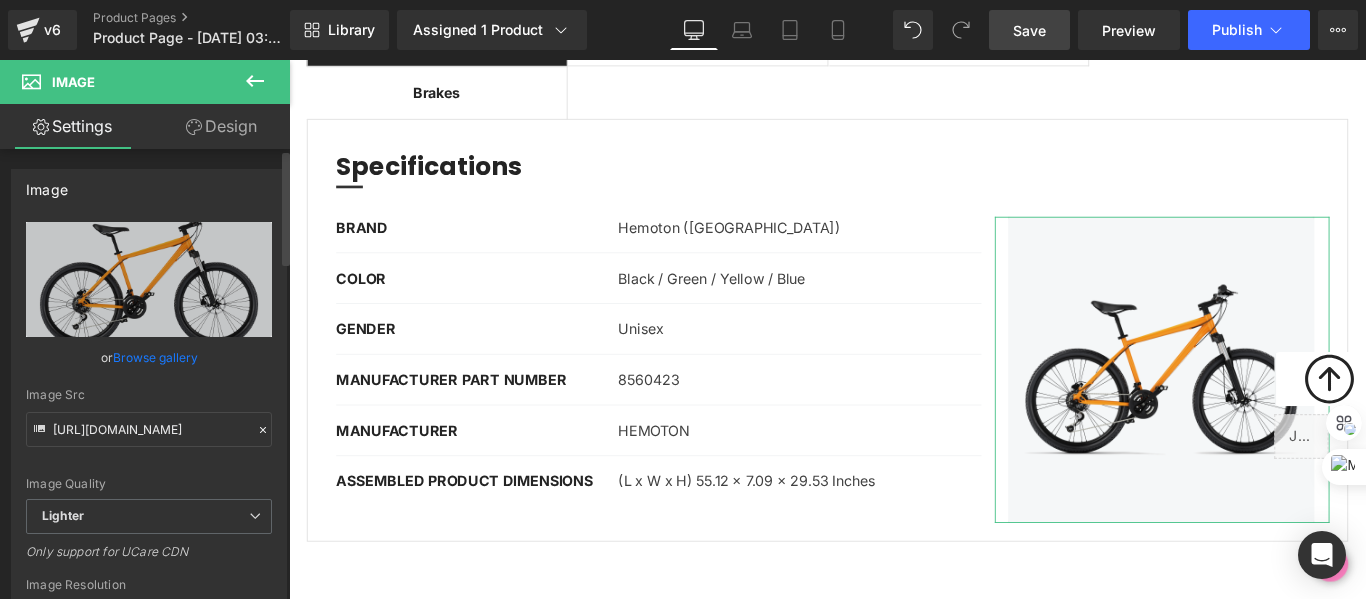click 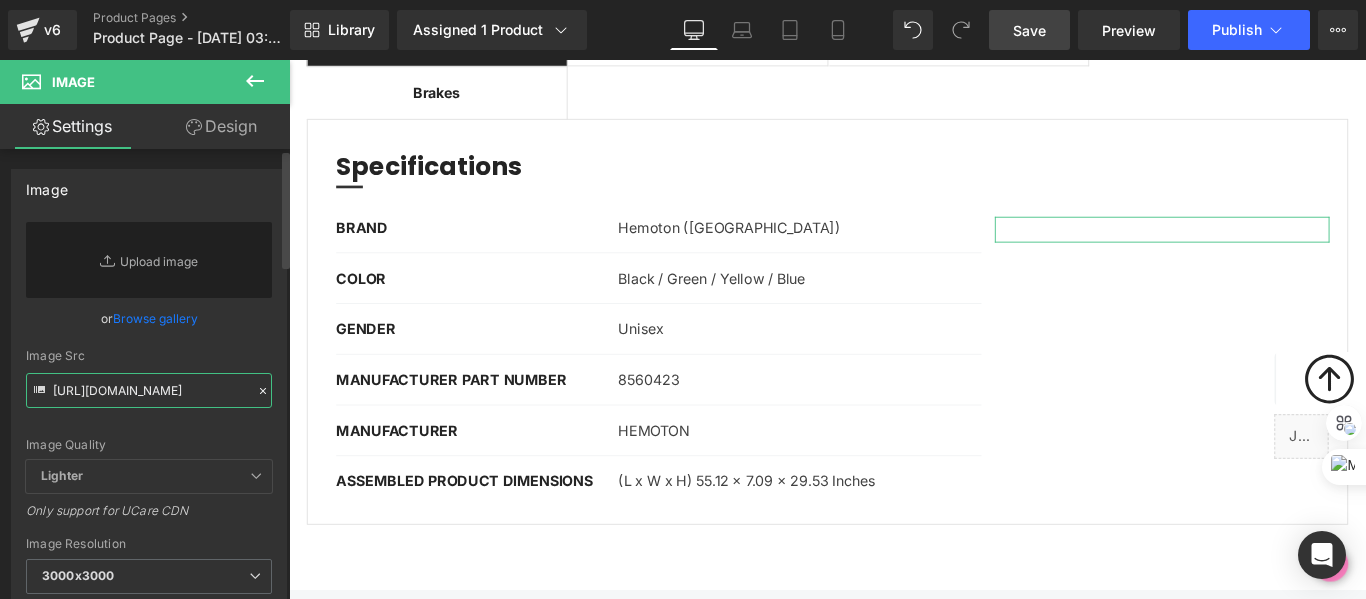 click on "[URL][DOMAIN_NAME]" at bounding box center [149, 390] 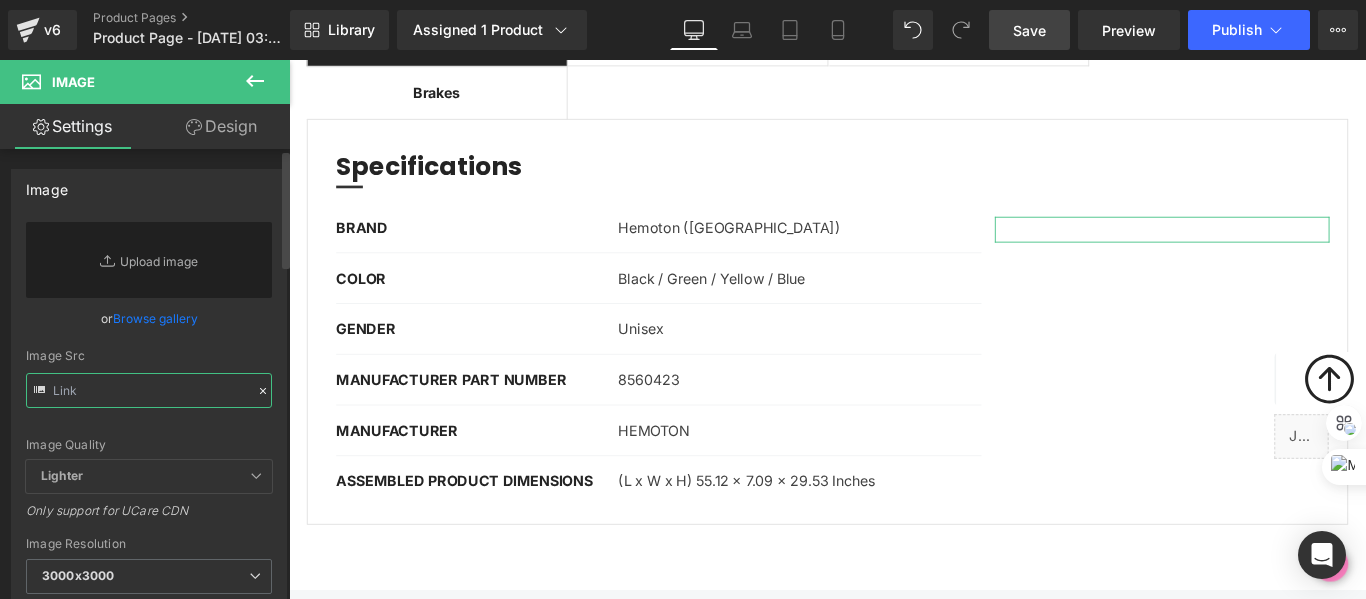 paste on "[URL][DOMAIN_NAME]" 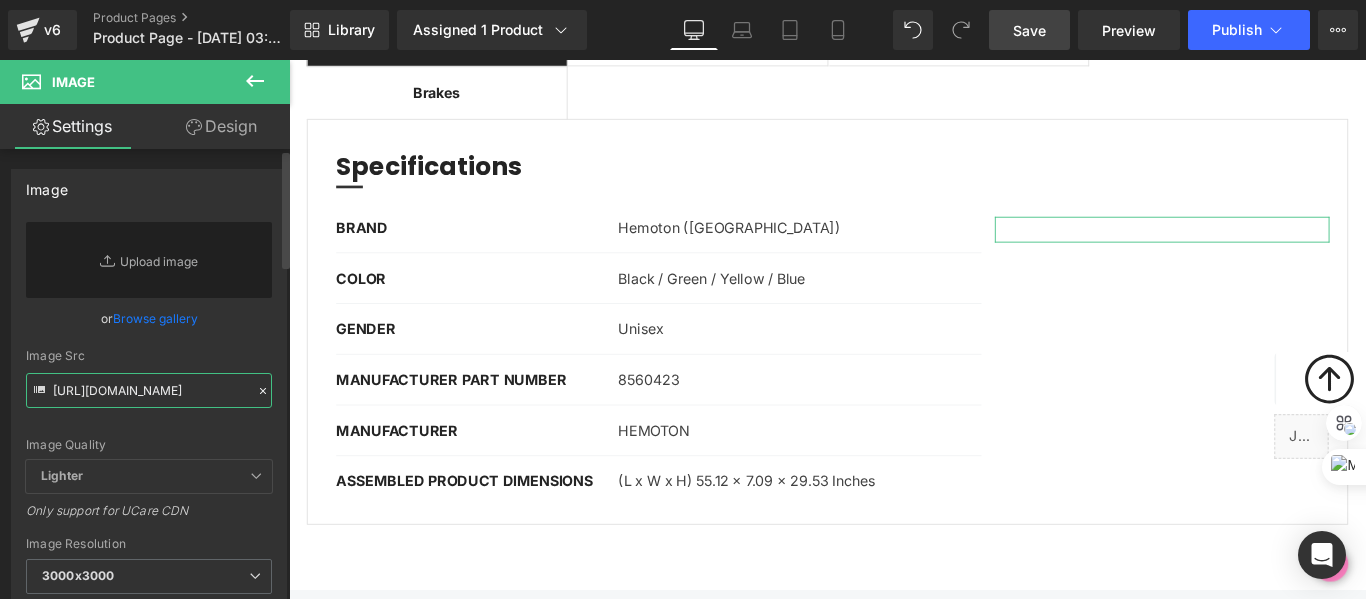 scroll, scrollTop: 0, scrollLeft: 512, axis: horizontal 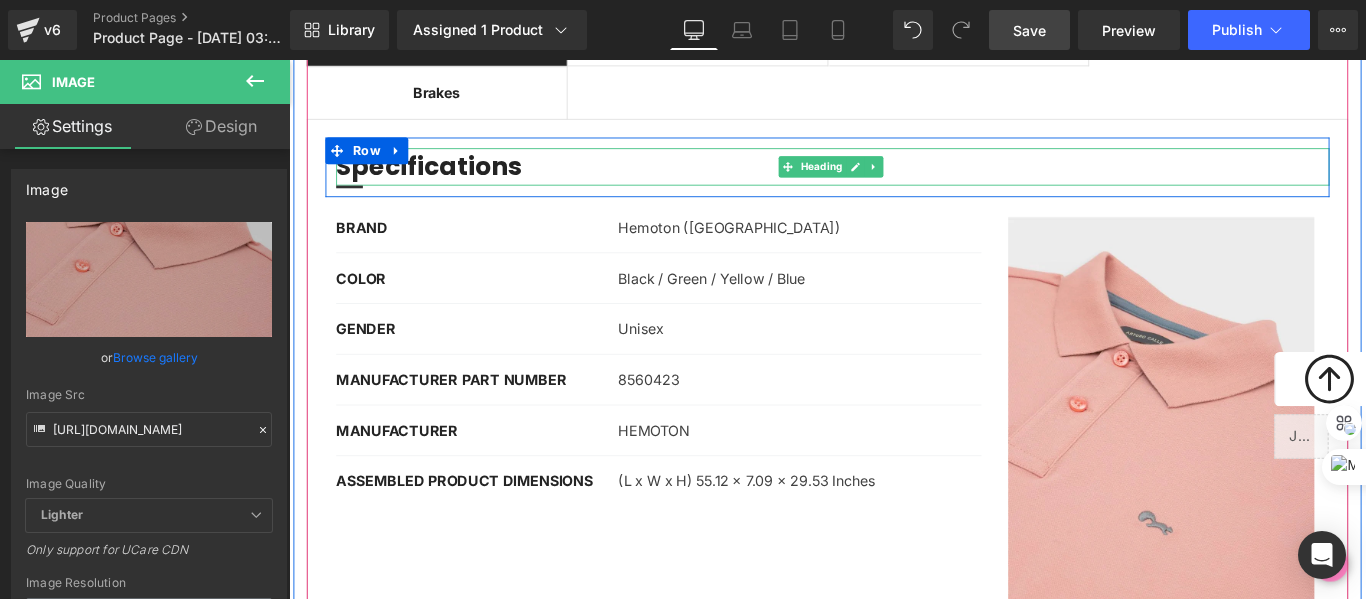 click on "Specifications" at bounding box center [900, 180] 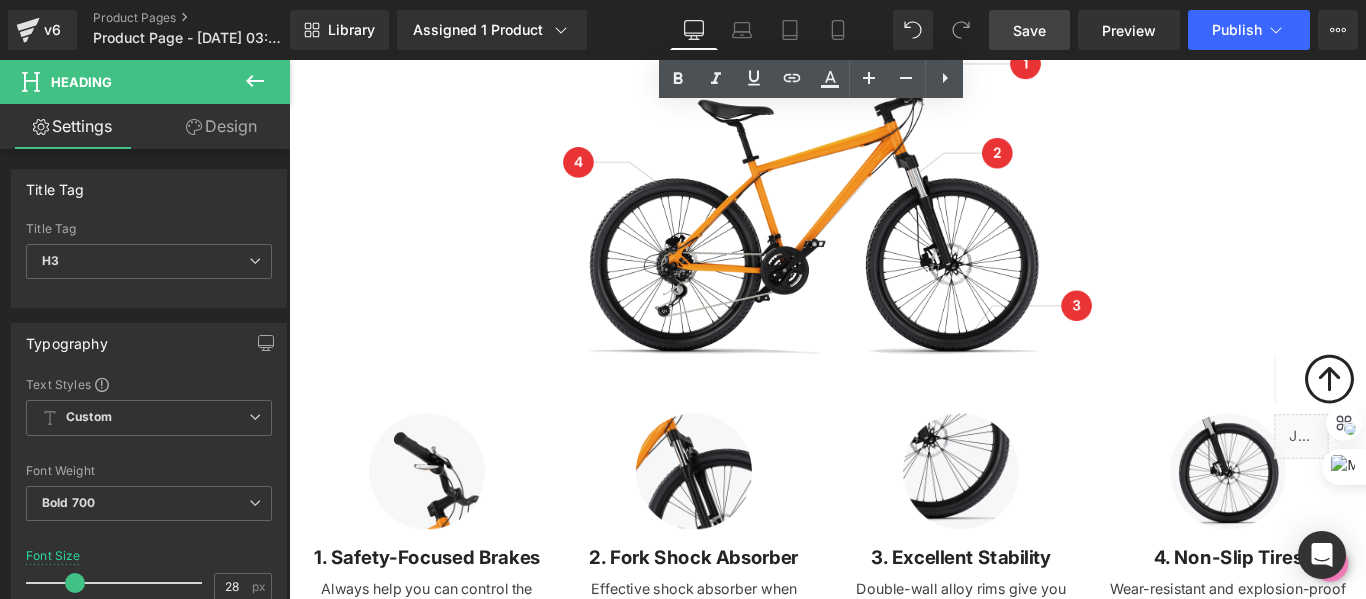 scroll, scrollTop: 2400, scrollLeft: 0, axis: vertical 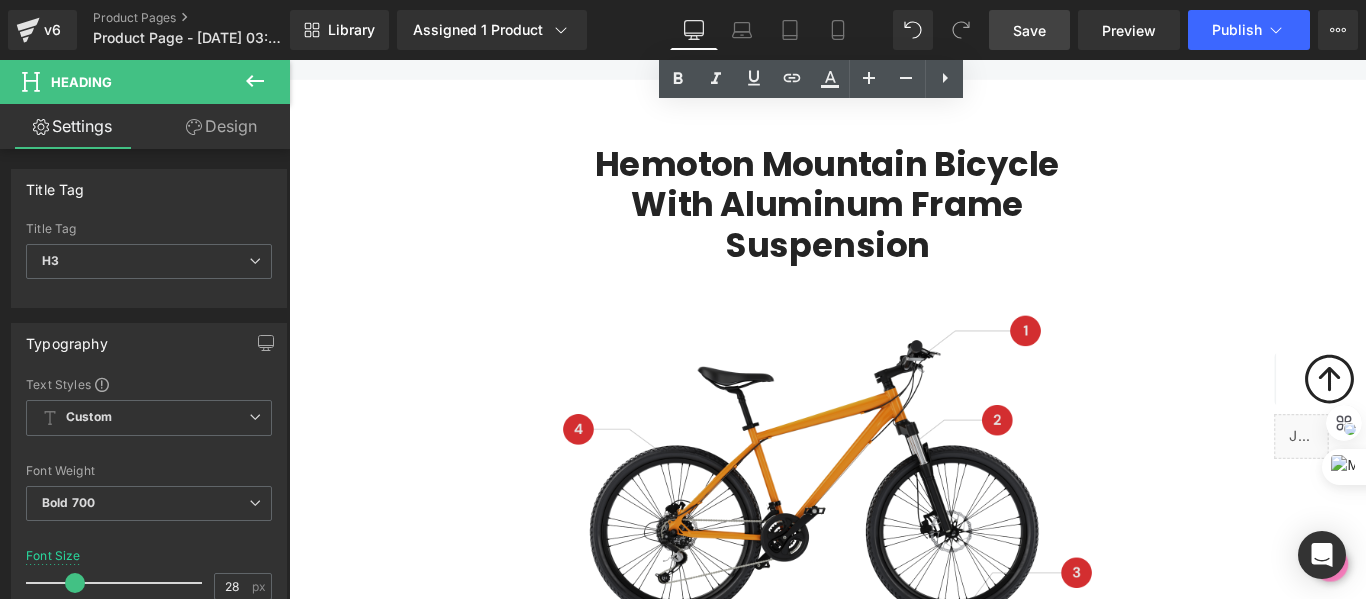 click at bounding box center [894, 524] 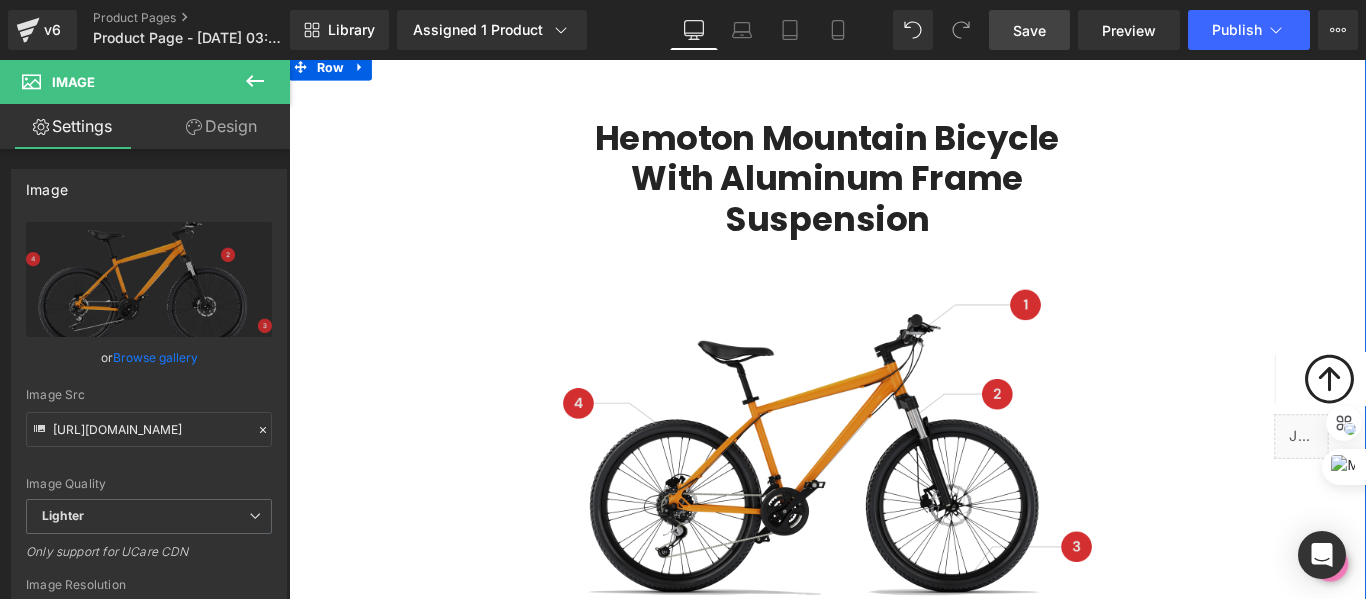 scroll, scrollTop: 2300, scrollLeft: 0, axis: vertical 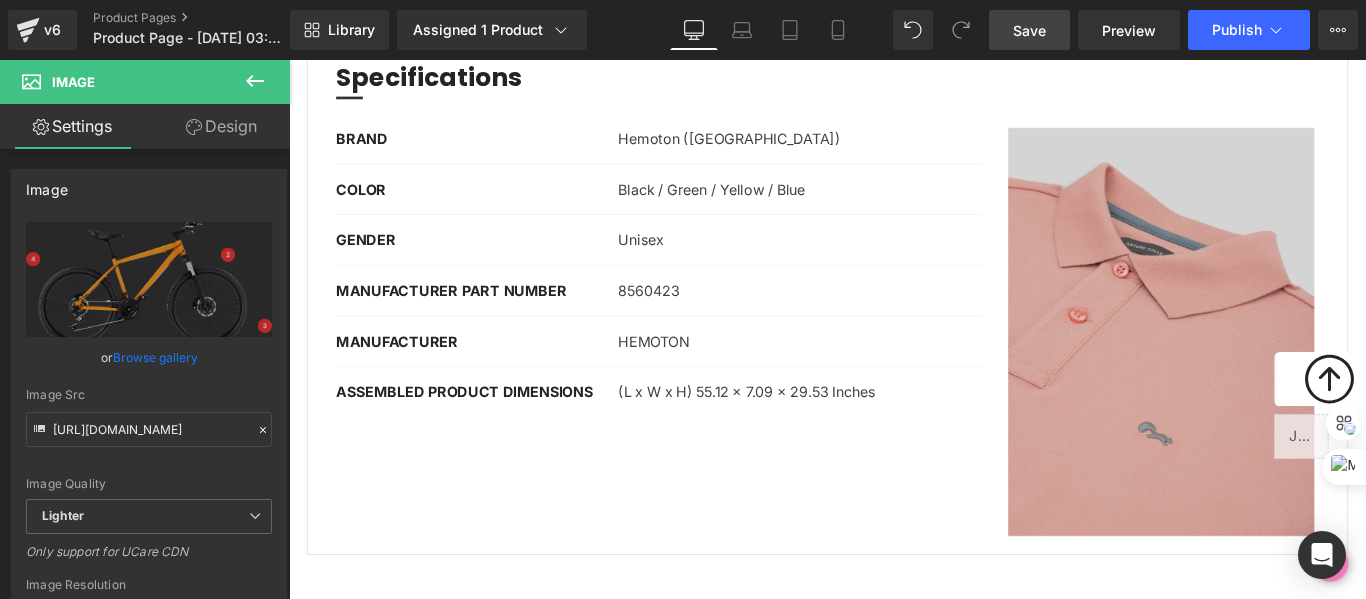 click on "Image" at bounding box center (1270, 365) 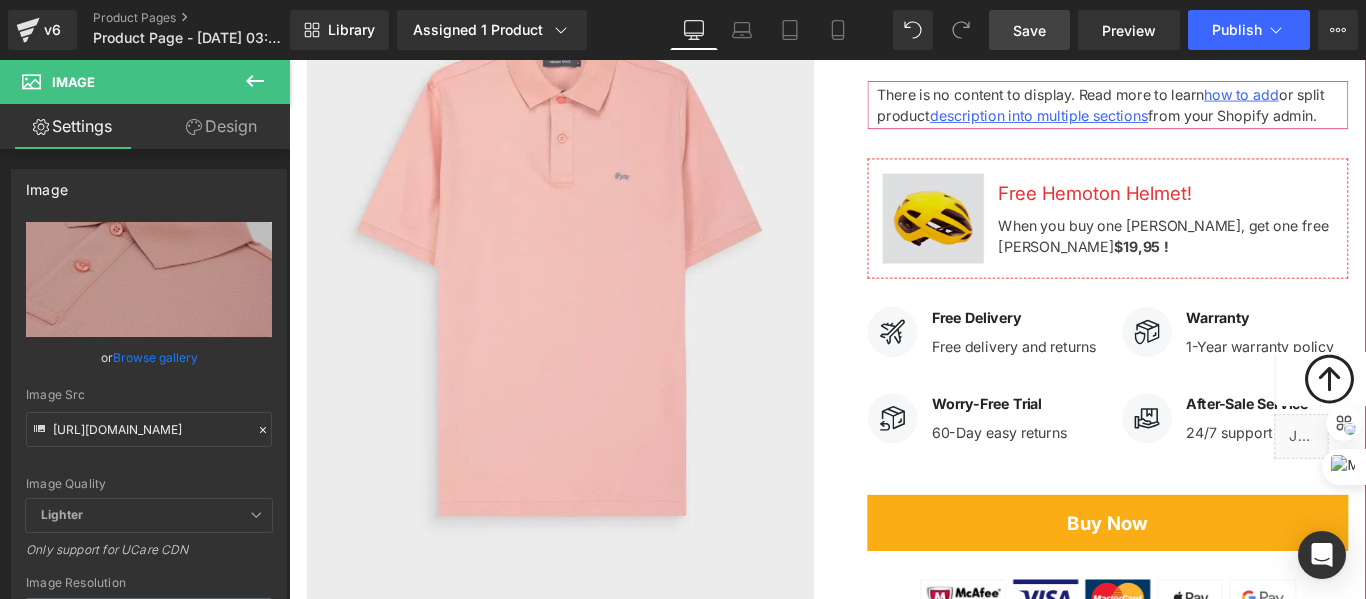 scroll, scrollTop: 400, scrollLeft: 0, axis: vertical 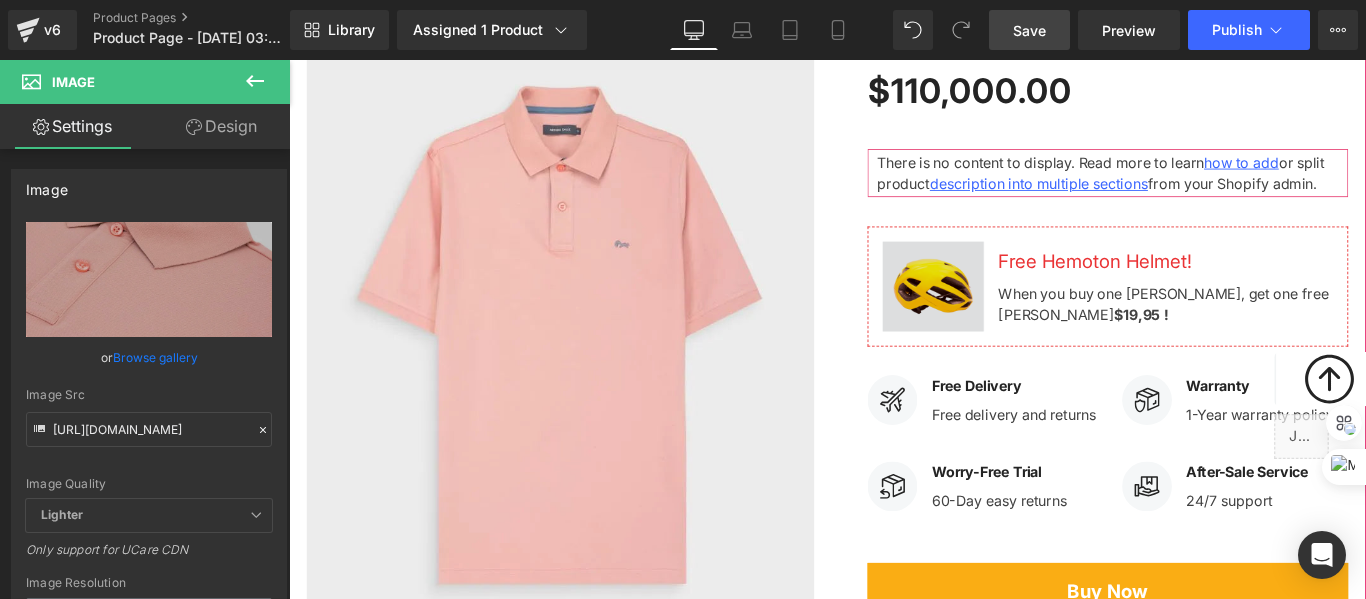 click on "Image" at bounding box center [1013, 314] 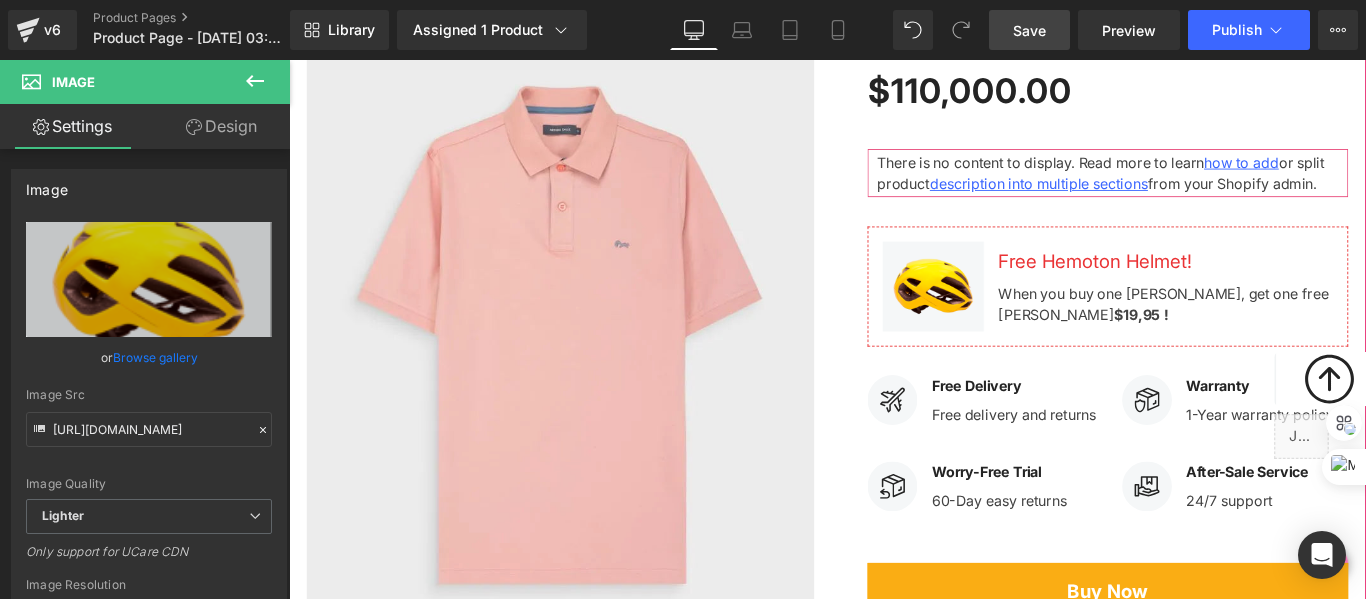 scroll, scrollTop: 500, scrollLeft: 0, axis: vertical 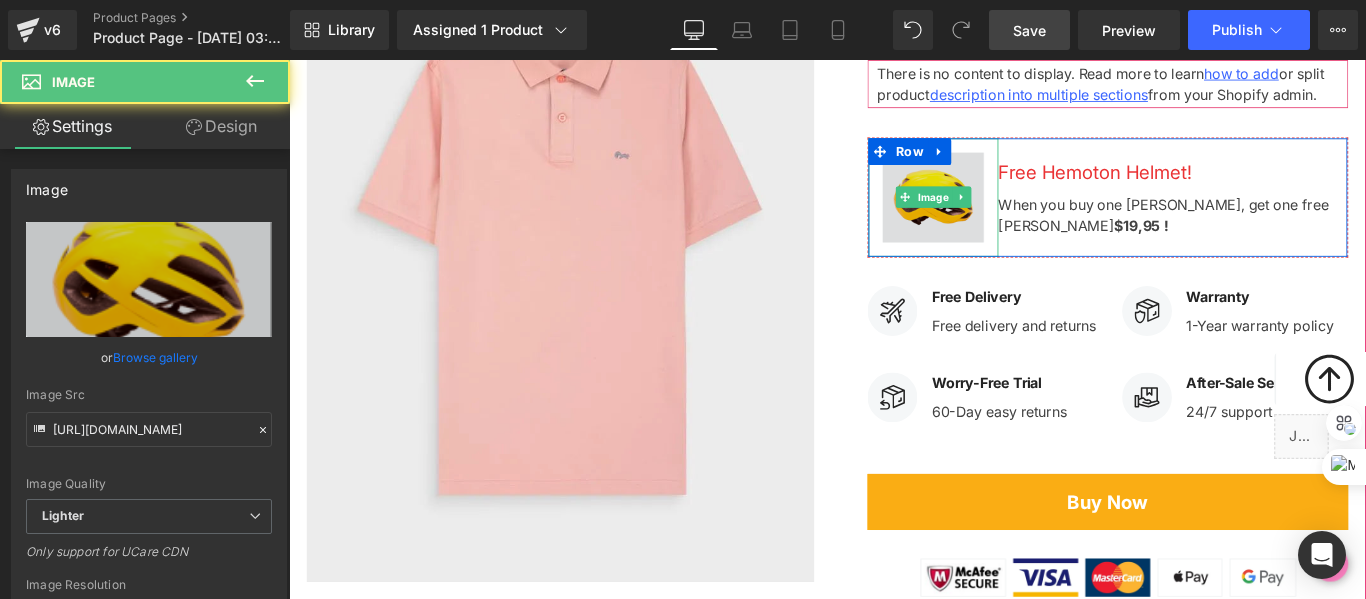 click on "Image" at bounding box center [1013, 214] 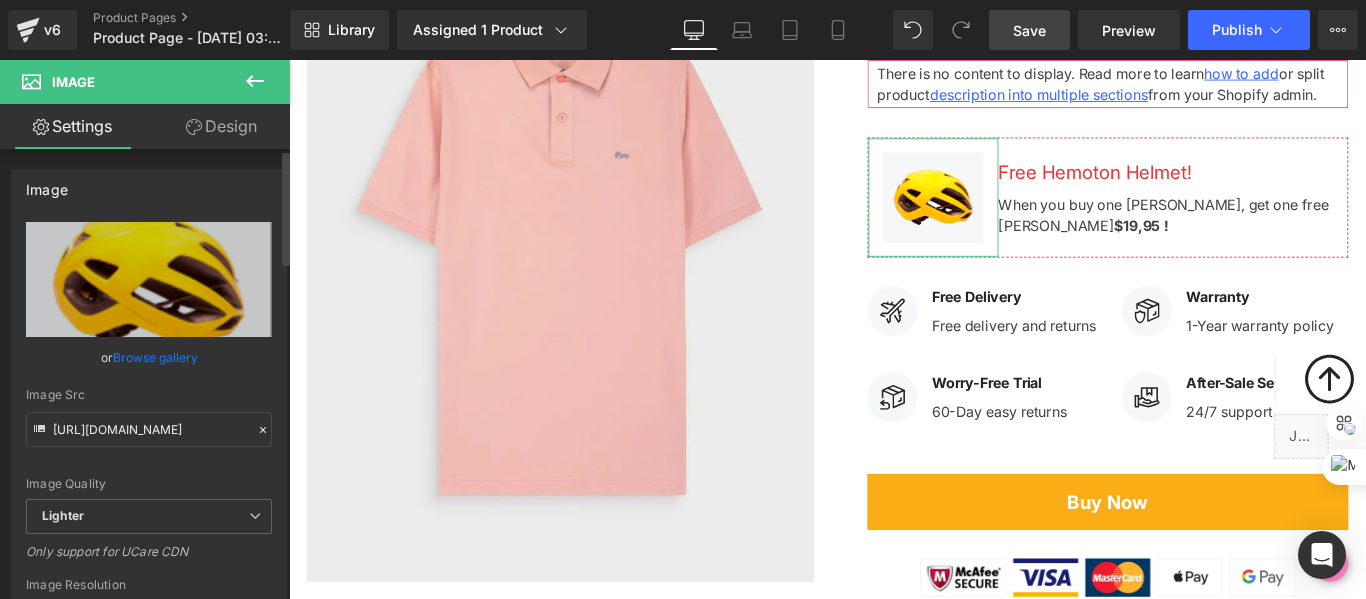 click 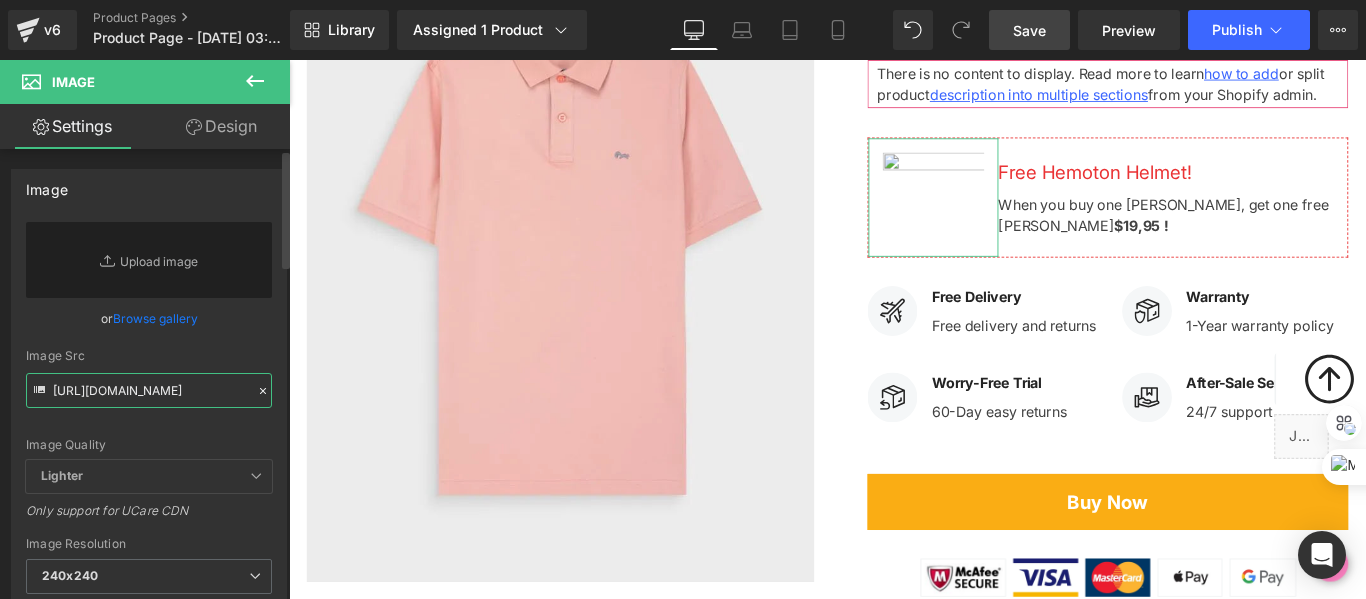 click on "[URL][DOMAIN_NAME]" at bounding box center (149, 390) 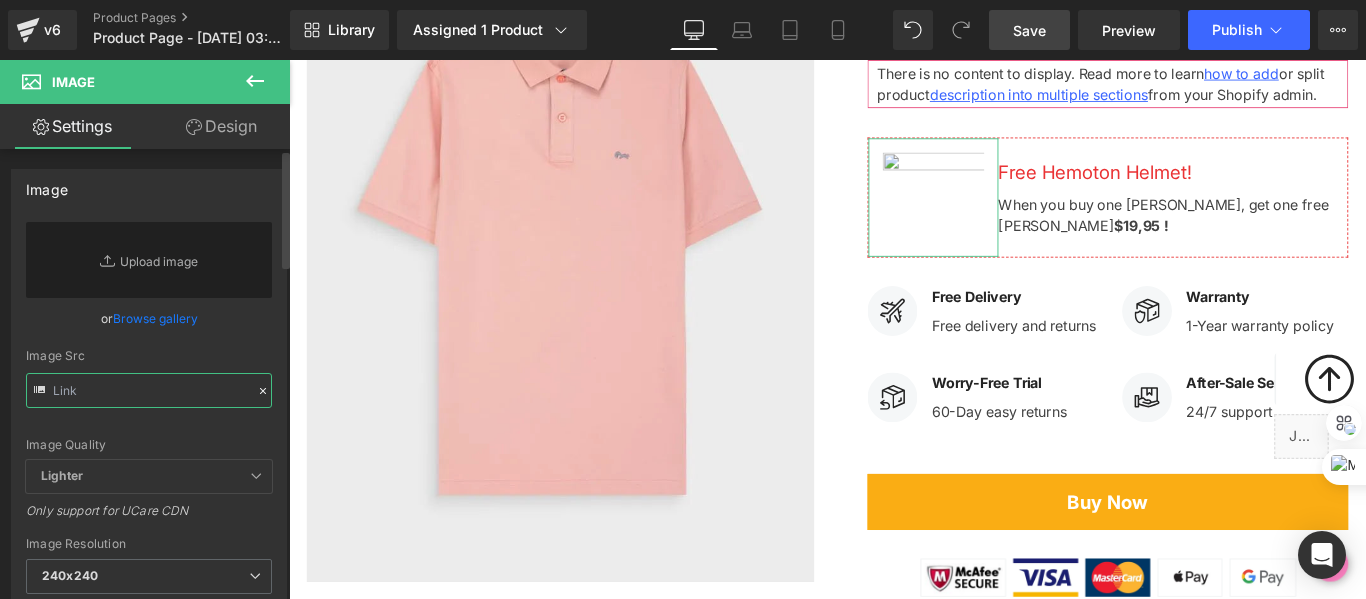 paste on "[URL][DOMAIN_NAME]" 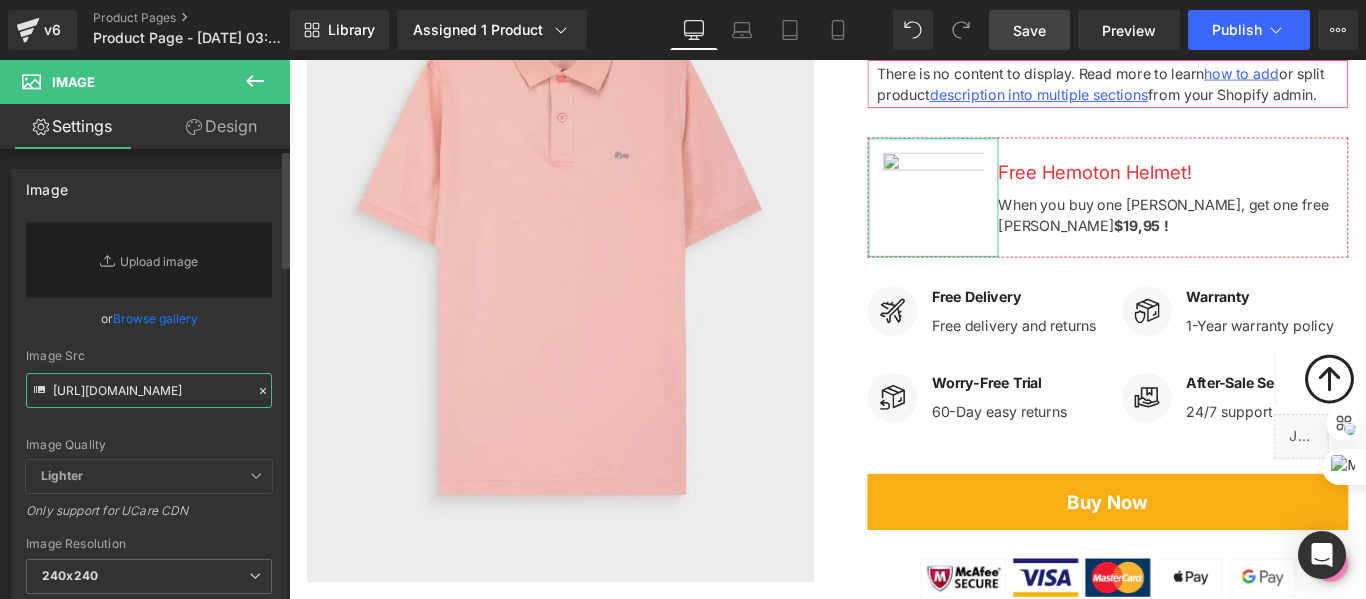scroll, scrollTop: 0, scrollLeft: 517, axis: horizontal 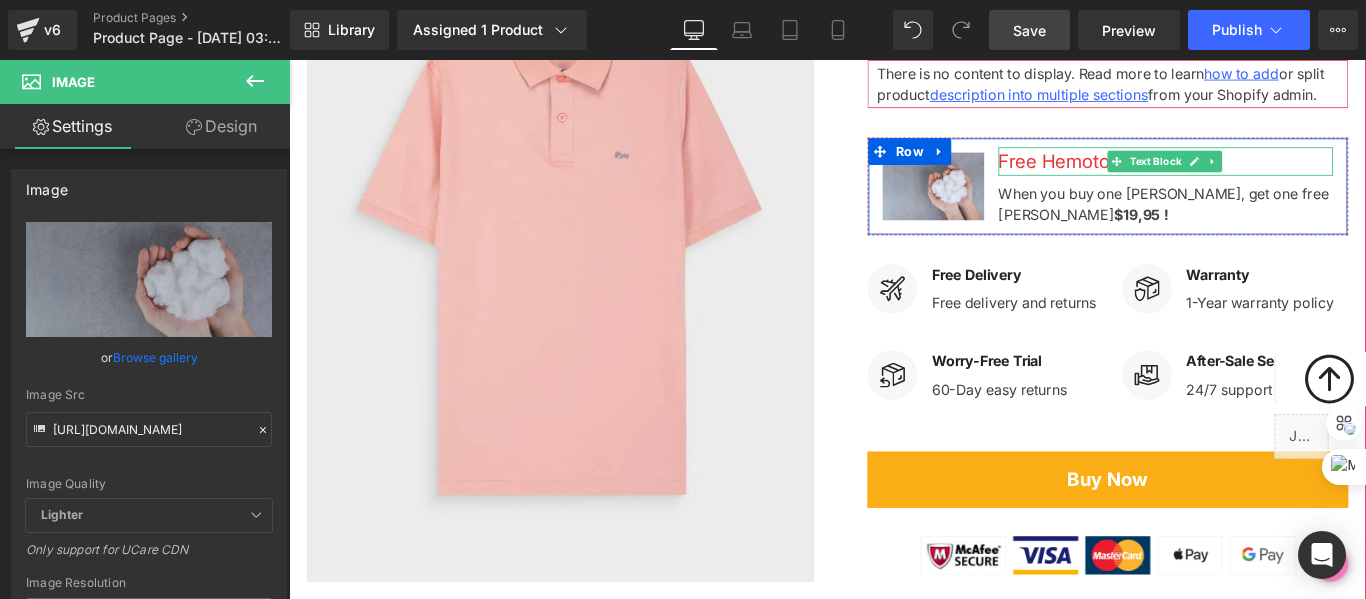 click on "Free Hemoton Helmet!" at bounding box center (1274, 174) 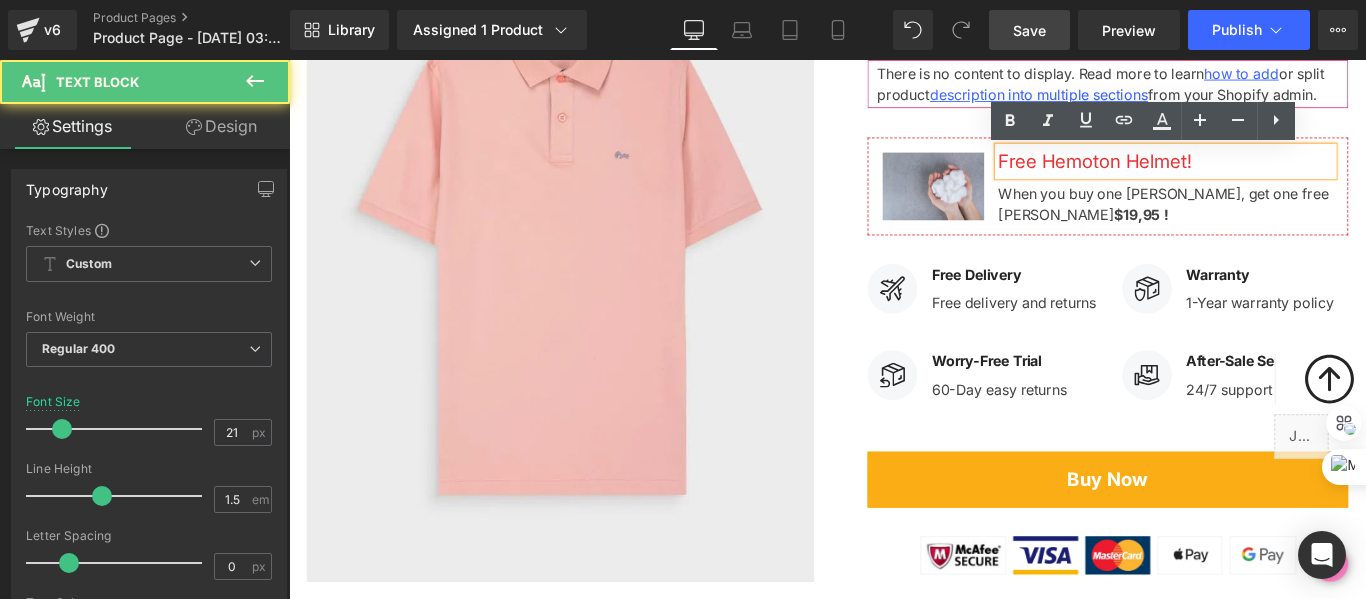 drag, startPoint x: 1091, startPoint y: 171, endPoint x: 1182, endPoint y: 175, distance: 91.08787 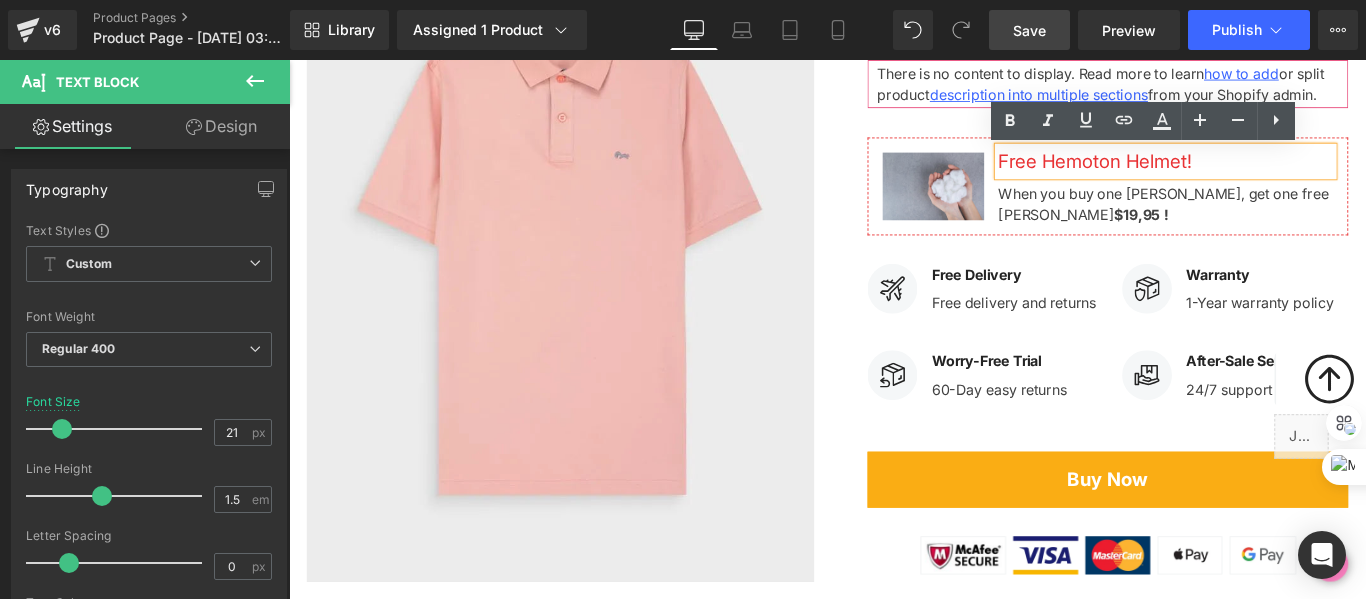 click on "Free Hemoton Helmet!" at bounding box center (1274, 174) 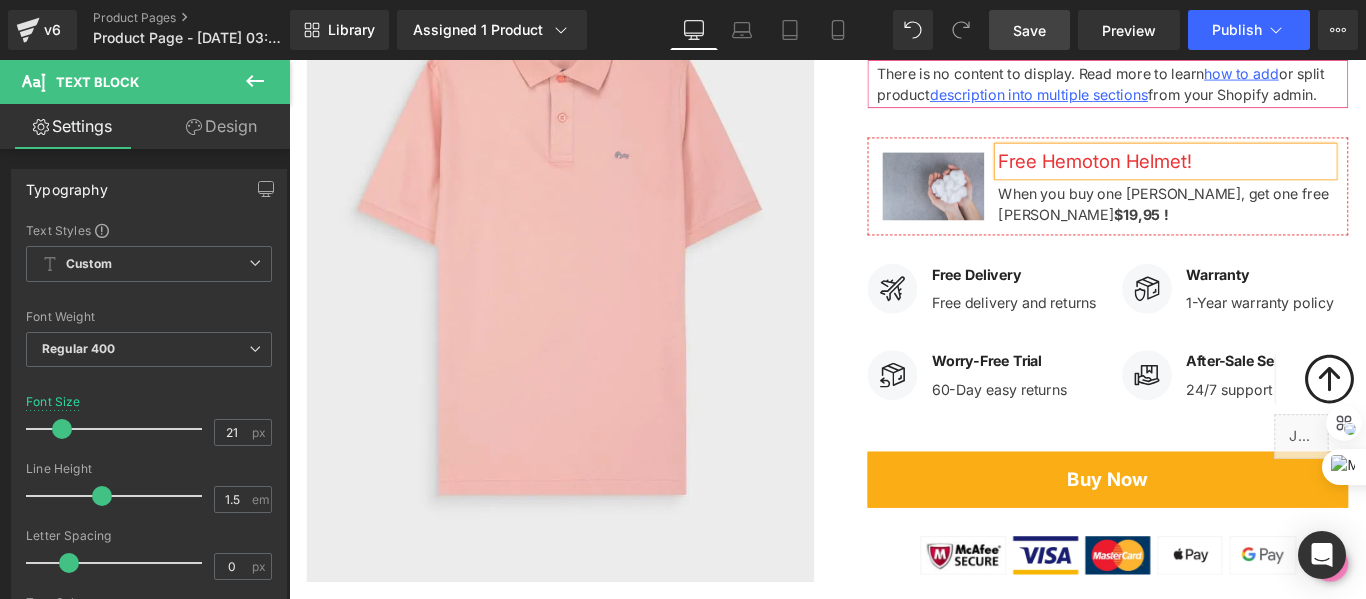 drag, startPoint x: 1025, startPoint y: 25, endPoint x: 753, endPoint y: 173, distance: 309.65787 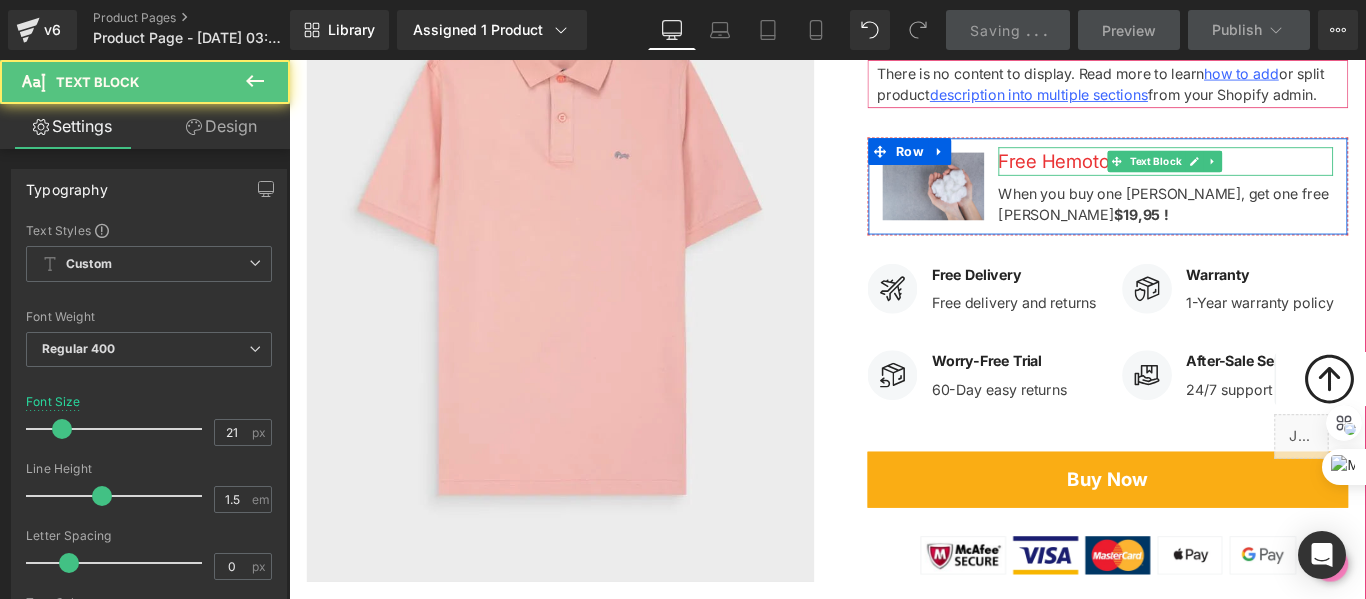 click on "Free Hemoton Helmet!" at bounding box center (1274, 174) 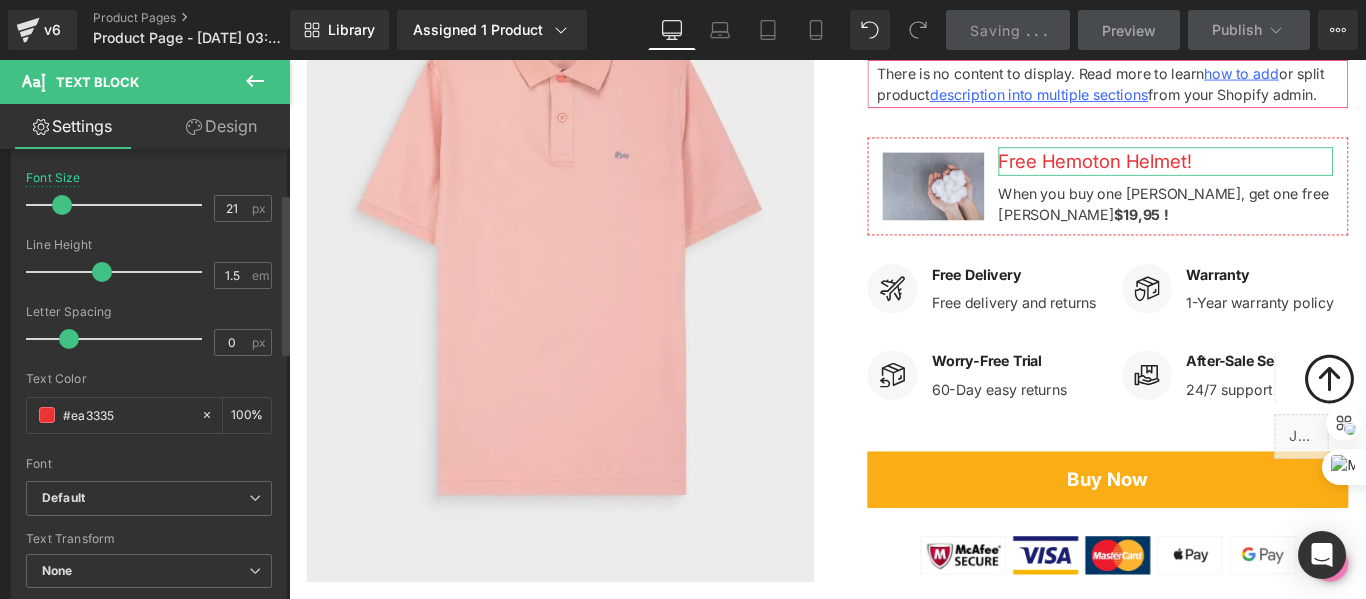 scroll, scrollTop: 0, scrollLeft: 0, axis: both 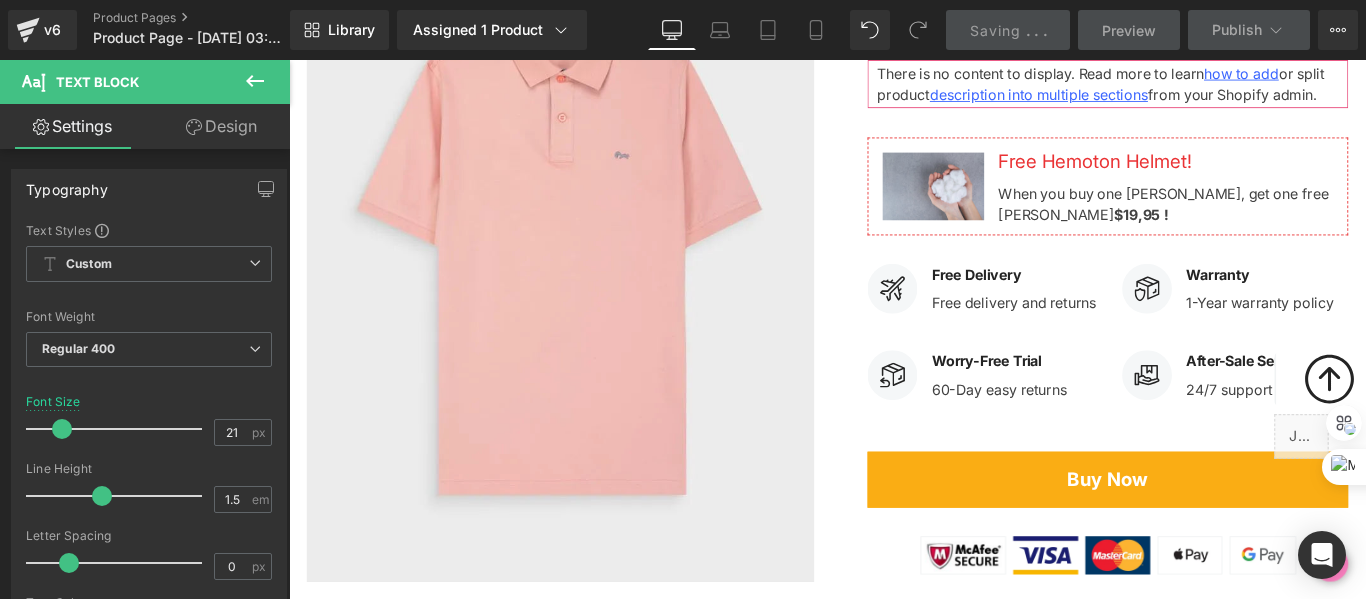 click at bounding box center [255, 82] 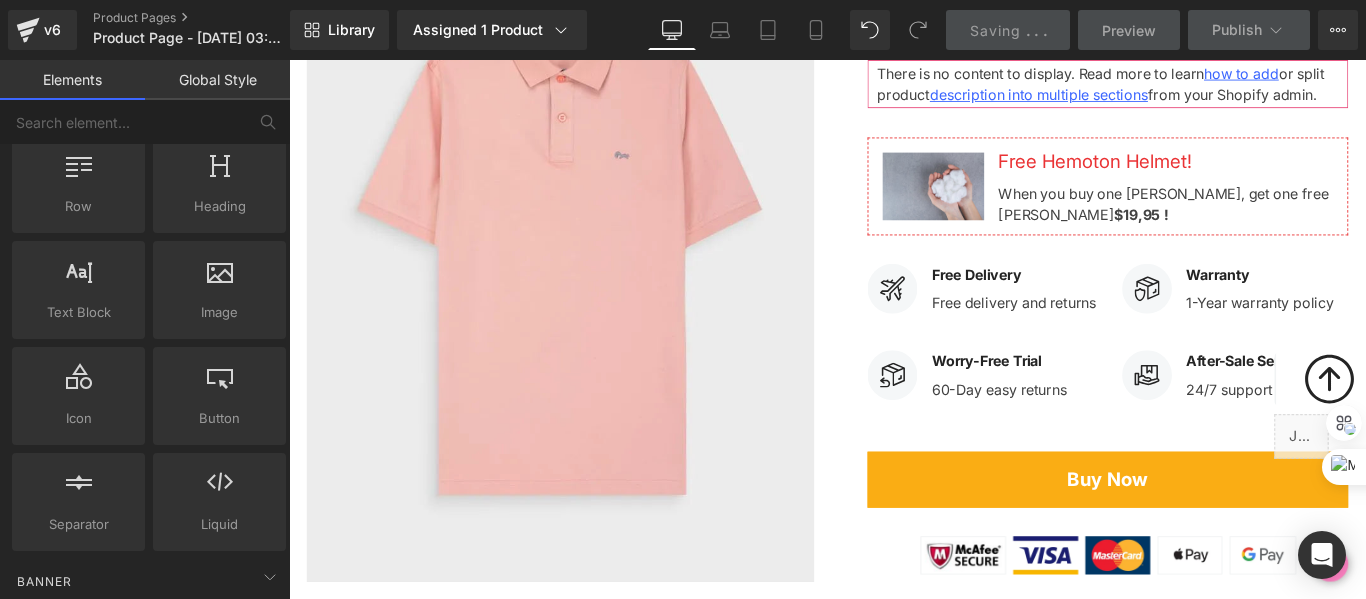 scroll, scrollTop: 0, scrollLeft: 0, axis: both 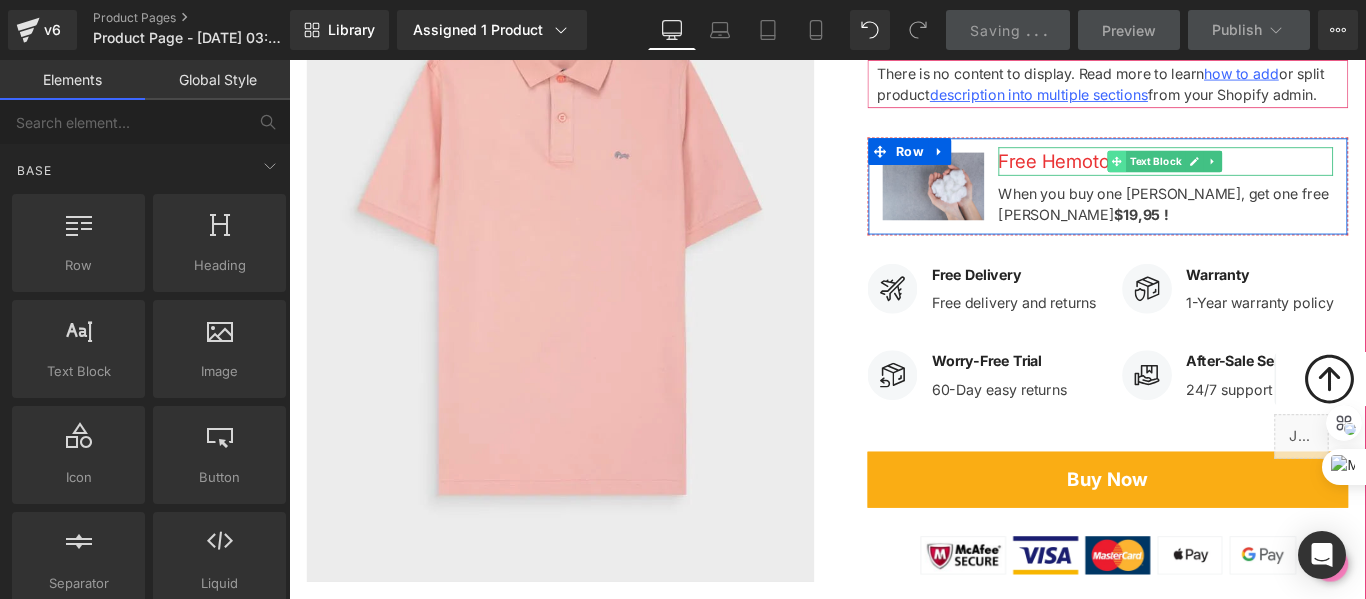 click 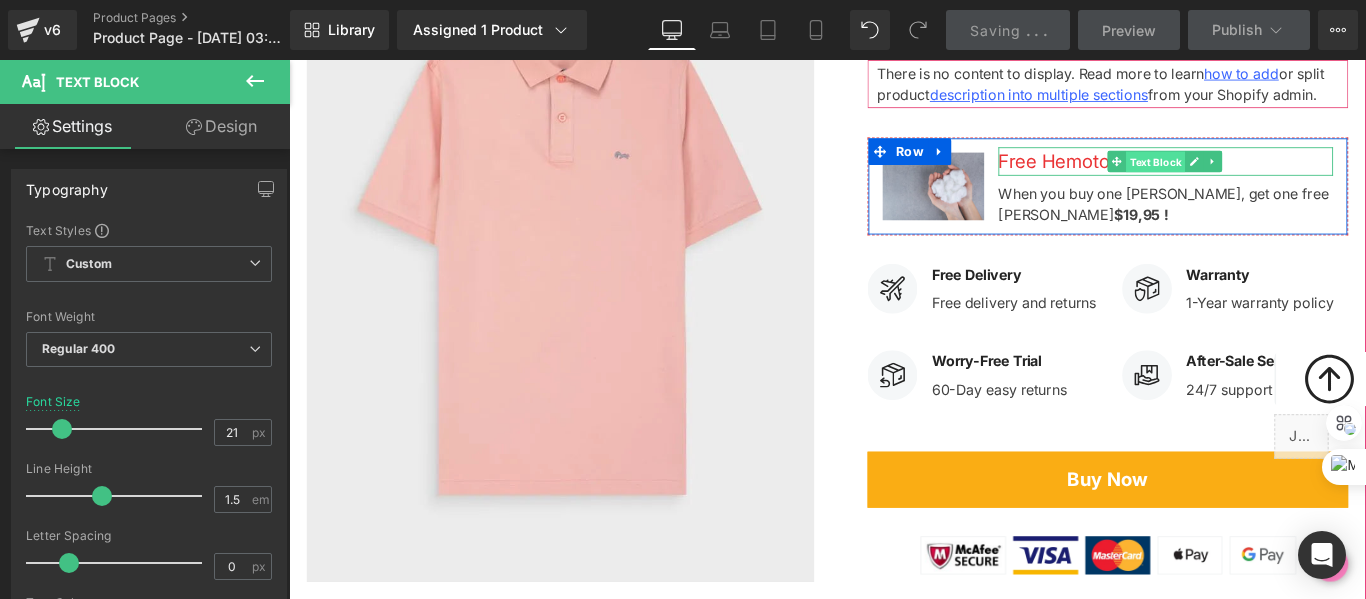 click on "Text Block" at bounding box center (1262, 175) 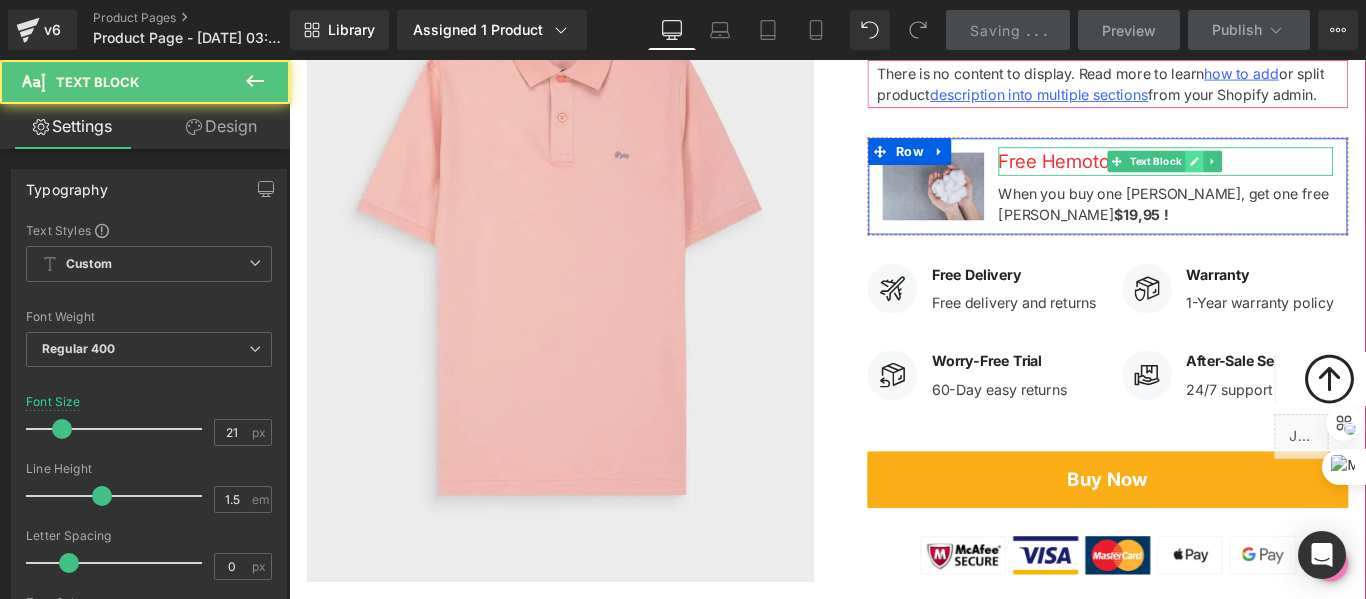 click 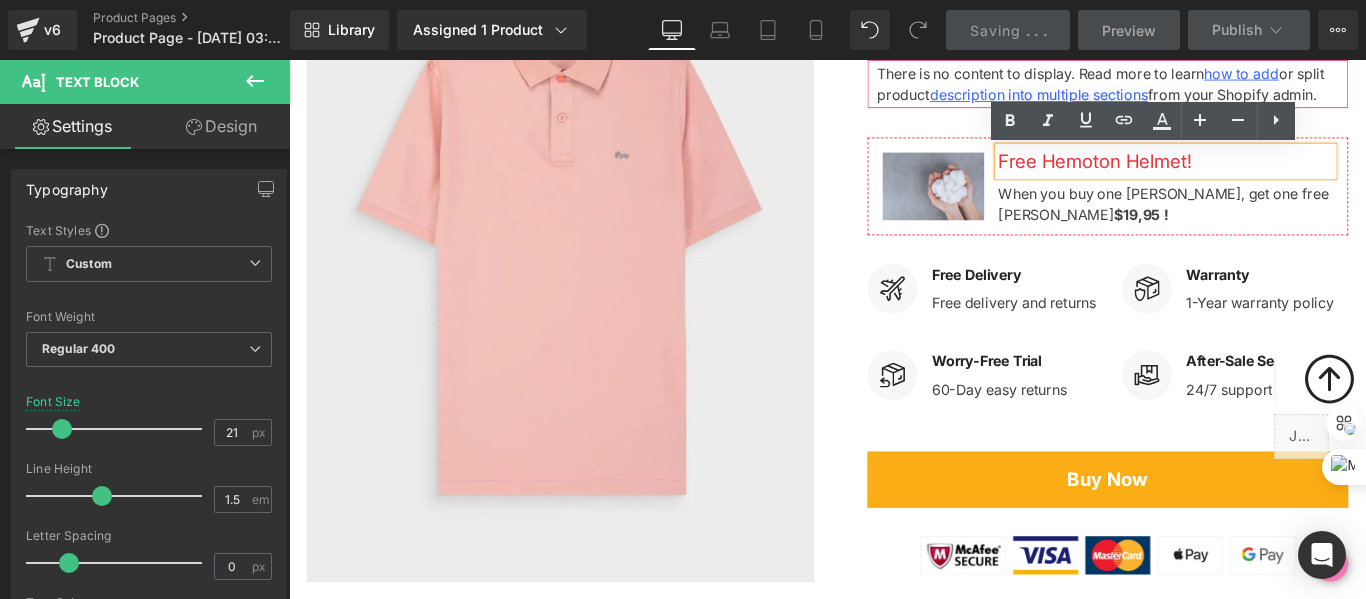 click on "Free Hemoton Helmet!" at bounding box center (1274, 174) 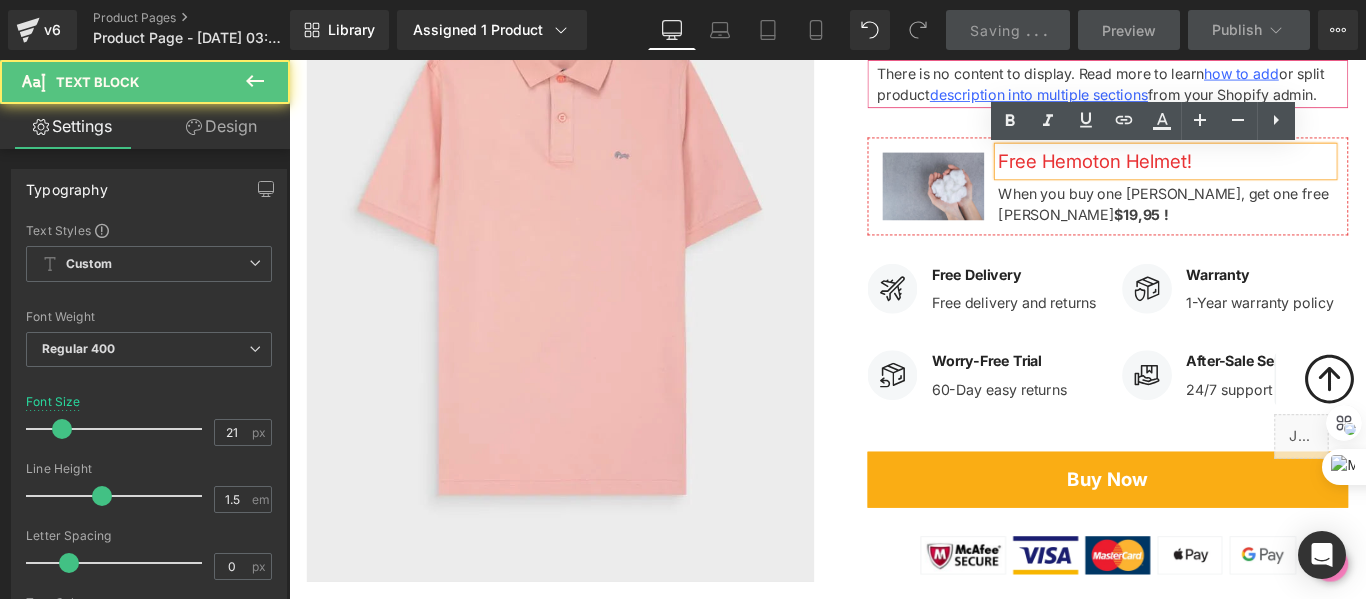 click on "Free Hemoton Helmet!" at bounding box center [1274, 174] 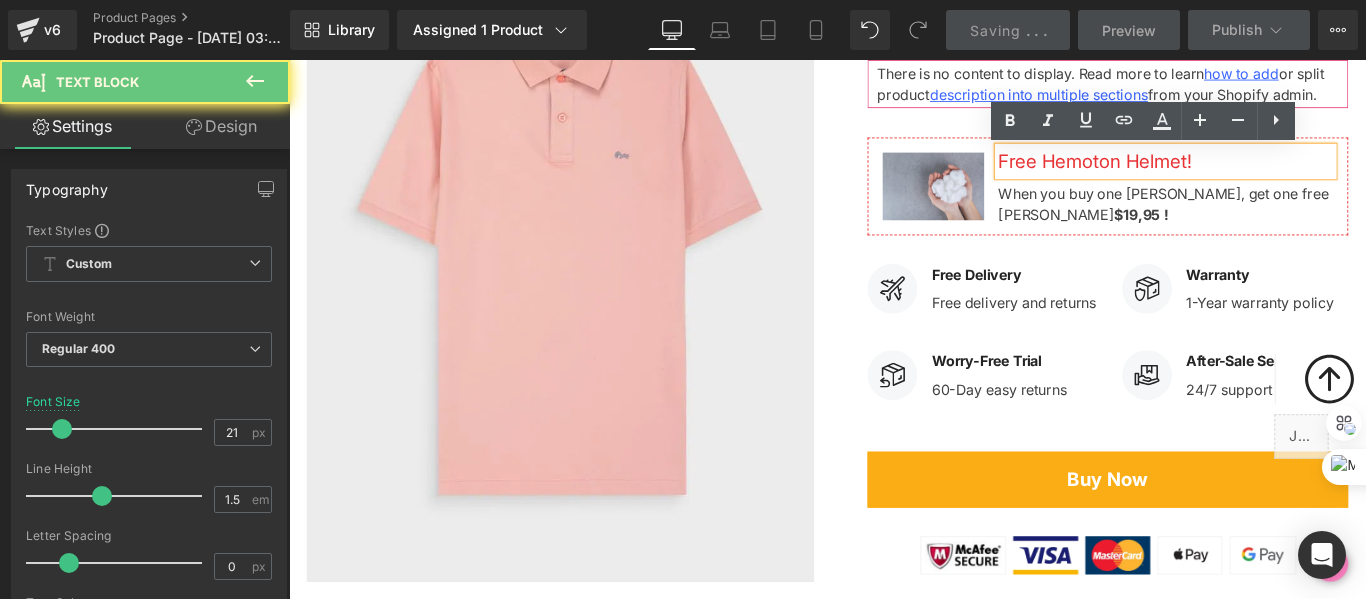 click on "Free Hemoton Helmet!" at bounding box center [1274, 174] 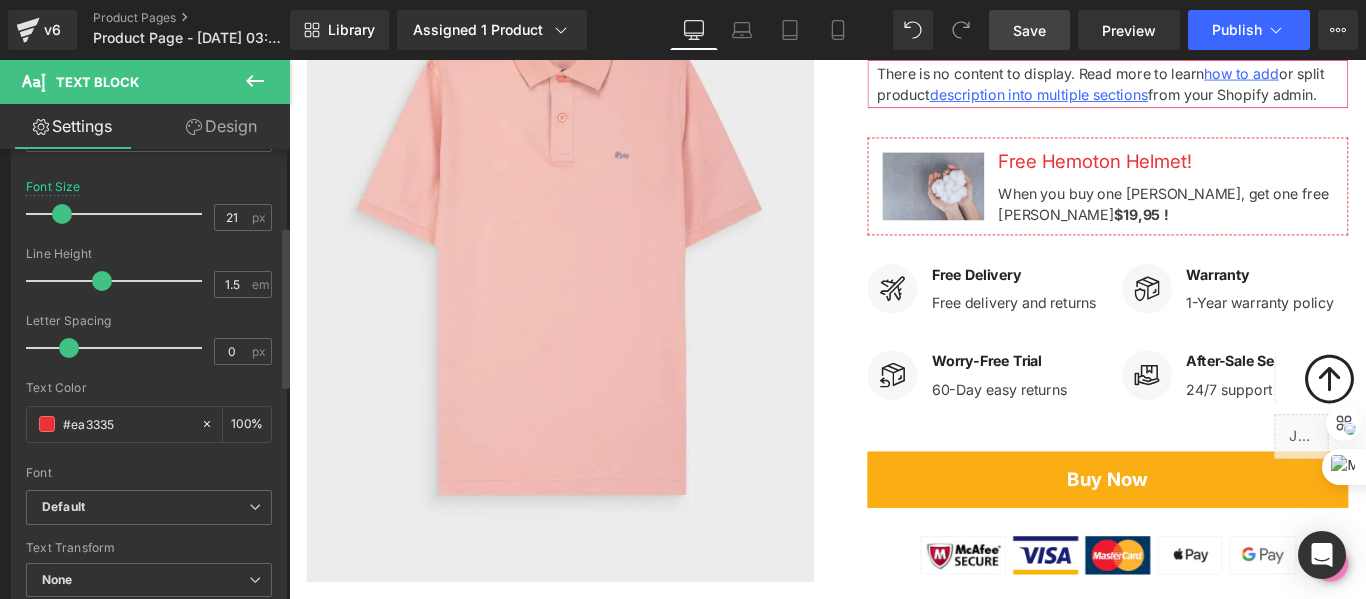 scroll, scrollTop: 0, scrollLeft: 0, axis: both 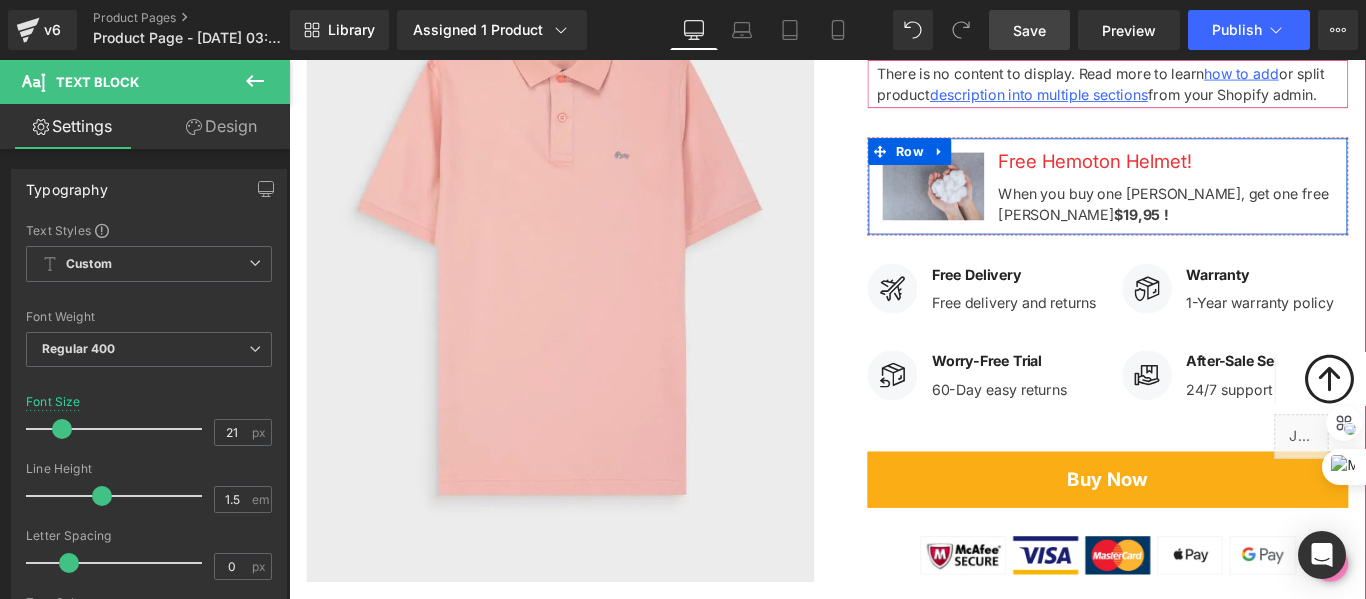 click on "When you buy one [PERSON_NAME], get one free Hemoton Helmet  $19,95 !" at bounding box center [1274, 218] 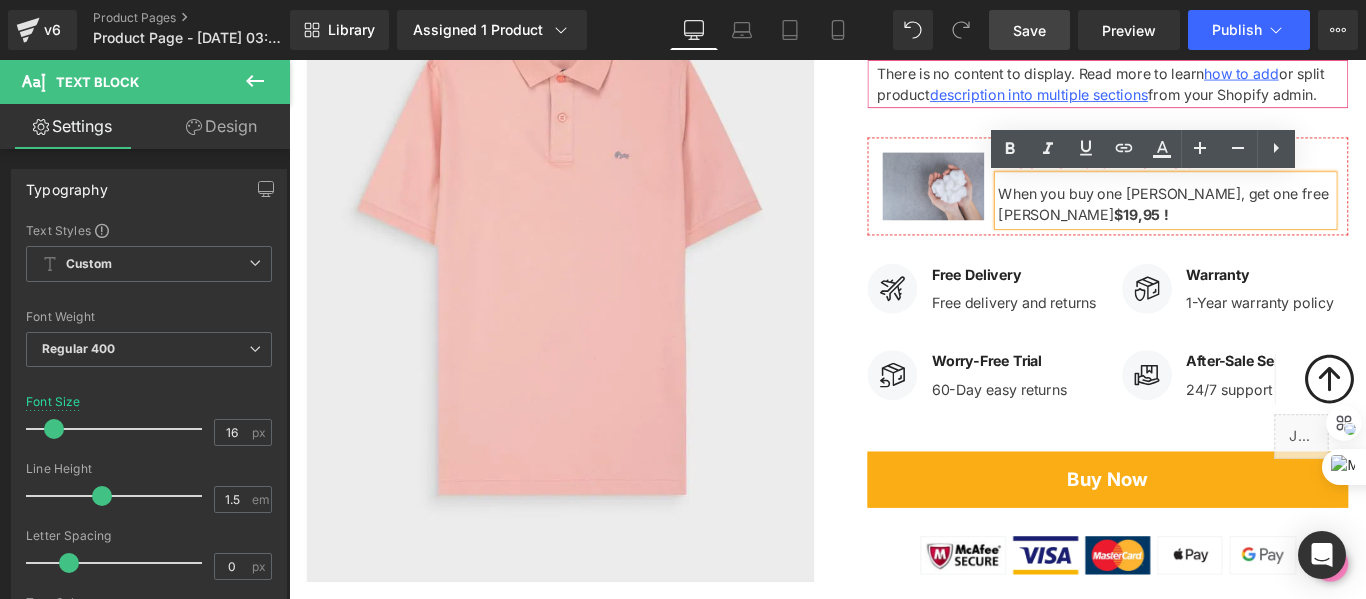 click on "When you buy one [PERSON_NAME], get one free Hemoton Helmet  $19,95 !" at bounding box center [1274, 218] 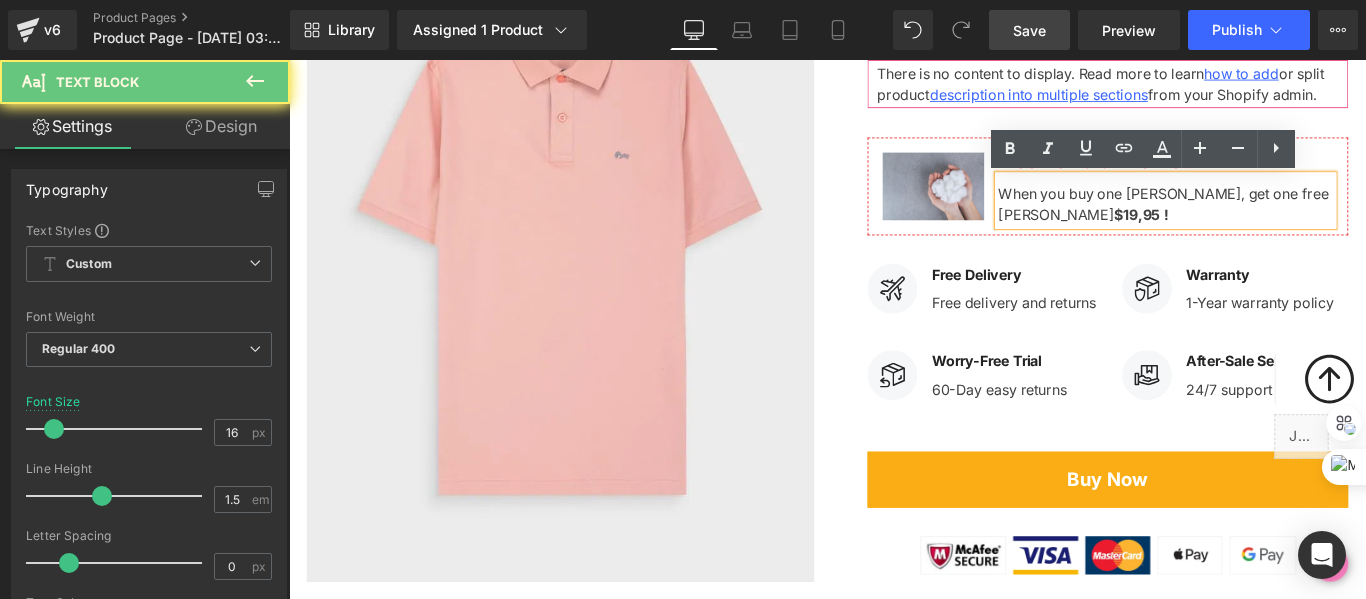 click on "When you buy one [PERSON_NAME], get one free Hemoton Helmet  $19,95 !" at bounding box center [1274, 218] 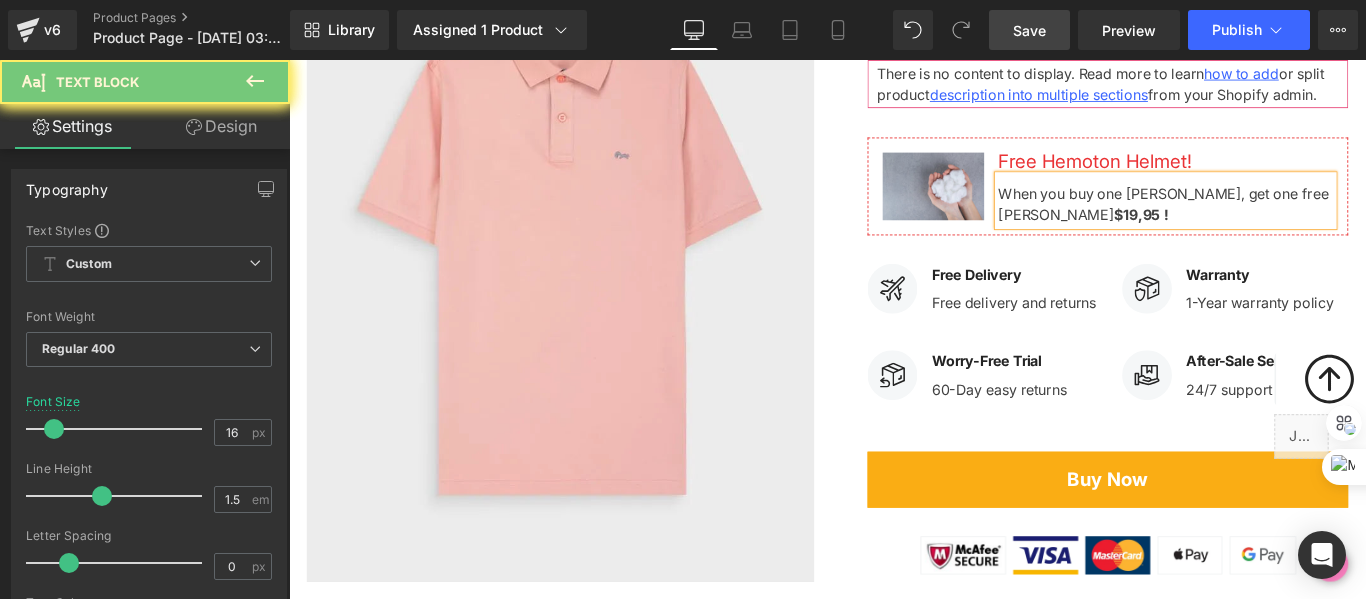 click on "When you buy one [PERSON_NAME], get one free Hemoton Helmet  $19,95 !" at bounding box center [1274, 218] 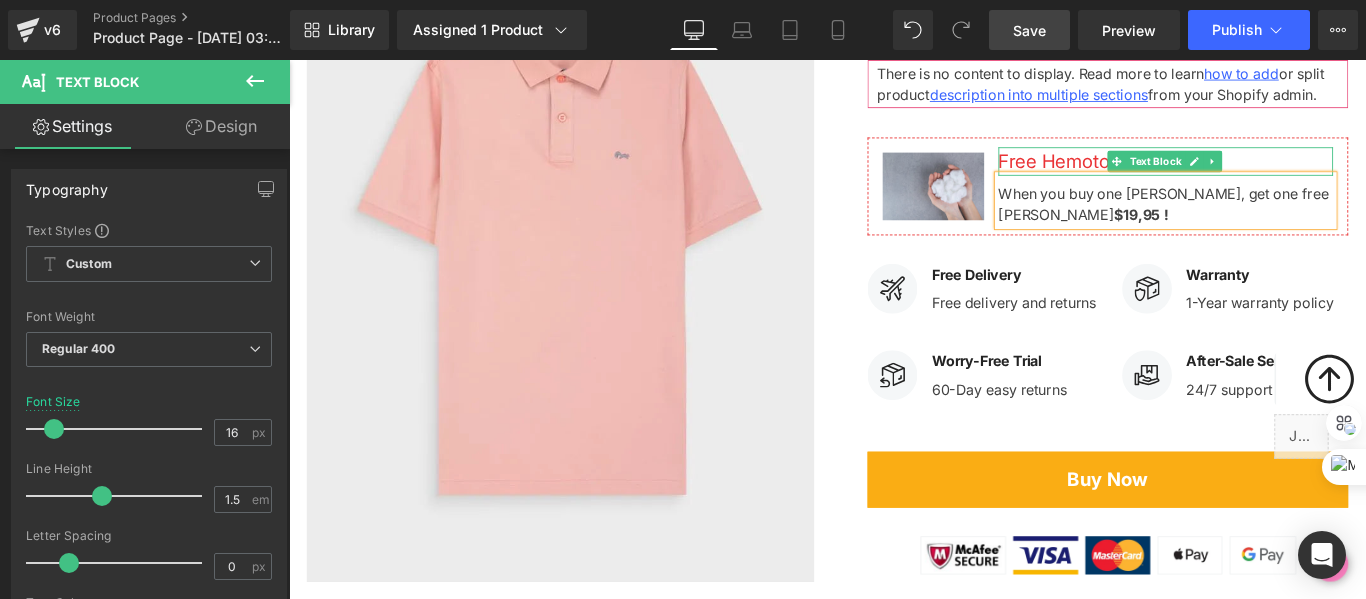 click on "Free Hemoton Helmet!" at bounding box center [1274, 174] 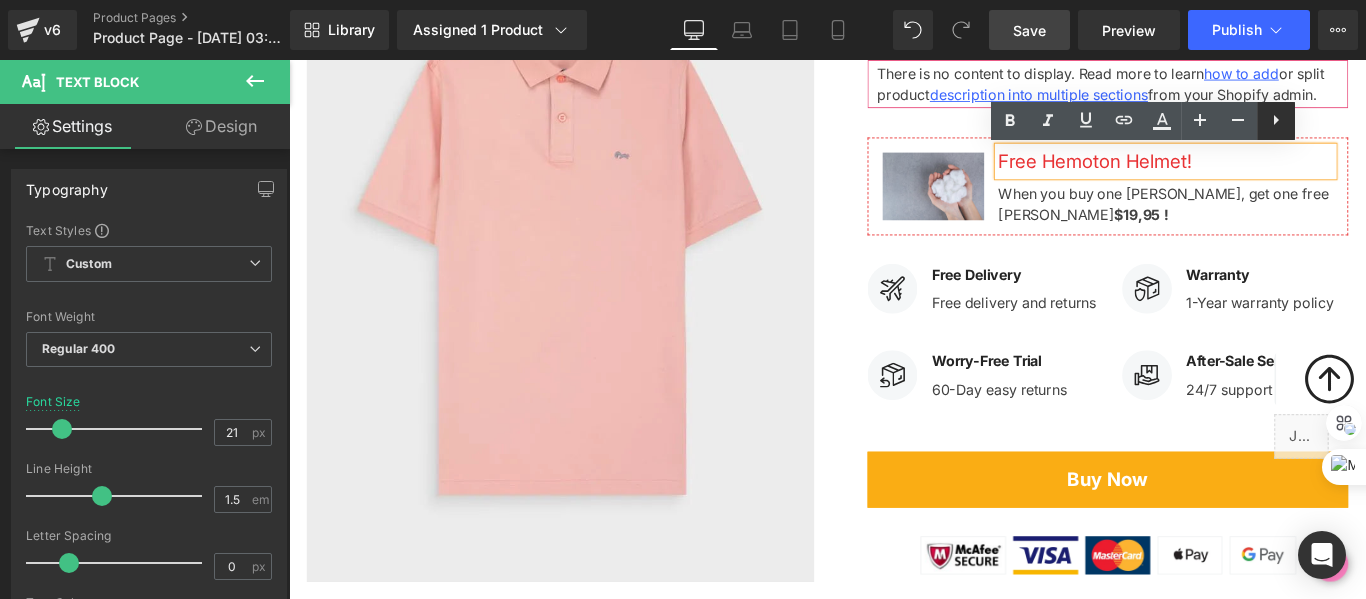click 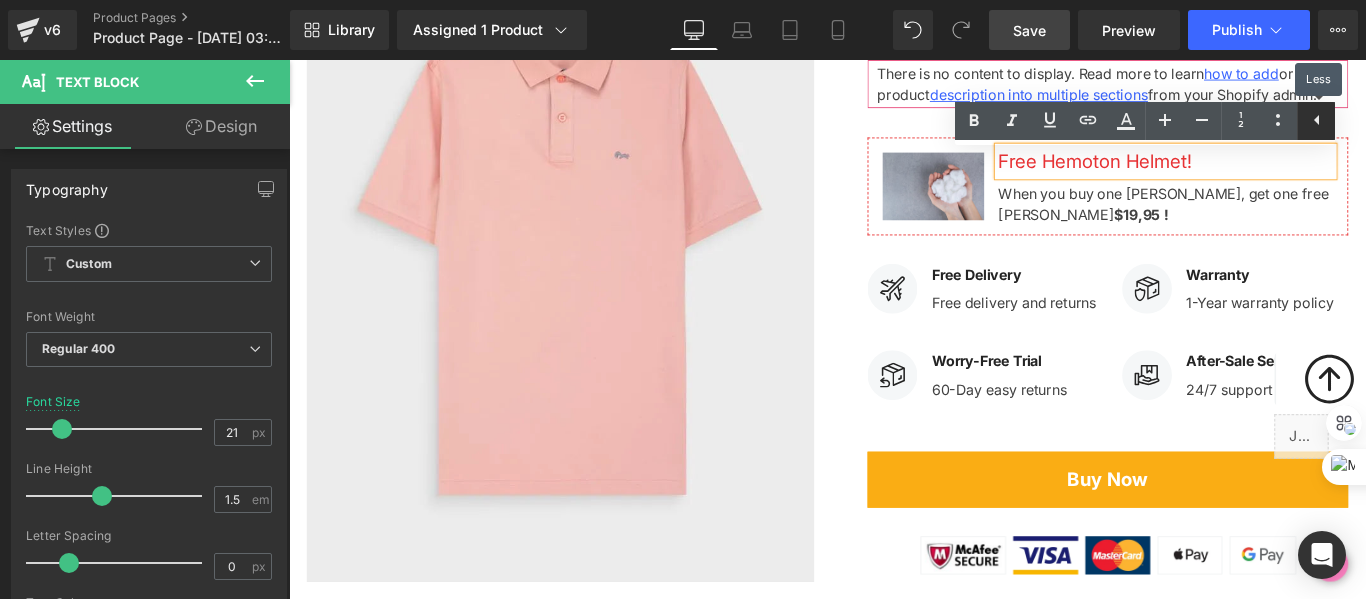 click 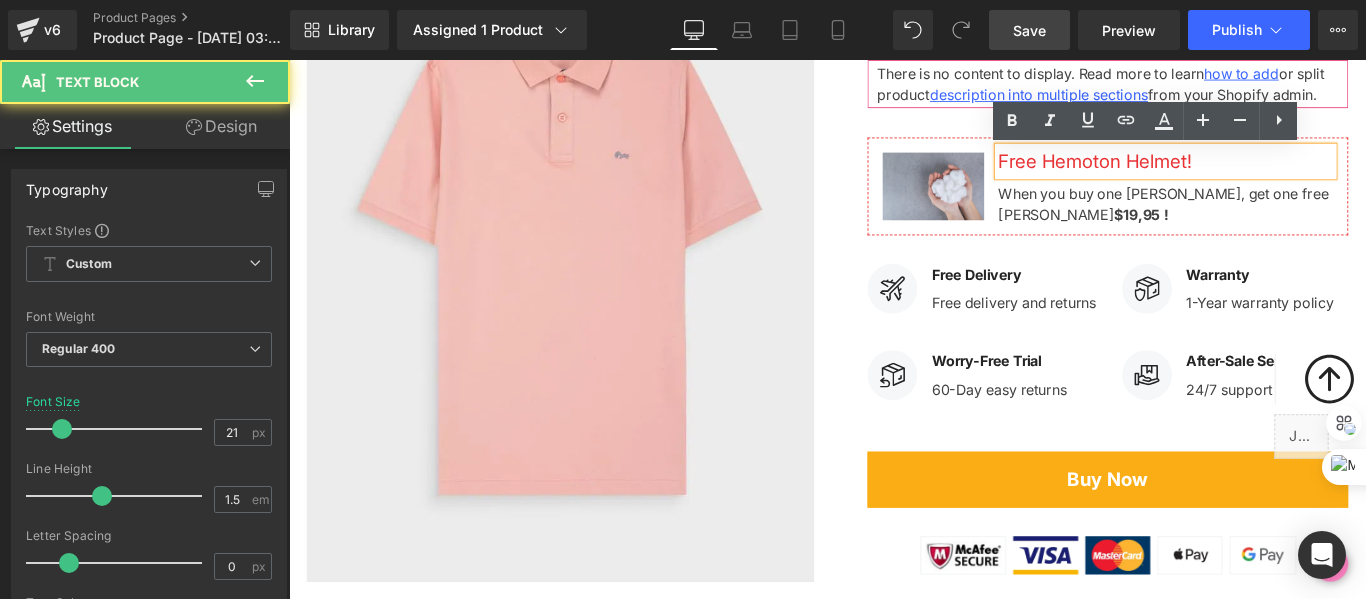click on "Free Hemoton Helmet!" at bounding box center (1274, 174) 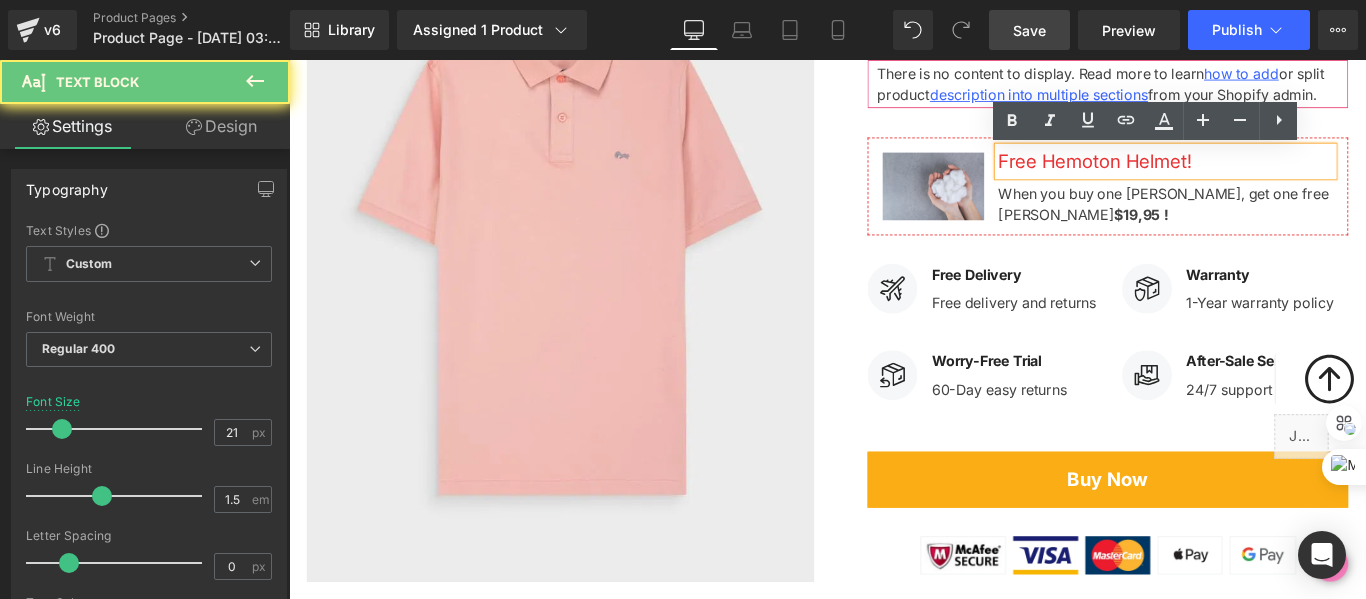 click on "Free Hemoton Helmet!" at bounding box center [1274, 174] 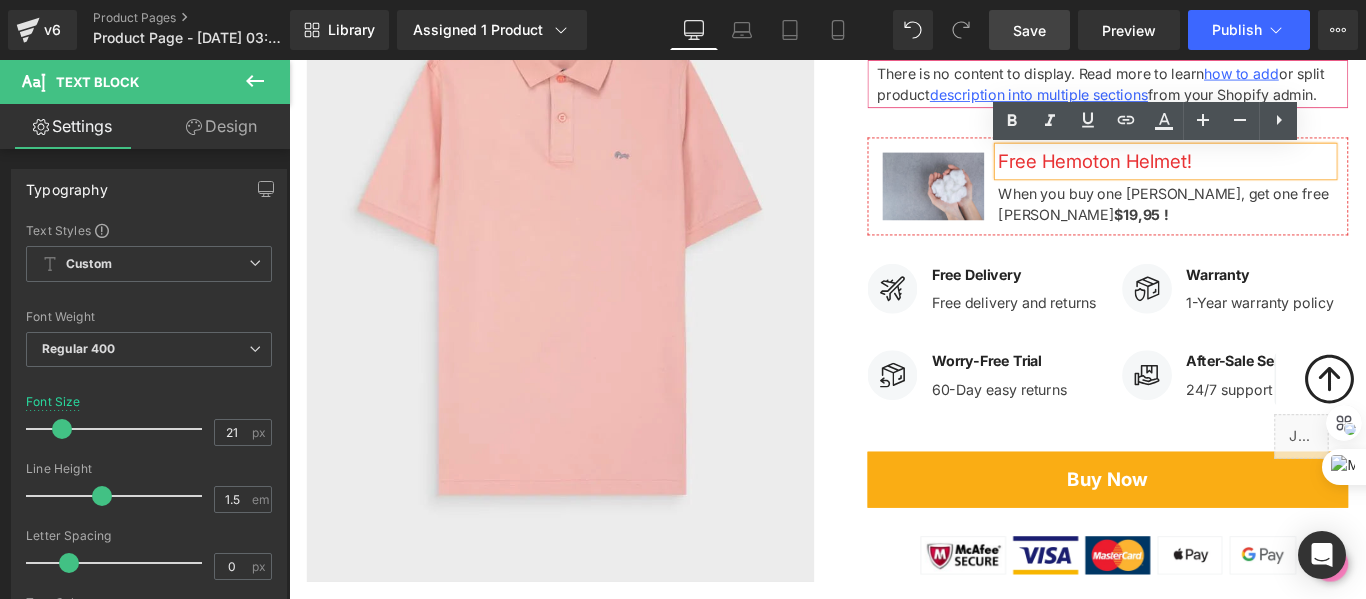 click on "Free Hemoton Helmet!" at bounding box center [1274, 174] 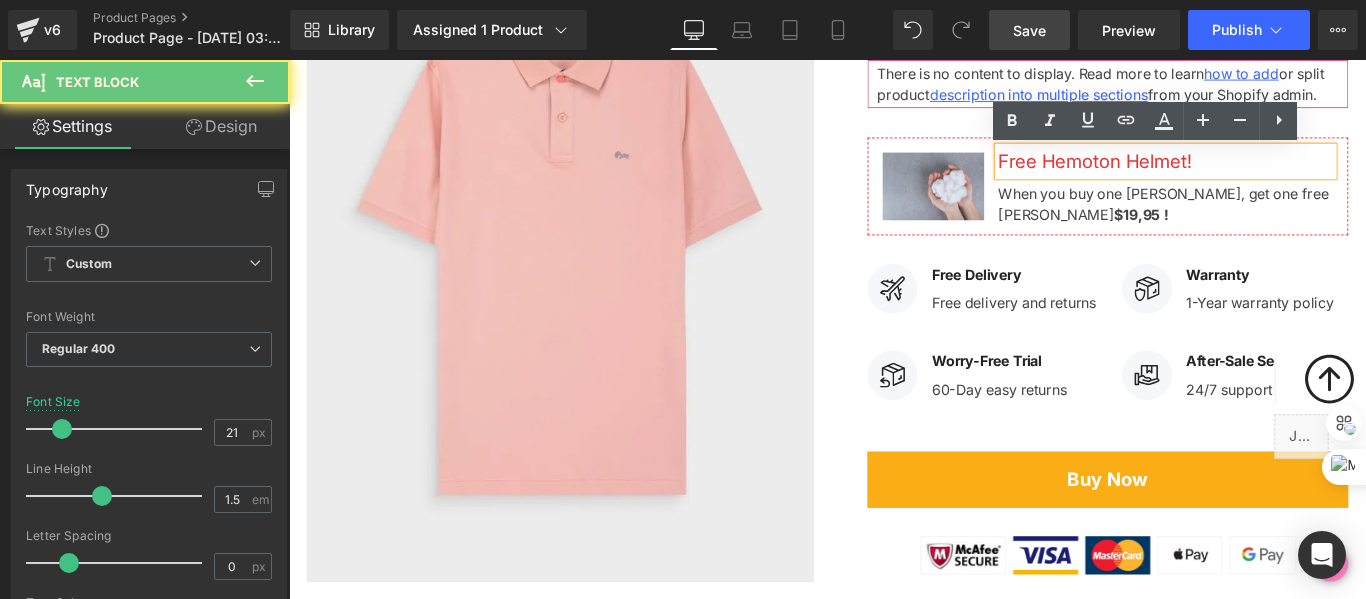 click on "Free Hemoton Helmet!" at bounding box center (1274, 174) 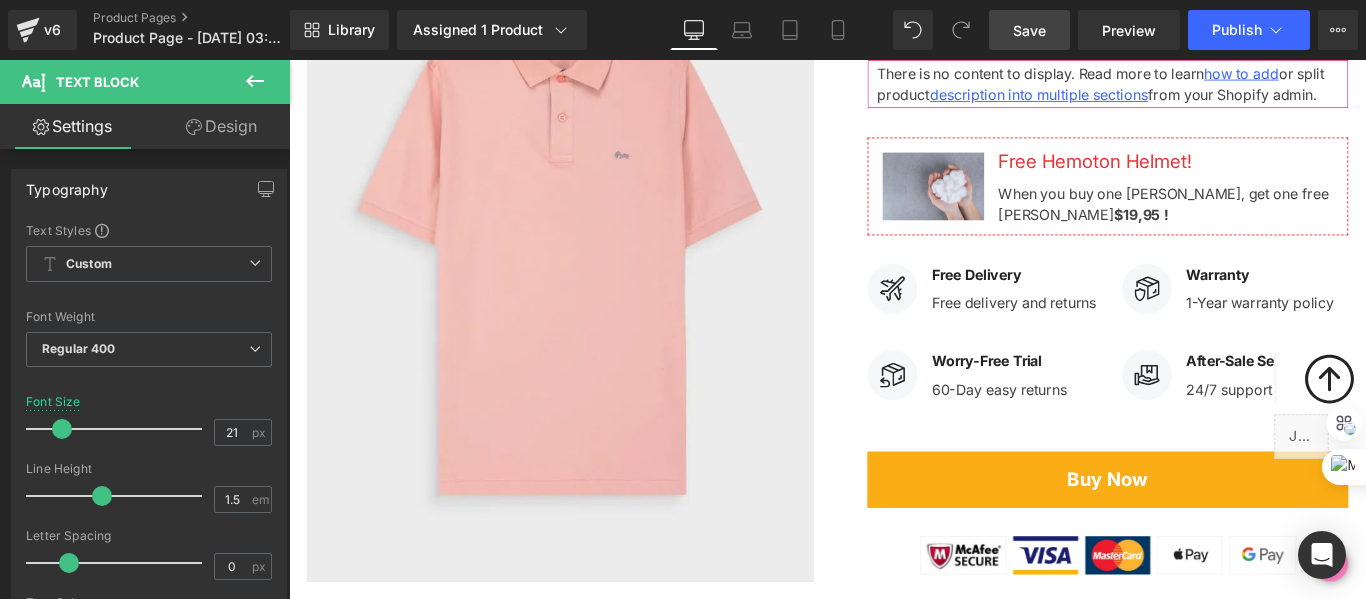 click on "Text Block" at bounding box center (97, 82) 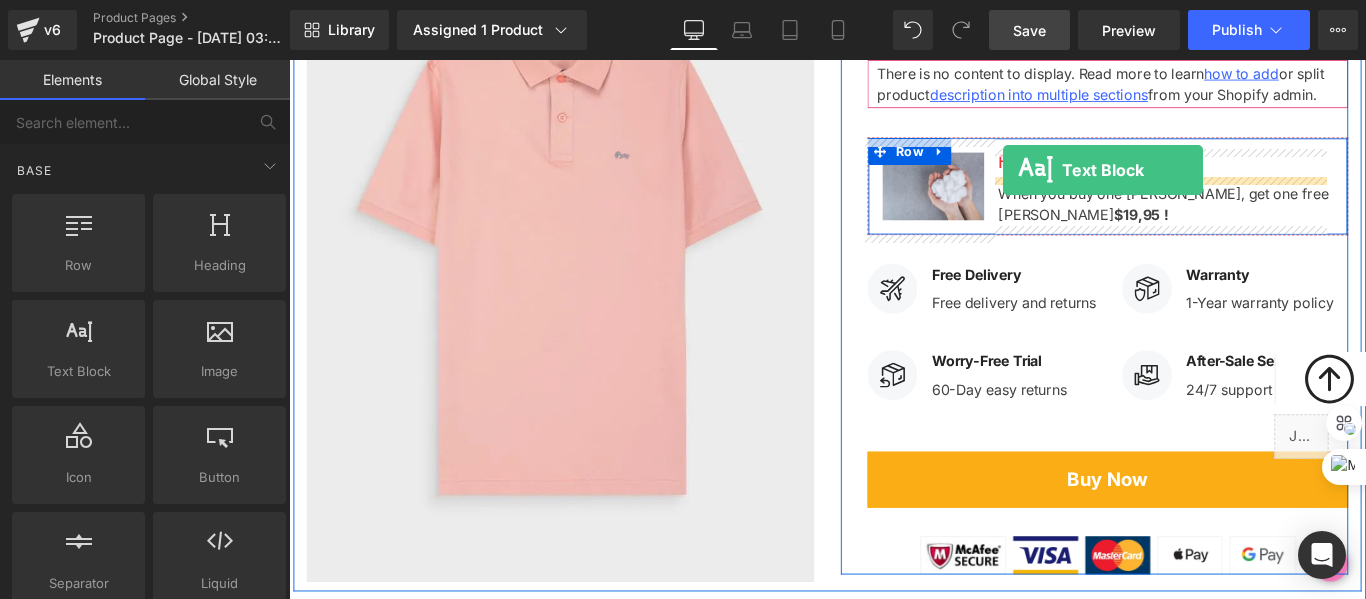 drag, startPoint x: 359, startPoint y: 420, endPoint x: 1091, endPoint y: 184, distance: 769.1034 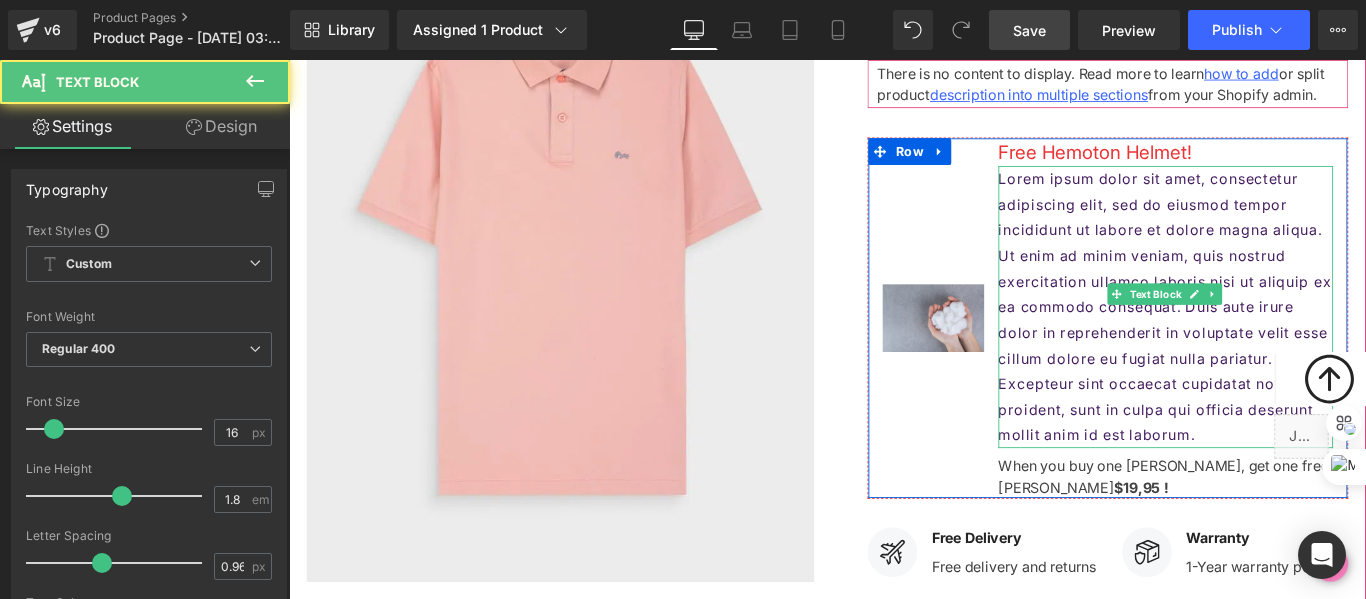 click on "Lorem ipsum dolor sit amet, consectetur adipiscing elit, sed do eiusmod tempor incididunt ut labore et dolore magna aliqua. Ut enim ad minim veniam, quis nostrud exercitation ullamco laboris nisi ut aliquip ex ea commodo consequat. Duis aute irure dolor in reprehenderit in voluptate velit esse cillum dolore eu fugiat nulla pariatur. Excepteur sint occaecat cupidatat non proident, sunt in culpa qui officia deserunt mollit anim id est laborum." at bounding box center [1274, 337] 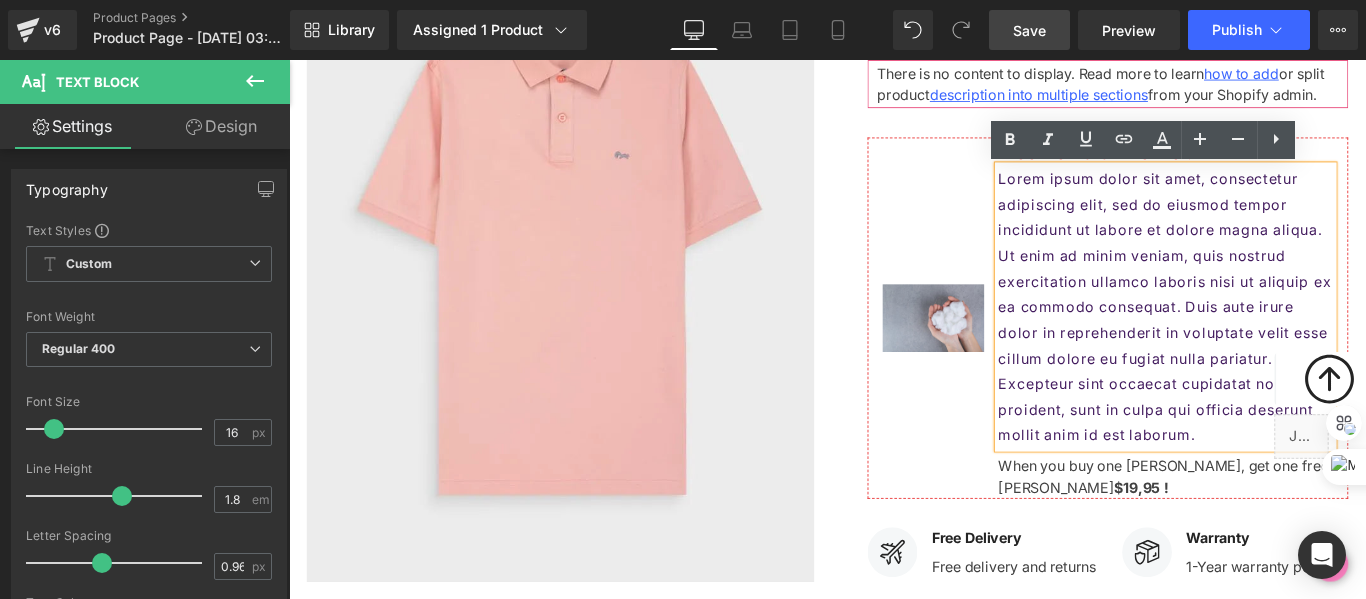 click on "Lorem ipsum dolor sit amet, consectetur adipiscing elit, sed do eiusmod tempor incididunt ut labore et dolore magna aliqua. Ut enim ad minim veniam, quis nostrud exercitation ullamco laboris nisi ut aliquip ex ea commodo consequat. Duis aute irure dolor in reprehenderit in voluptate velit esse cillum dolore eu fugiat nulla pariatur. Excepteur sint occaecat cupidatat non proident, sunt in culpa qui officia deserunt mollit anim id est laborum." at bounding box center (1274, 337) 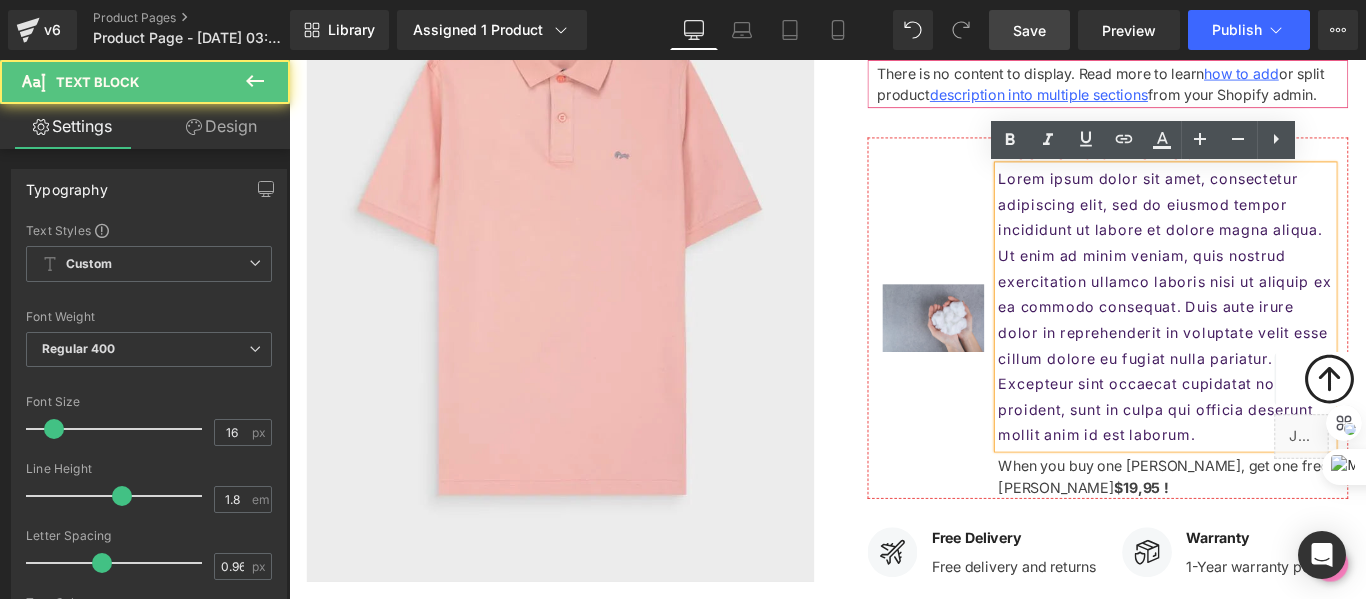click on "Image" at bounding box center (1013, 350) 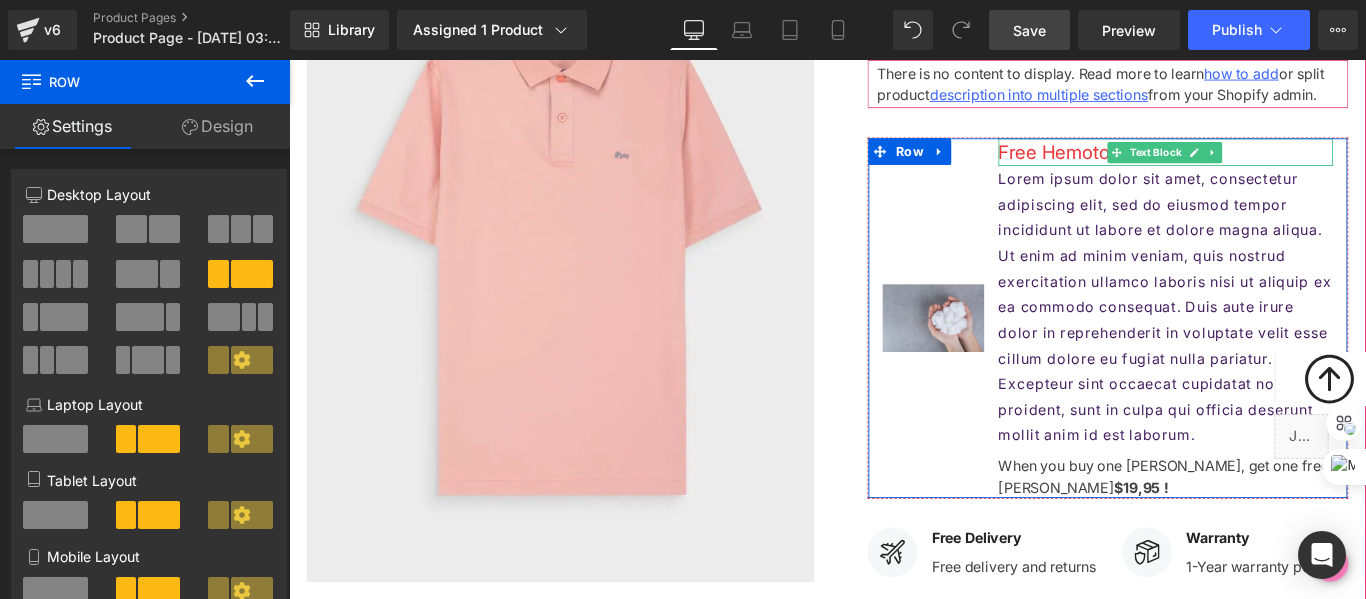 click on "Free Hemoton Helmet!" at bounding box center (1274, 164) 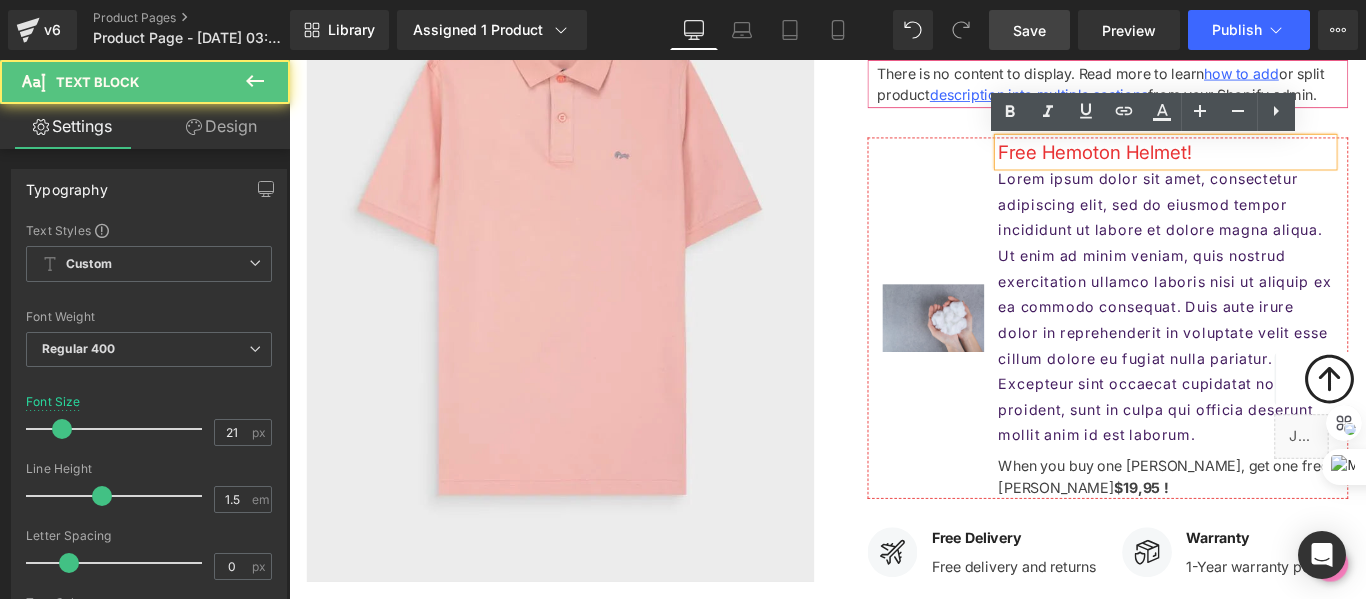click on "Free Hemoton Helmet!" at bounding box center [1274, 164] 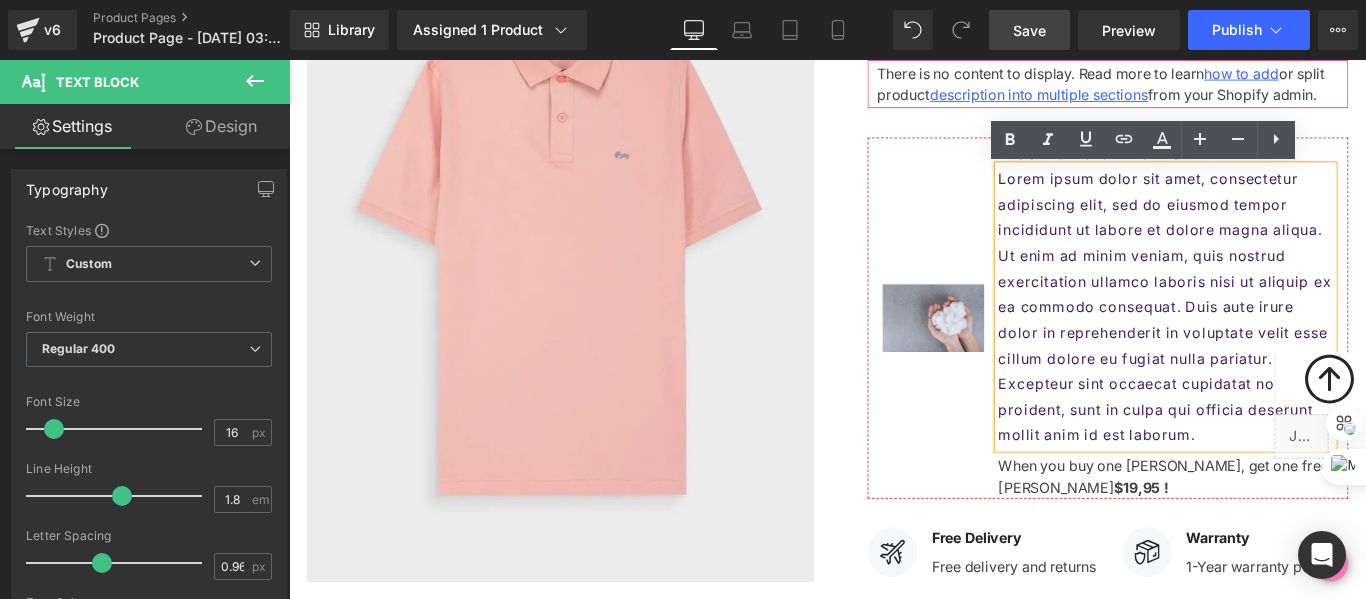 click on "Icon
Icon
Icon
Icon
Icon
Icon List Hoz
(129 reviews) Text Block
Icon List
$110,000.00 -" at bounding box center [1194, 410] 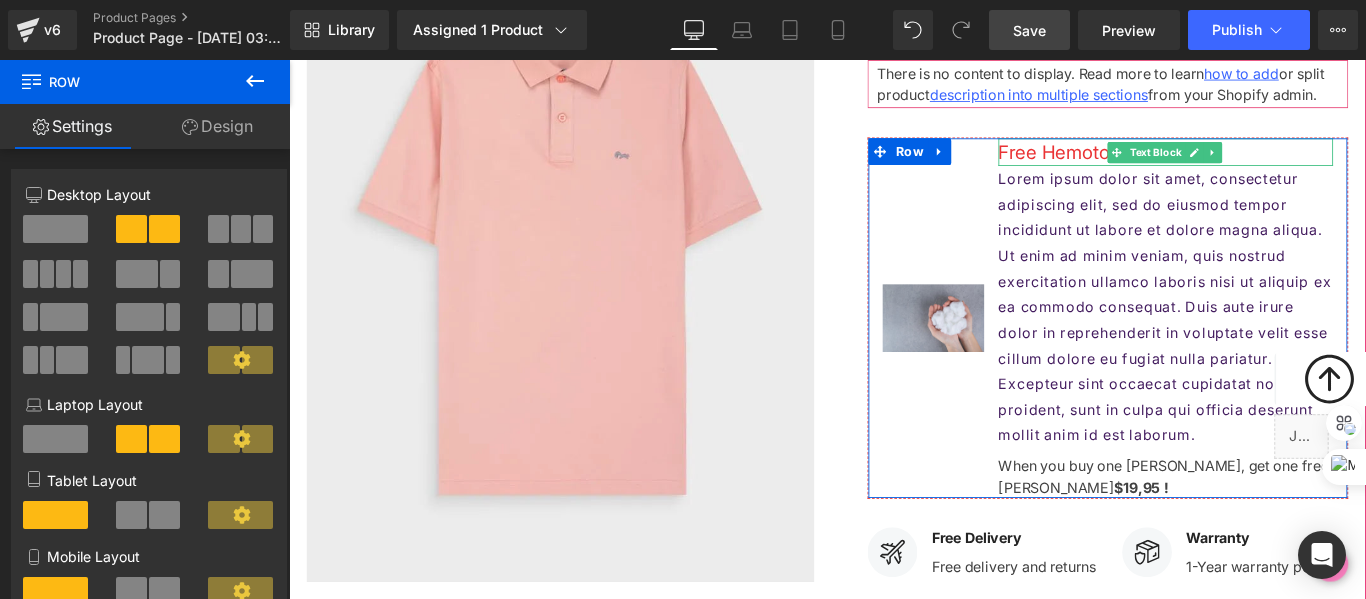 click on "Free Hemoton Helmet!" at bounding box center [1274, 164] 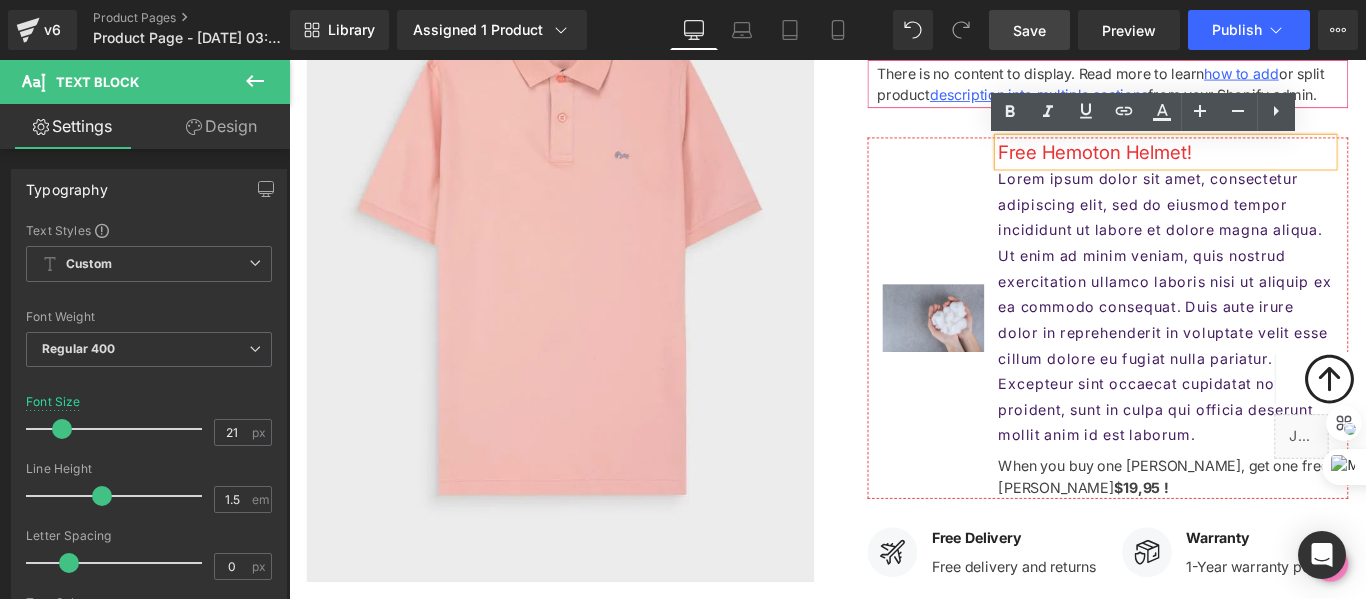 click on "Lorem ipsum dolor sit amet, consectetur adipiscing elit, sed do eiusmod tempor incididunt ut labore et dolore magna aliqua. Ut enim ad minim veniam, quis nostrud exercitation ullamco laboris nisi ut aliquip ex ea commodo consequat. Duis aute irure dolor in reprehenderit in voluptate velit esse cillum dolore eu fugiat nulla pariatur. Excepteur sint occaecat cupidatat non proident, sunt in culpa qui officia deserunt mollit anim id est laborum." at bounding box center [1274, 337] 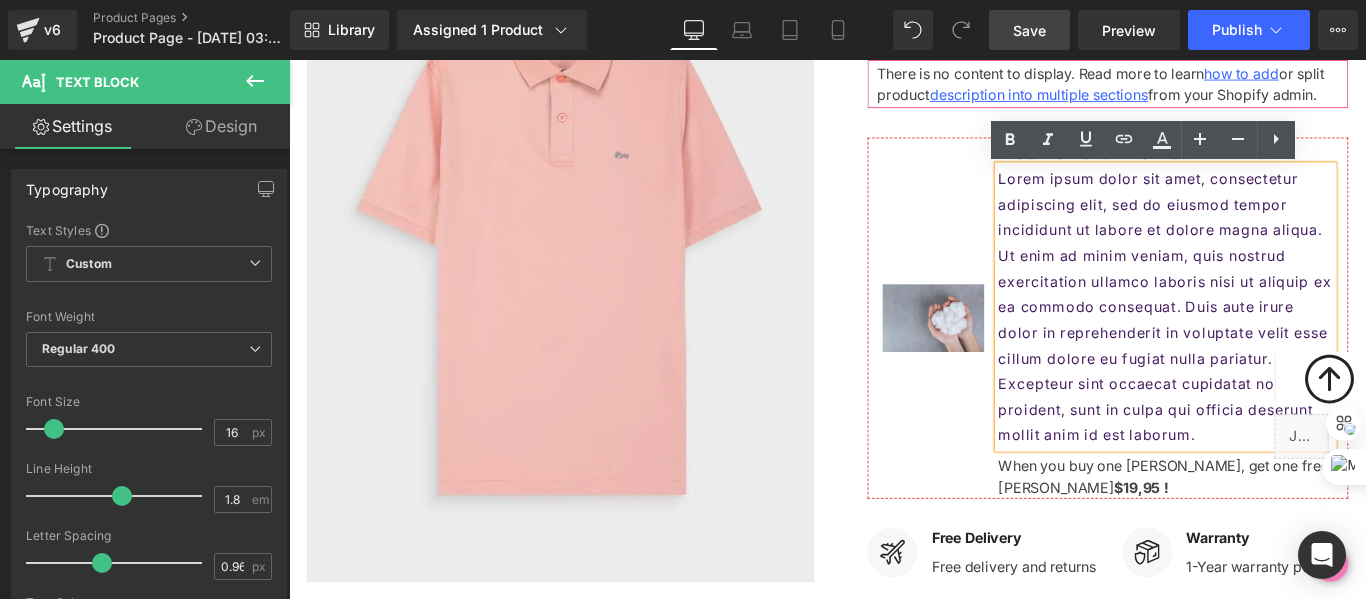 click on "There is no content to display. Read more to learn  how to add  or split product  description into multiple sections  from your Shopify admin." at bounding box center [1209, 99] 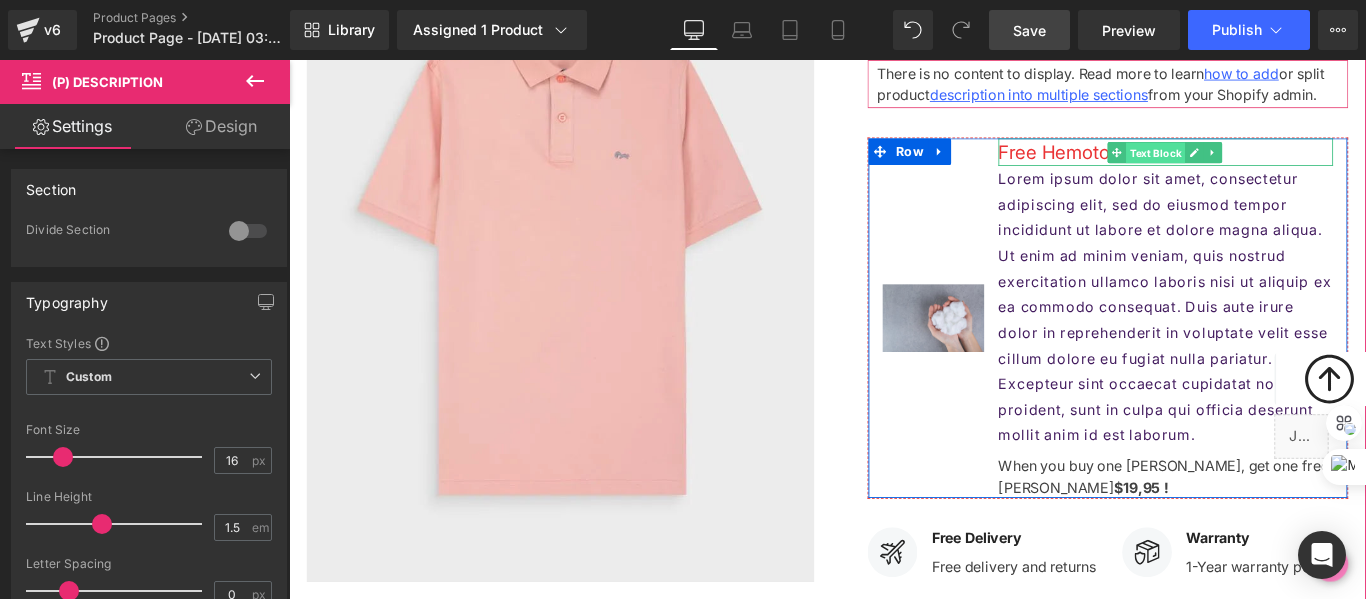 click on "Text Block" at bounding box center (1262, 165) 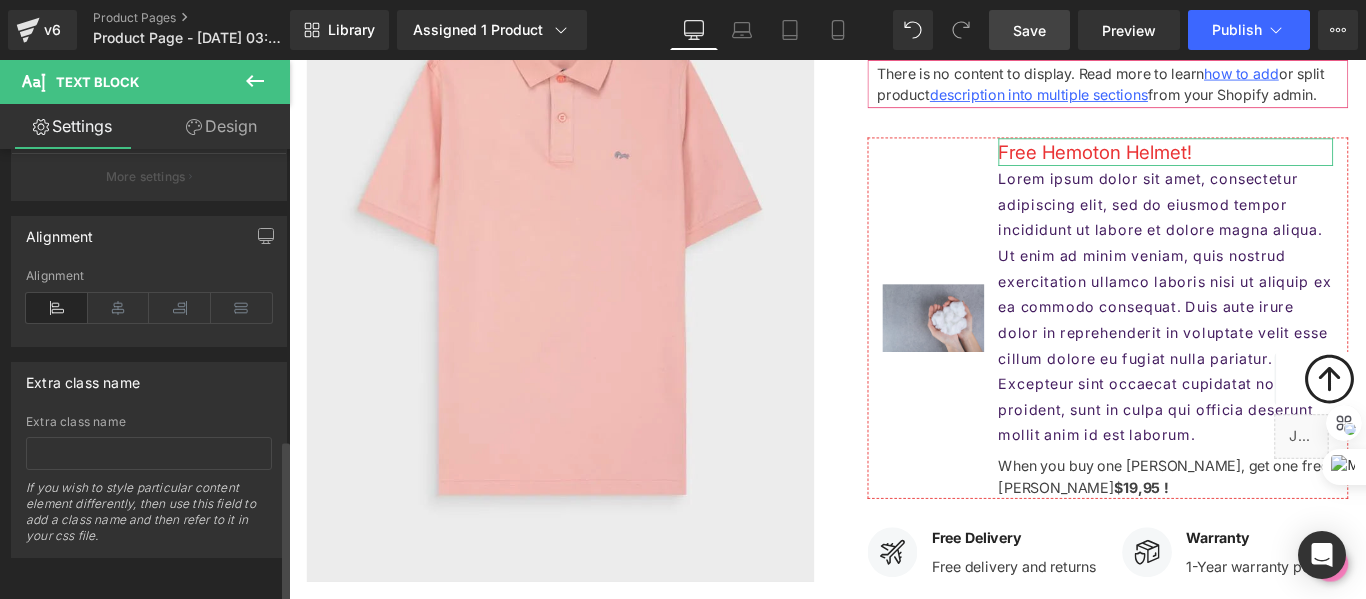 scroll, scrollTop: 815, scrollLeft: 0, axis: vertical 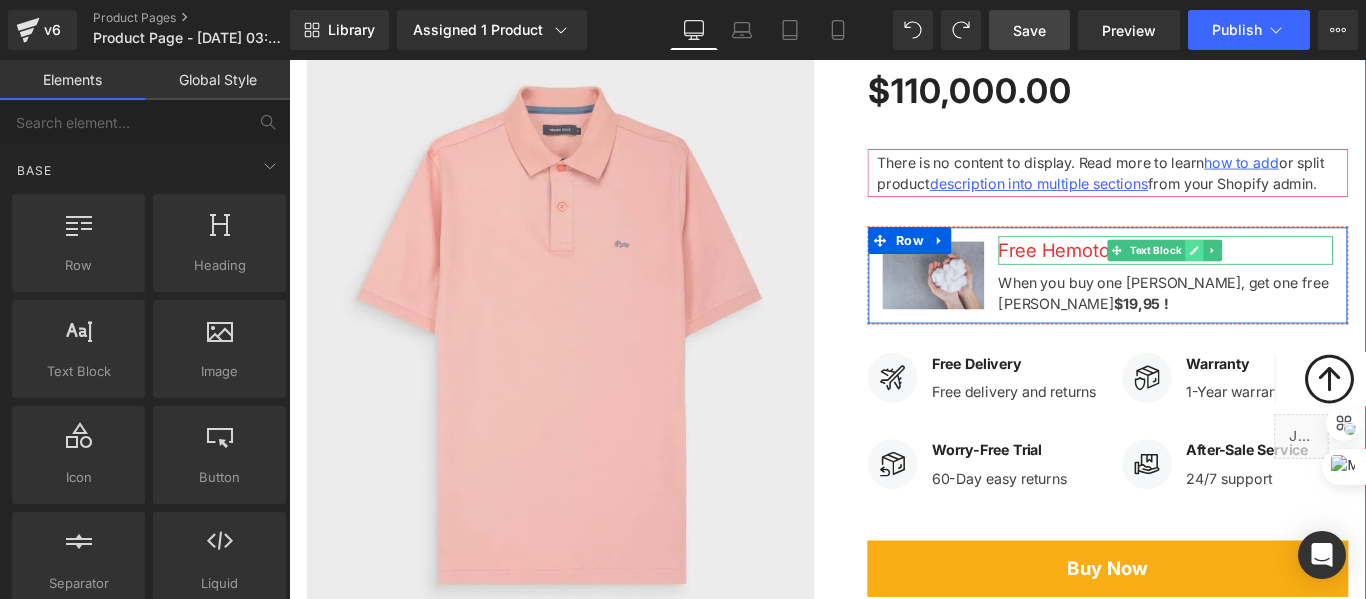 click 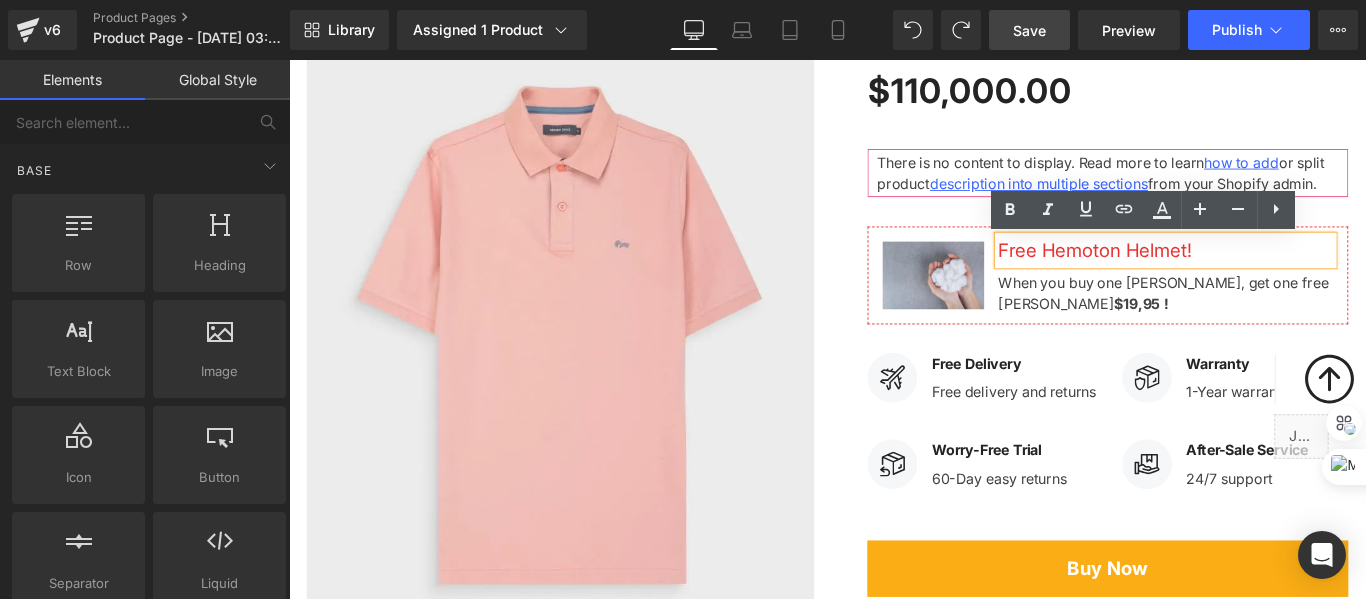 click on "Free Hemoton Helmet!" at bounding box center [1274, 274] 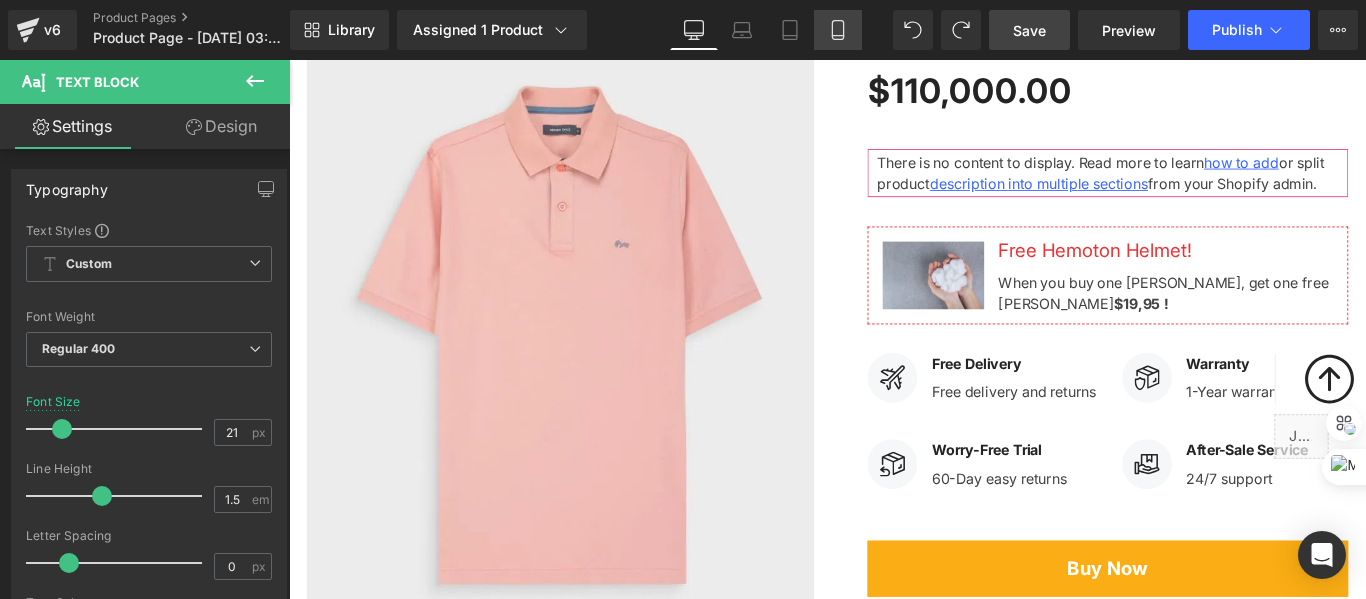 click 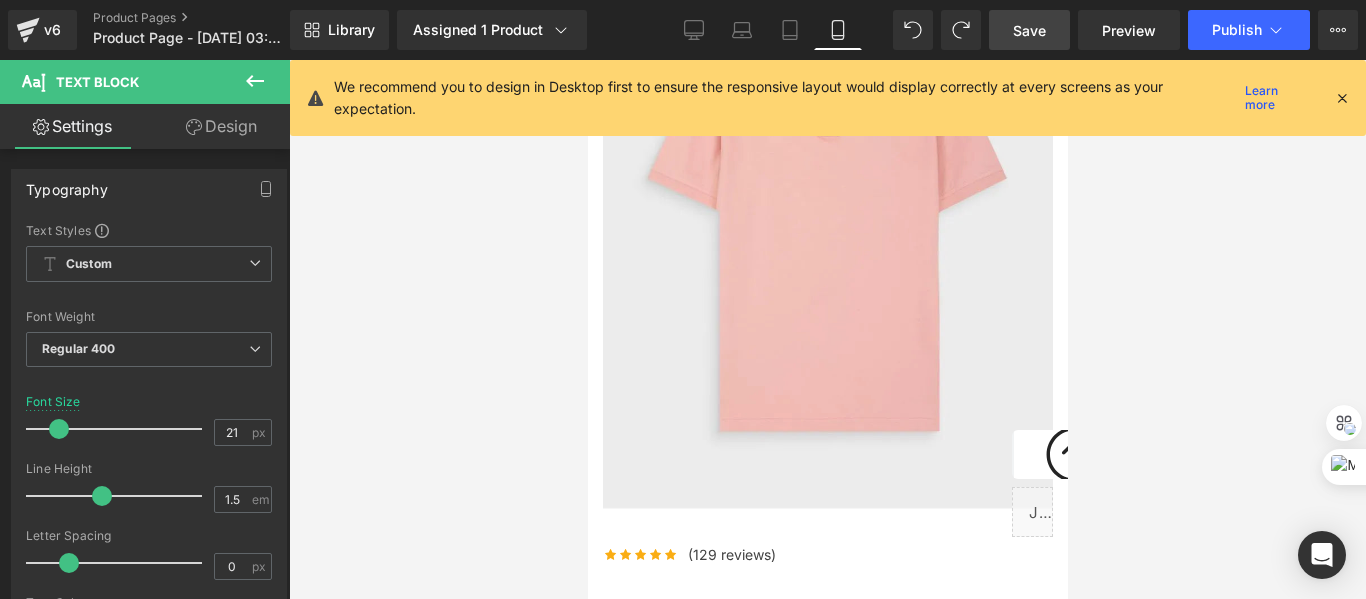 scroll, scrollTop: 916, scrollLeft: 0, axis: vertical 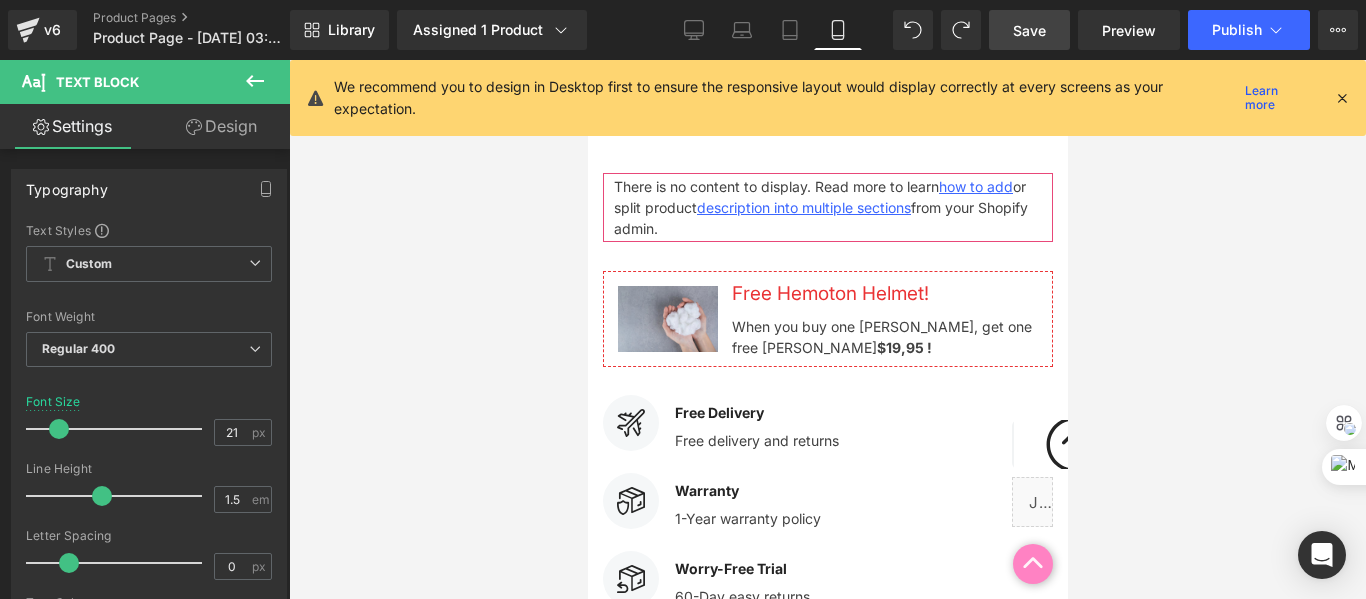click at bounding box center [1342, 98] 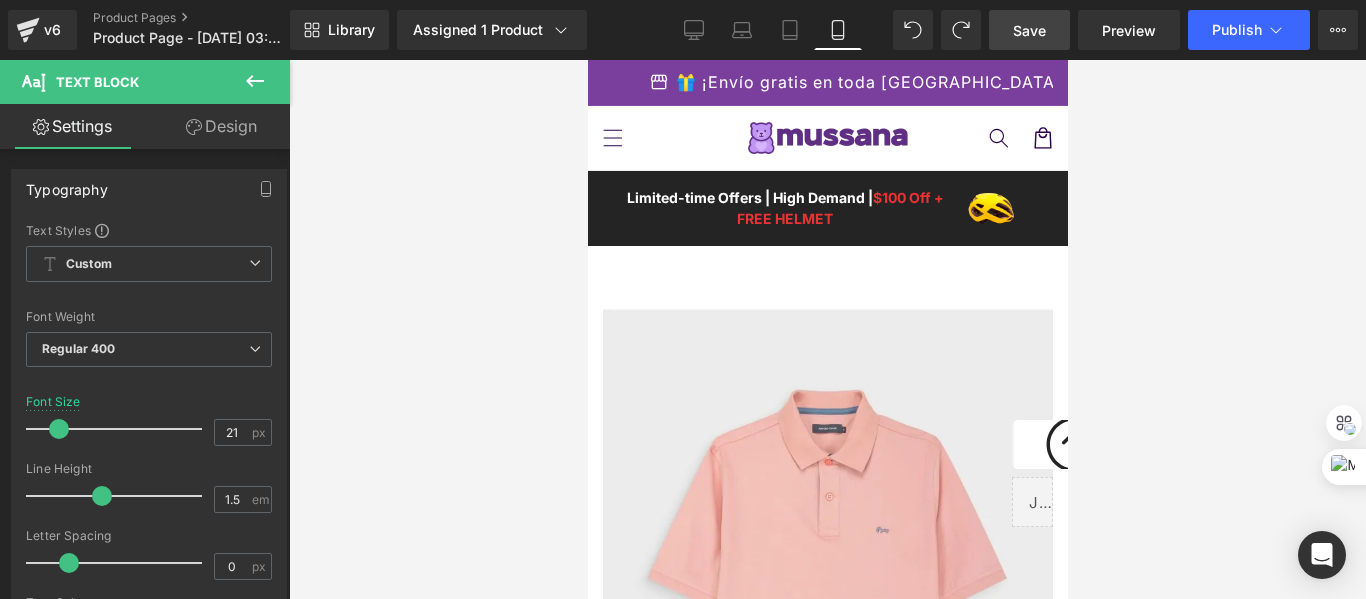 scroll, scrollTop: 56, scrollLeft: 0, axis: vertical 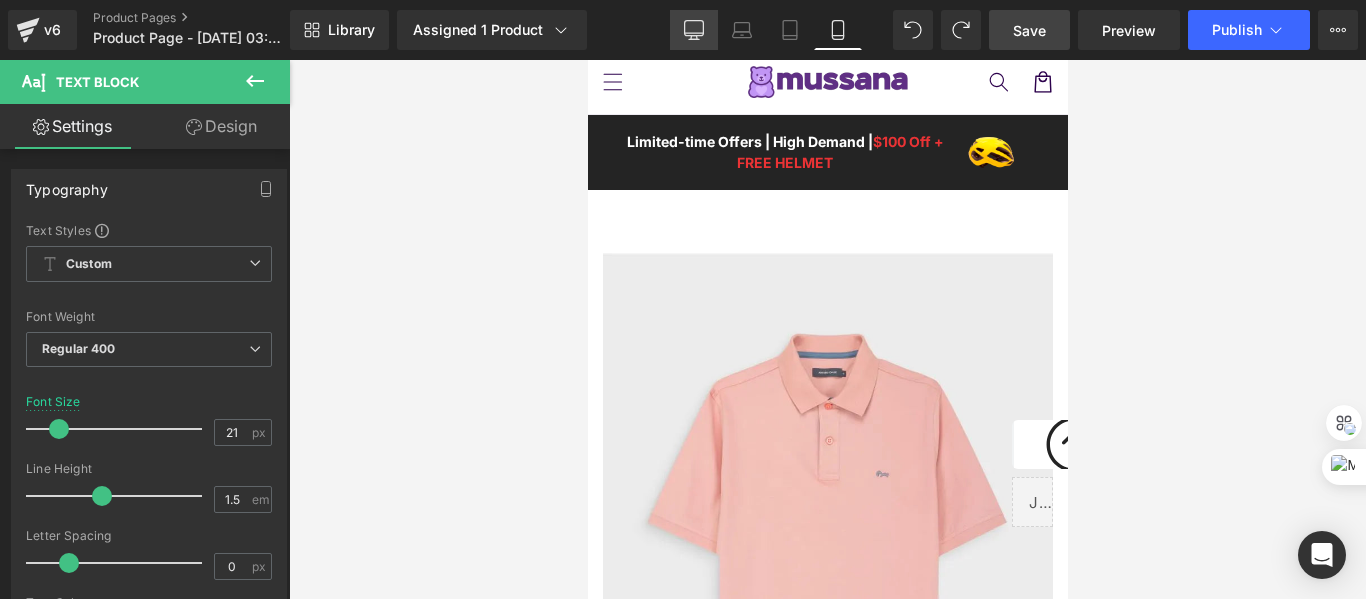 drag, startPoint x: 703, startPoint y: 38, endPoint x: 542, endPoint y: 115, distance: 178.46568 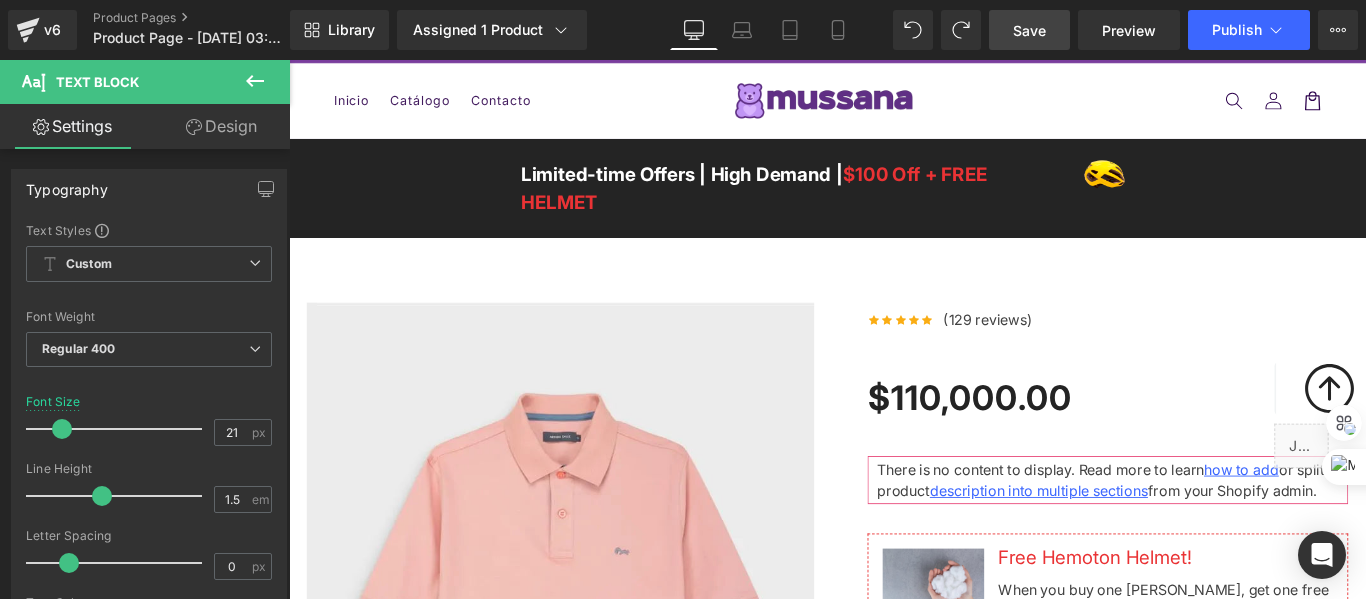 scroll, scrollTop: 0, scrollLeft: 0, axis: both 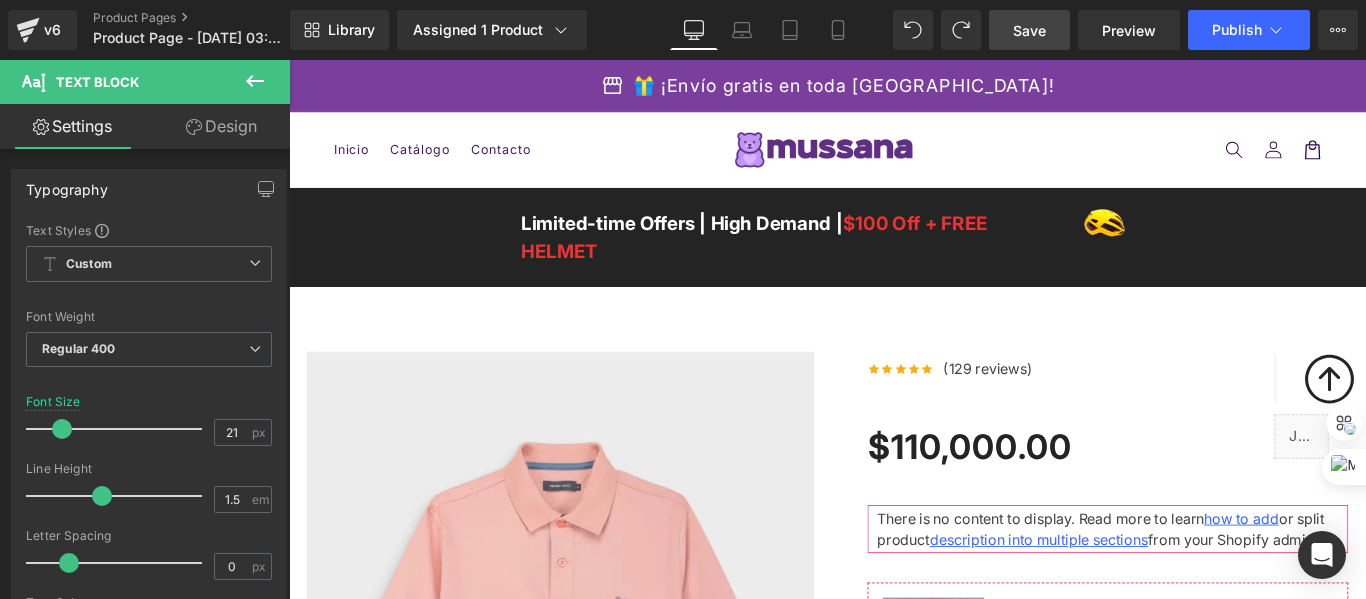 click on "Limited-time Offers | High Demand |  $100 Off + FREE HELMET" at bounding box center (865, 259) 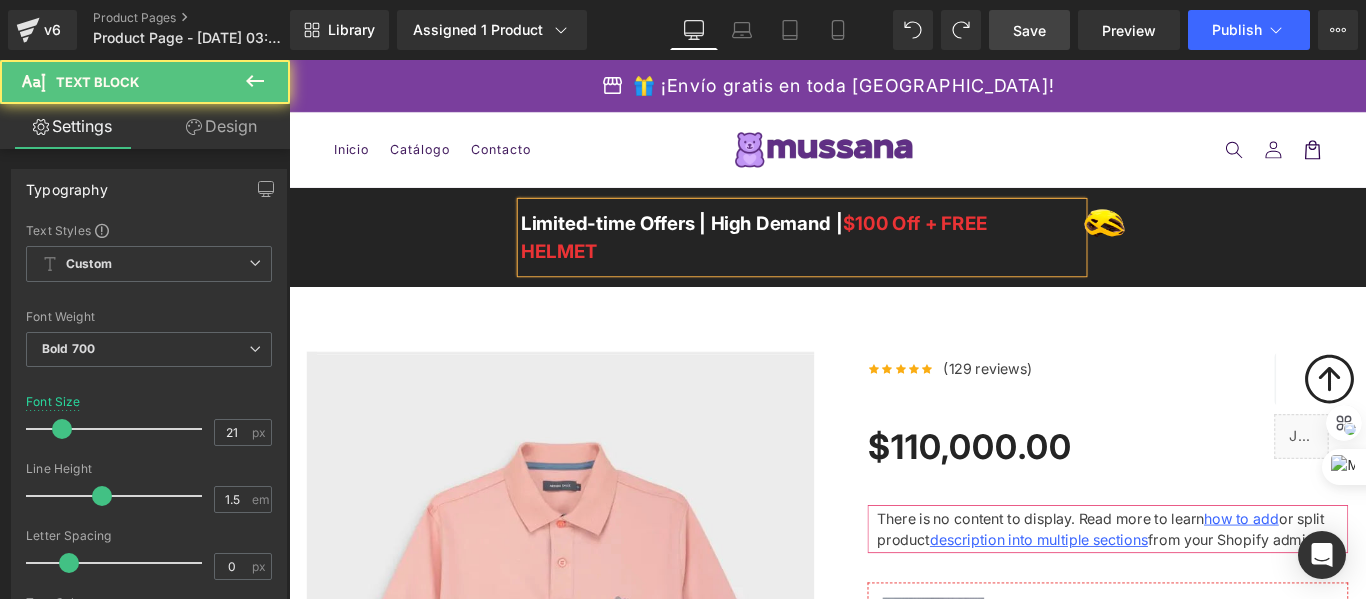 click on "Limited-time Offers | High Demand |  $100 Off + FREE HELMET" at bounding box center [865, 259] 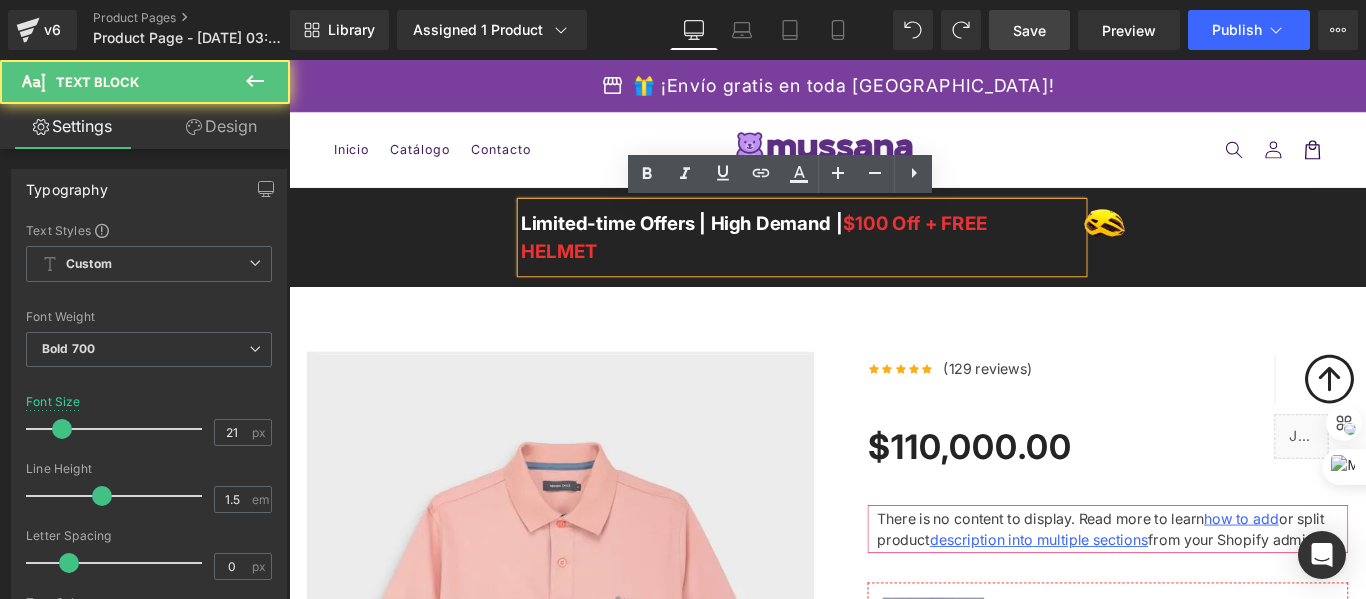 click on "Limited-time Offers | High Demand |  $100 Off + FREE HELMET" at bounding box center [865, 259] 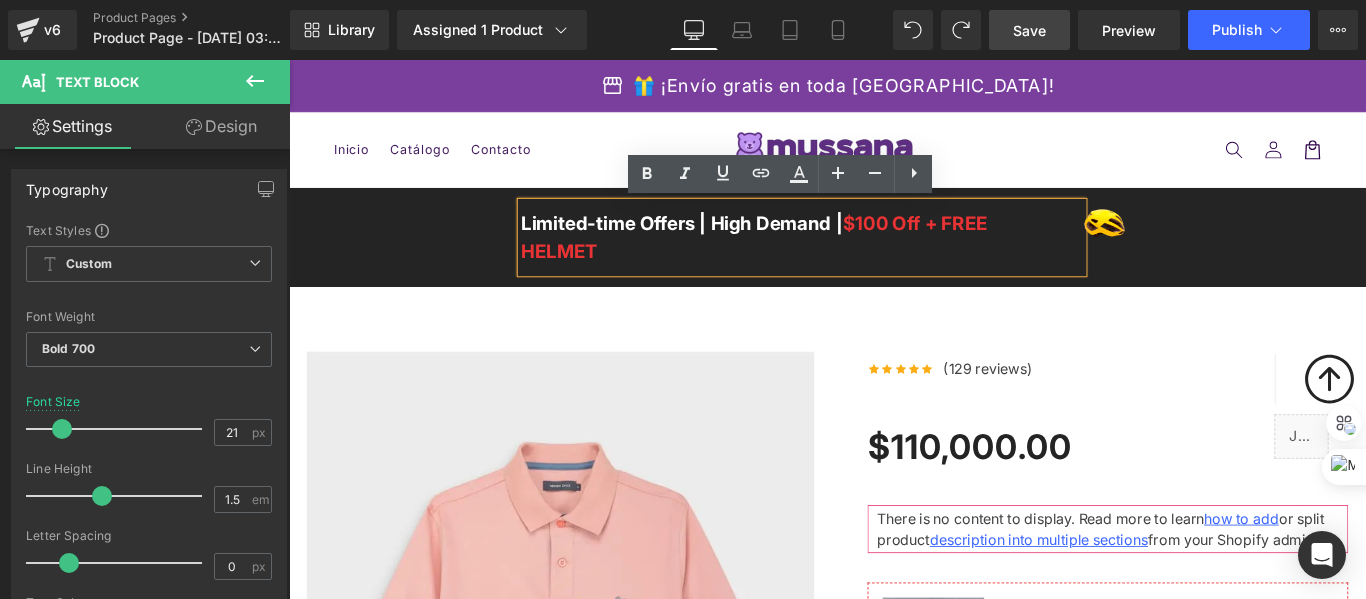 click on "Limited-time Offers | High Demand |  $100 Off + FREE HELMET" at bounding box center [865, 259] 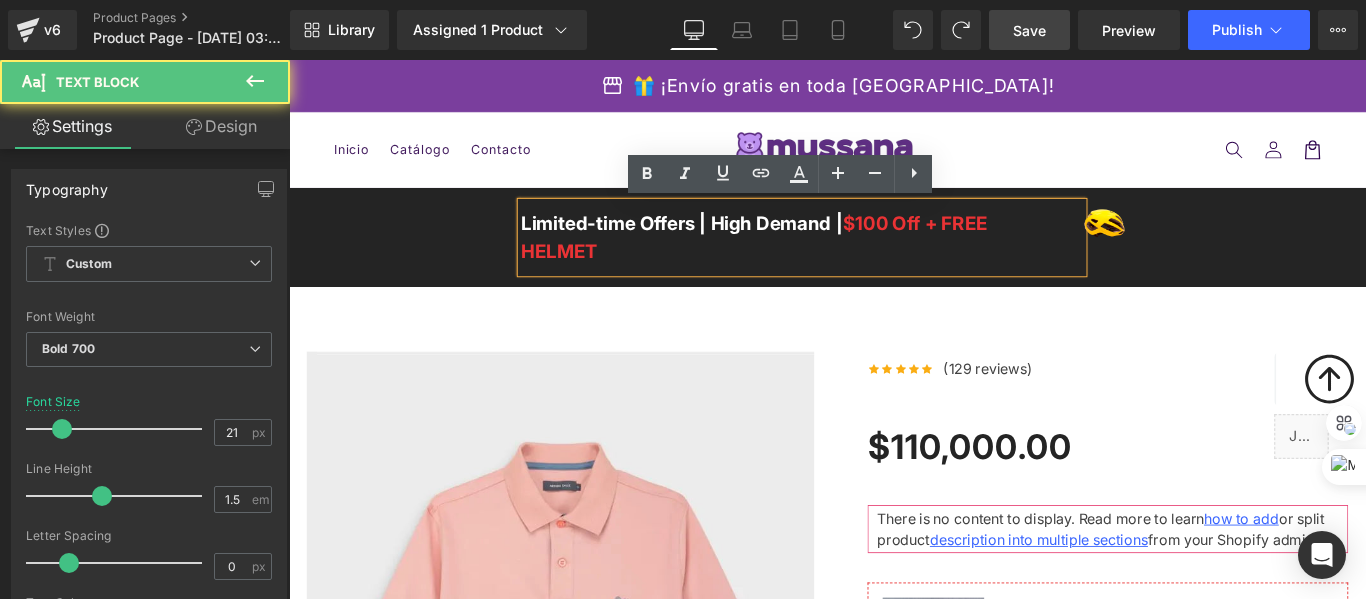 click on "Limited-time Offers | High Demand |  $100 Off + FREE HELMET" at bounding box center [865, 259] 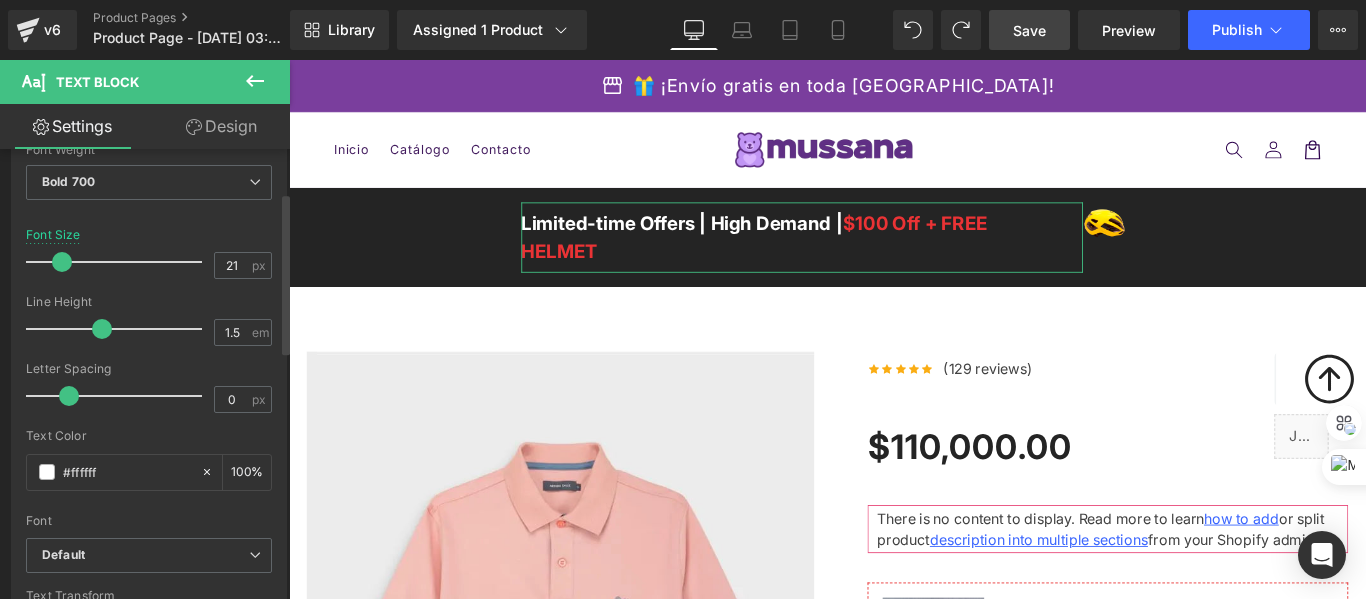 scroll, scrollTop: 0, scrollLeft: 0, axis: both 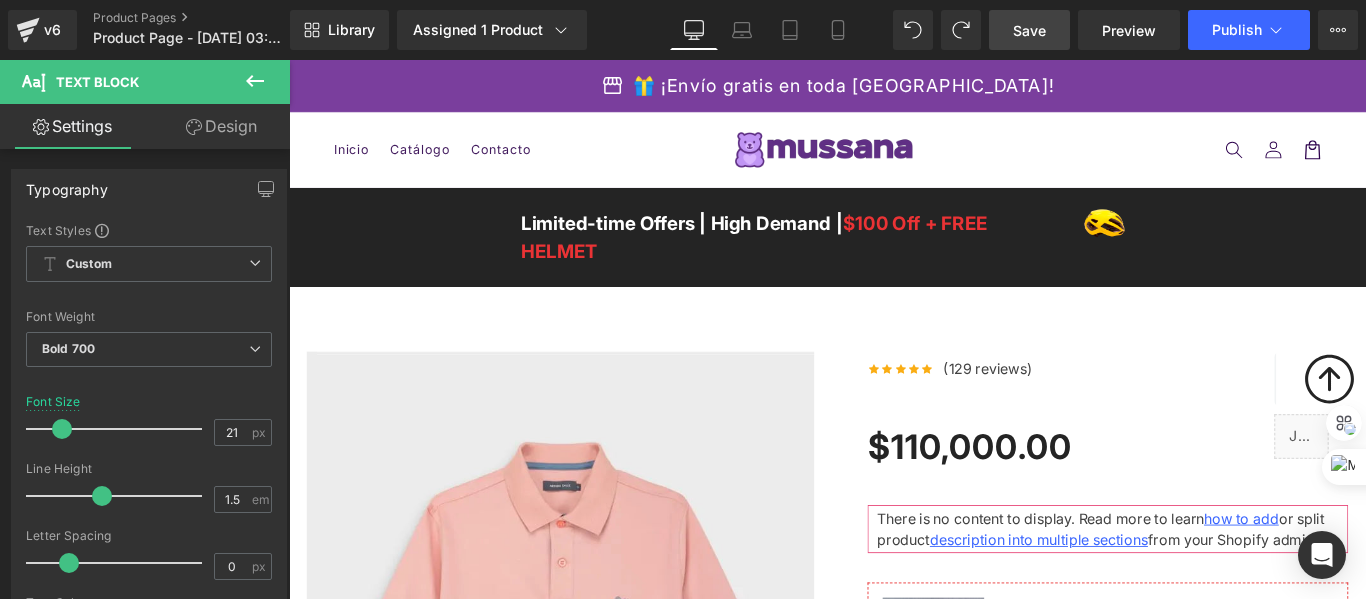 click on "Text Block" at bounding box center [97, 82] 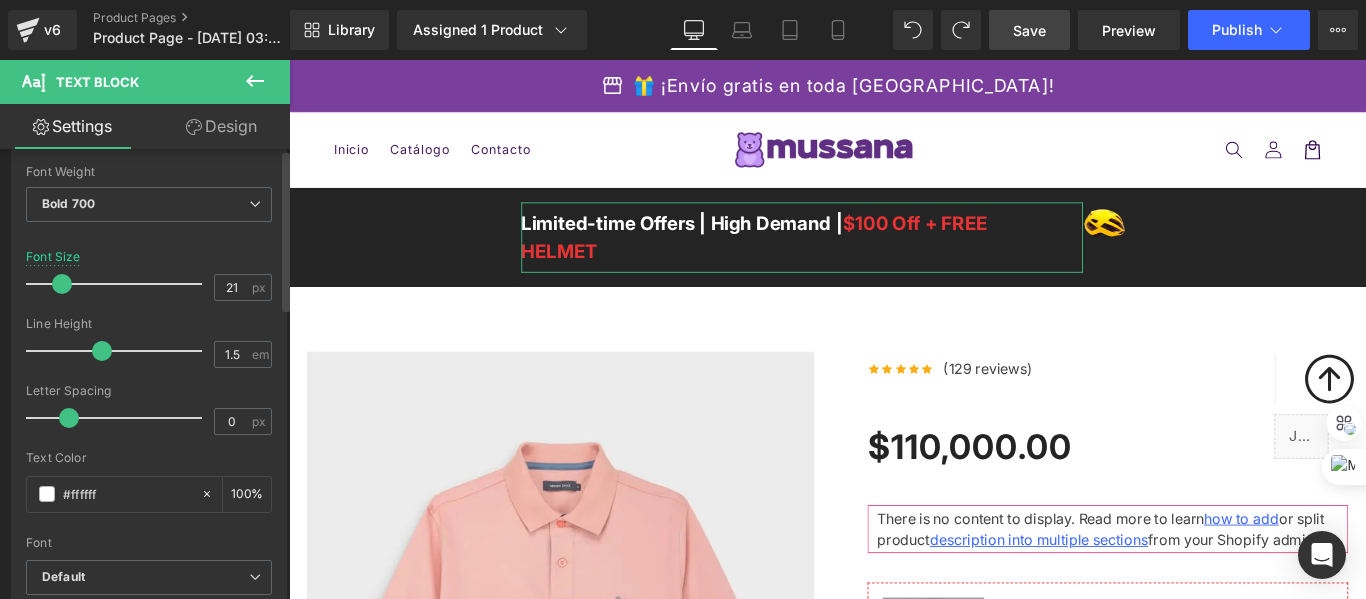 scroll, scrollTop: 0, scrollLeft: 0, axis: both 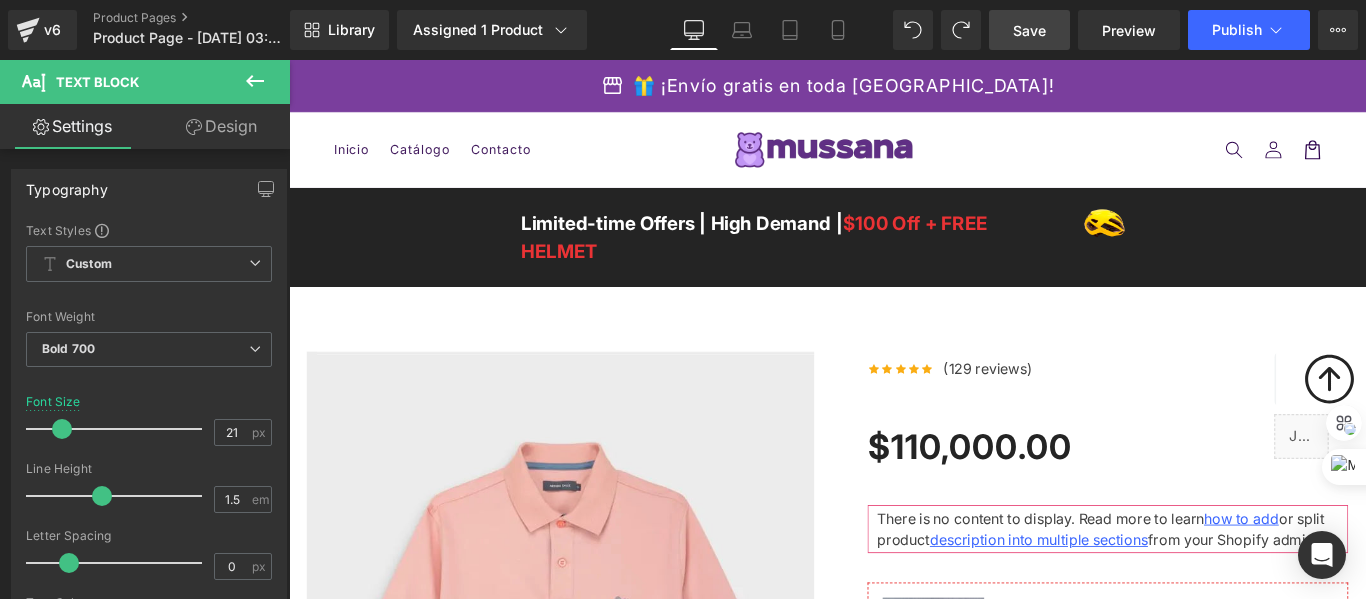 click 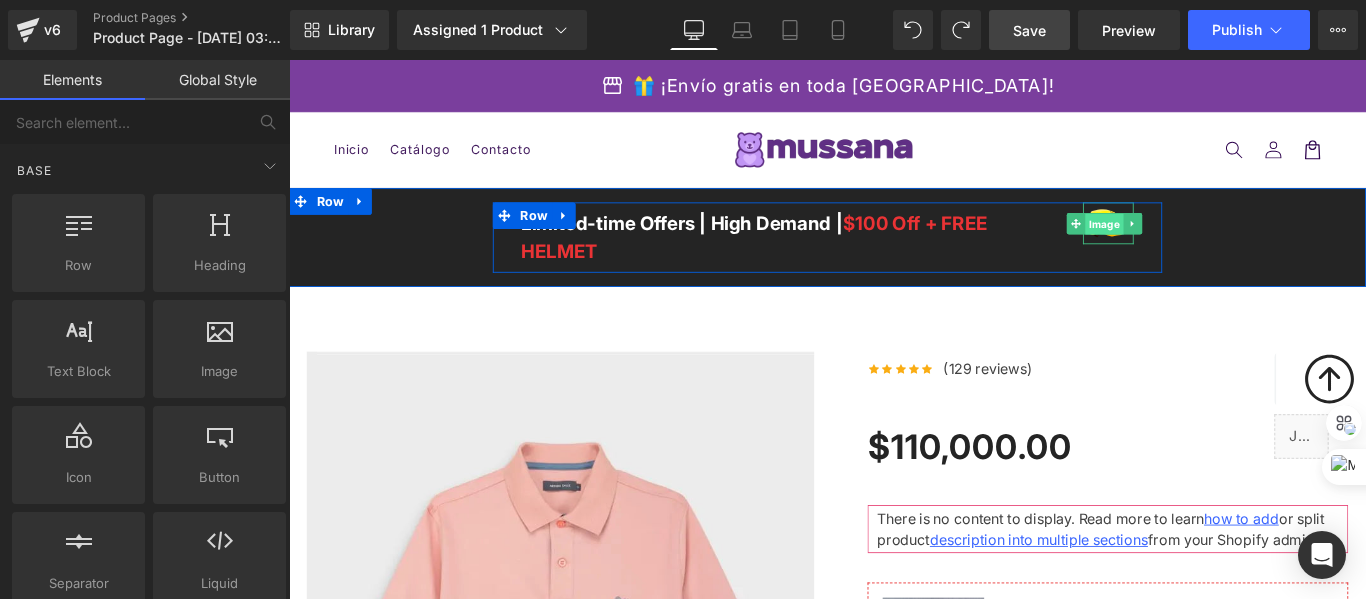 click on "Image" at bounding box center [1204, 244] 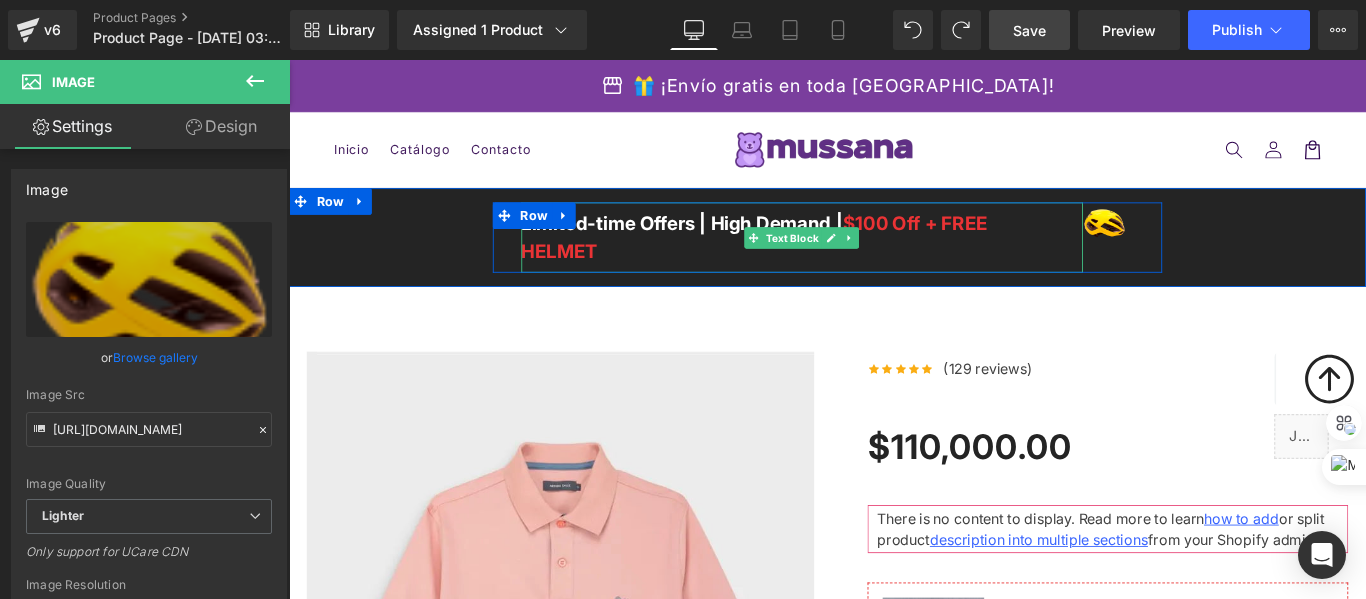click on "$100 Off + FREE HELMET" at bounding box center (812, 259) 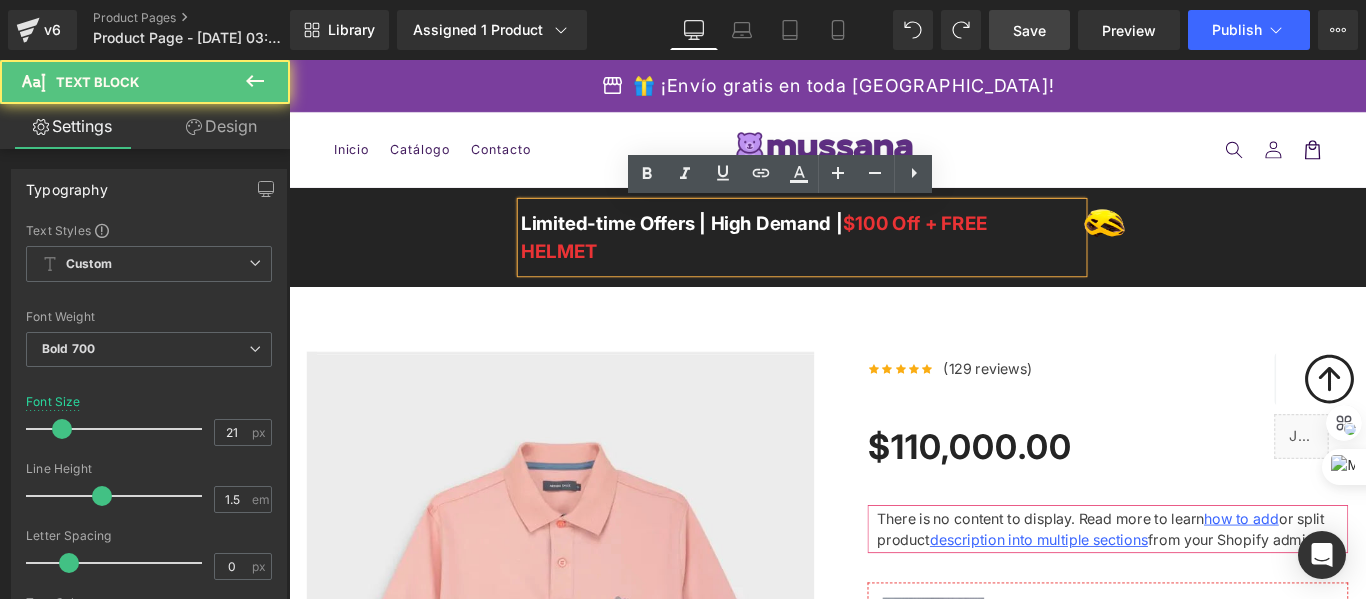 click on "Limited-time Offers | High Demand |  $100 Off + FREE HELMET" at bounding box center [865, 259] 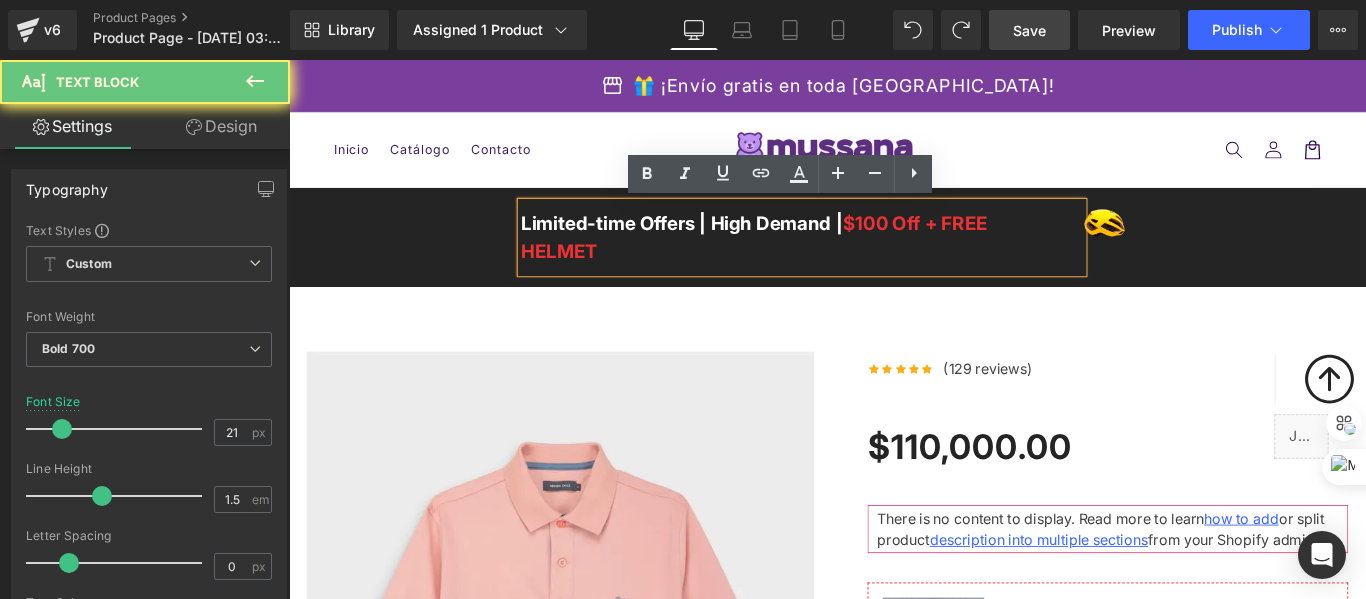 click on "$100 Off + FREE HELMET" at bounding box center (812, 259) 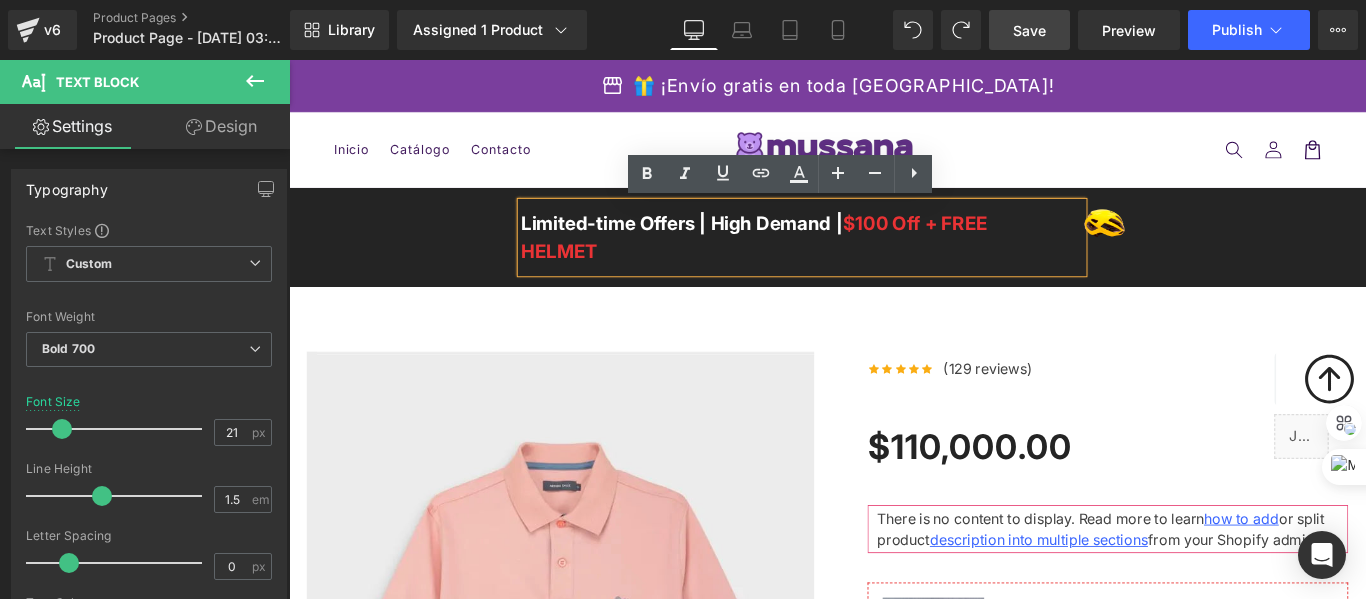 click on "Limited-time Offers | High Demand |  $100 Off + FREE HELMET Text Block         Image         Row" at bounding box center (894, 259) 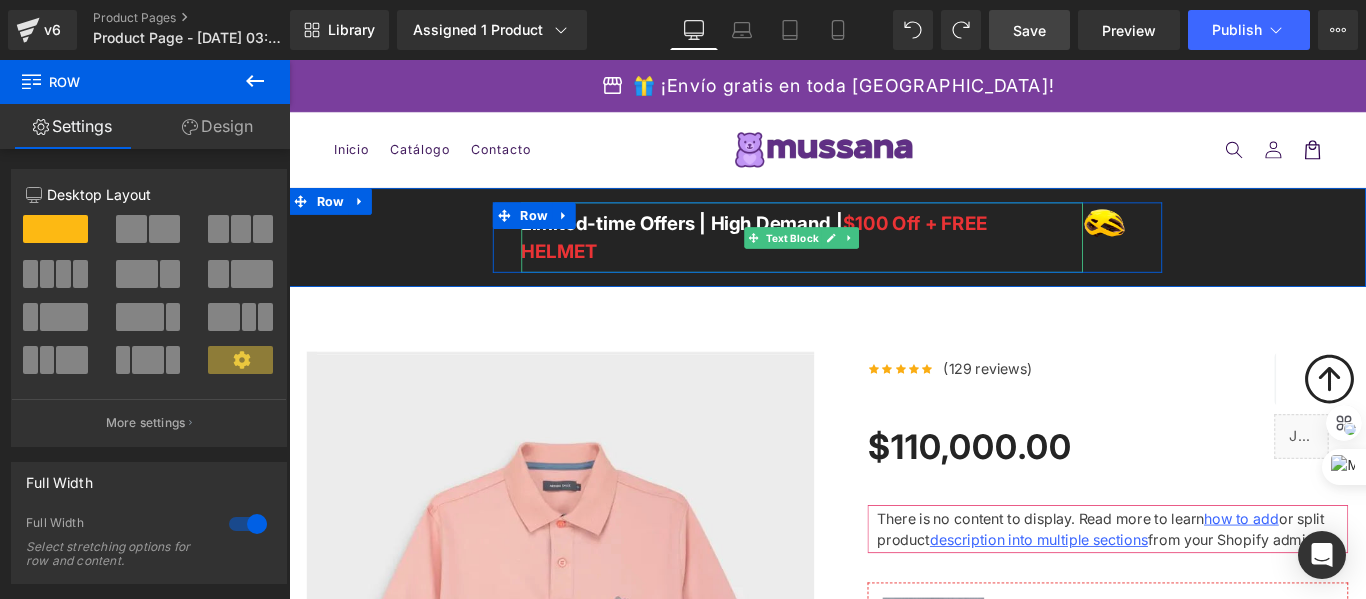 click on "$100 Off + FREE HELMET" at bounding box center (812, 259) 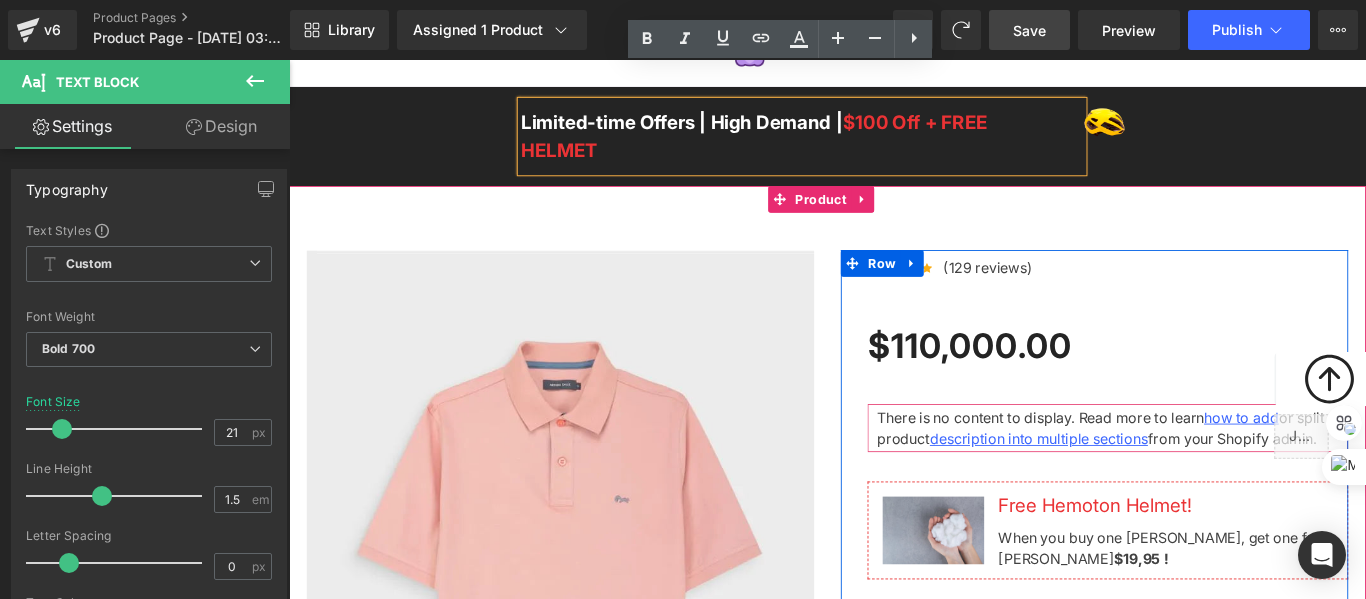 scroll, scrollTop: 300, scrollLeft: 0, axis: vertical 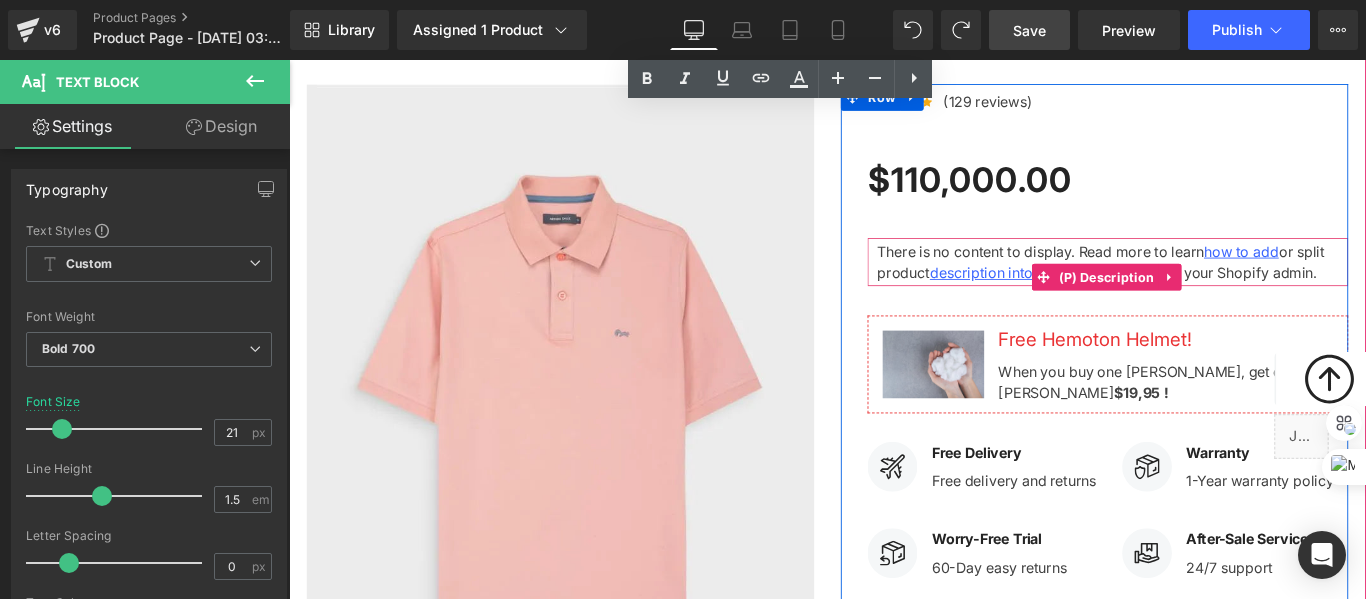 click on "There is no content to display. Read more to learn  how to add  or split product  description into multiple sections  from your Shopify admin." at bounding box center [1209, 287] 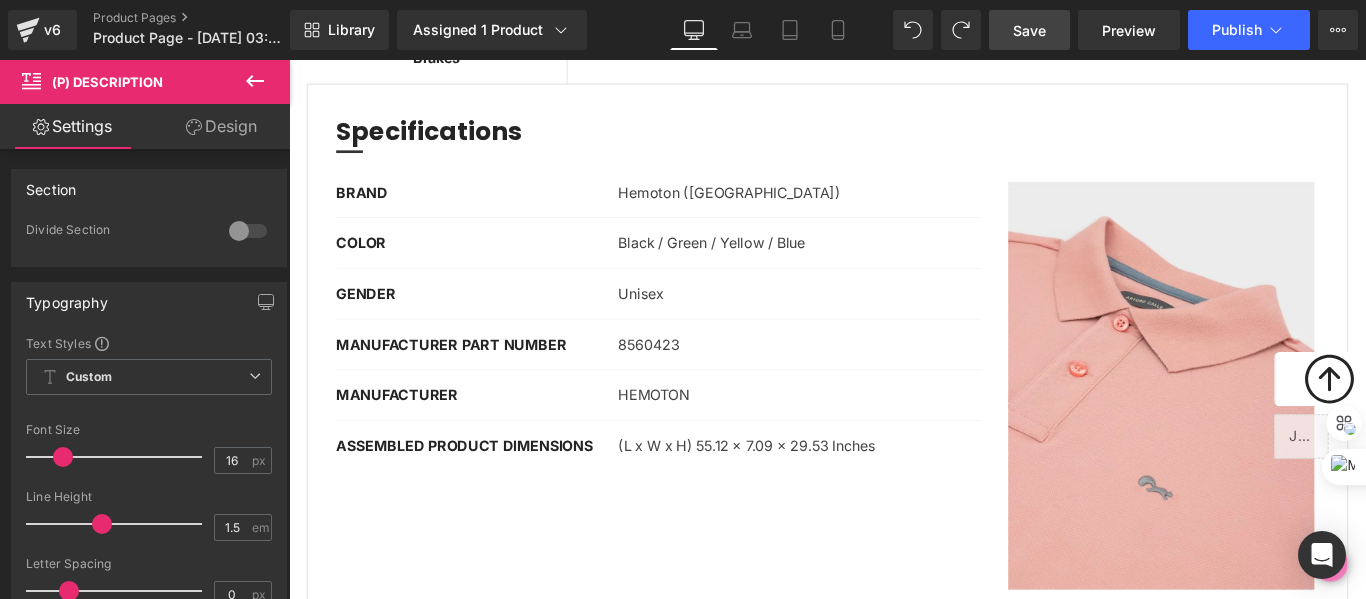 scroll, scrollTop: 1100, scrollLeft: 0, axis: vertical 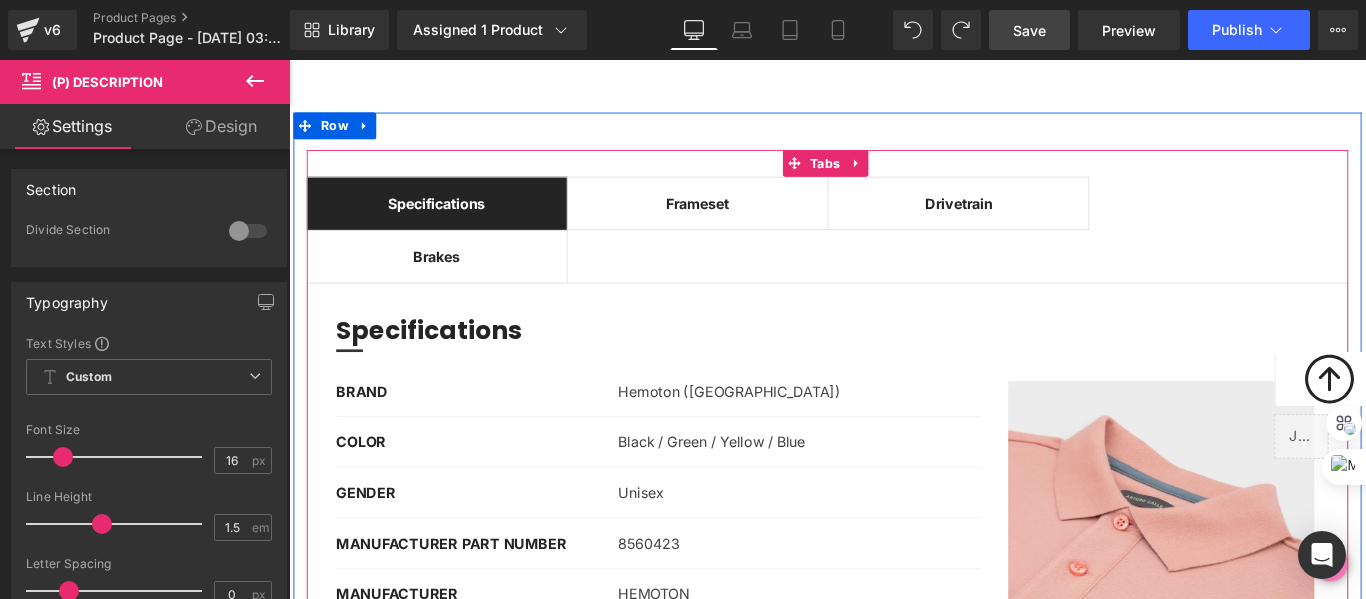 click on "Frameset Text Block" at bounding box center [748, 221] 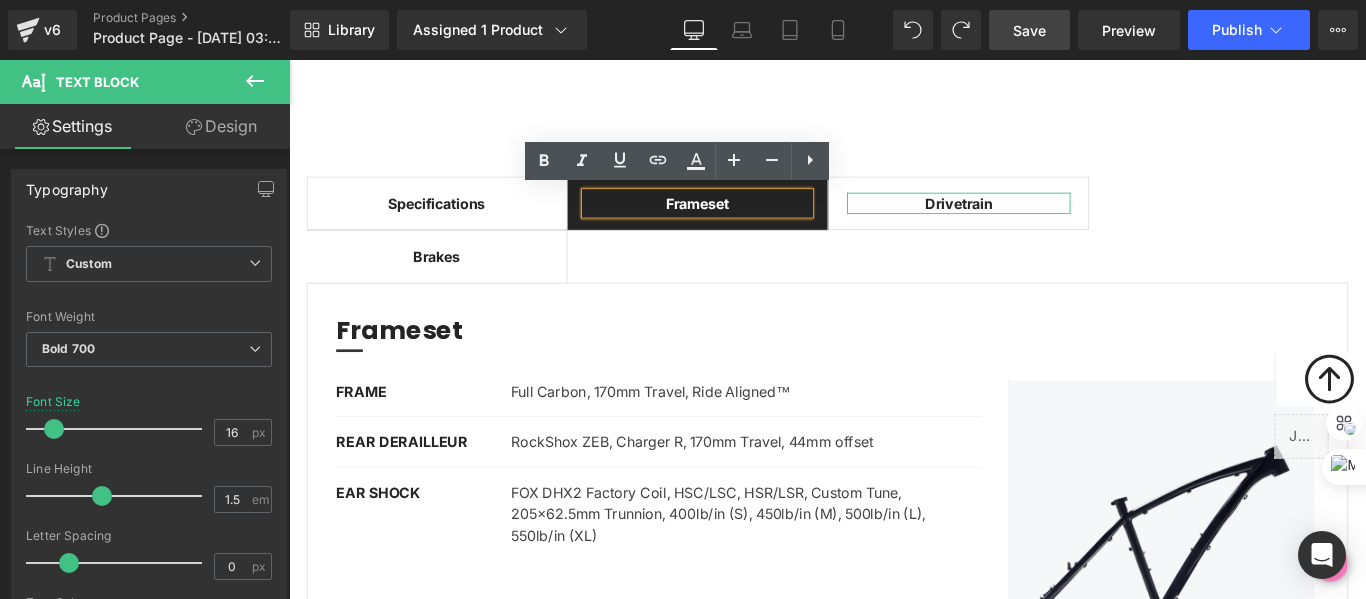 click on "Drivetrain" at bounding box center [1042, 221] 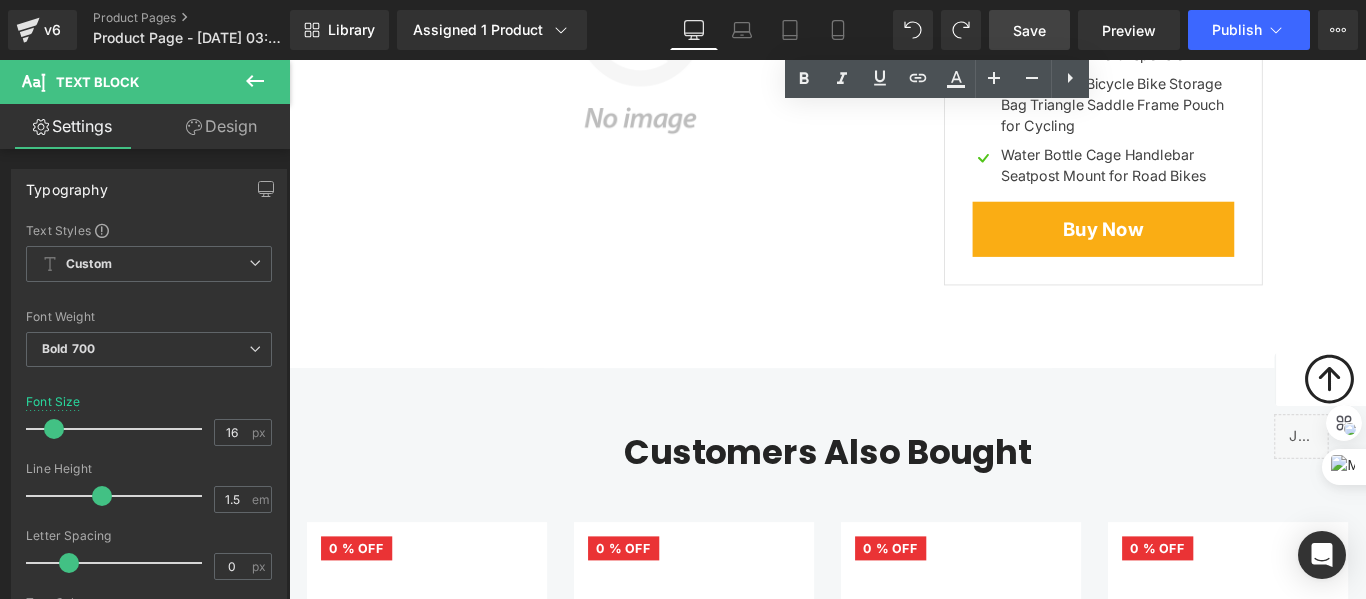 scroll, scrollTop: 6400, scrollLeft: 0, axis: vertical 